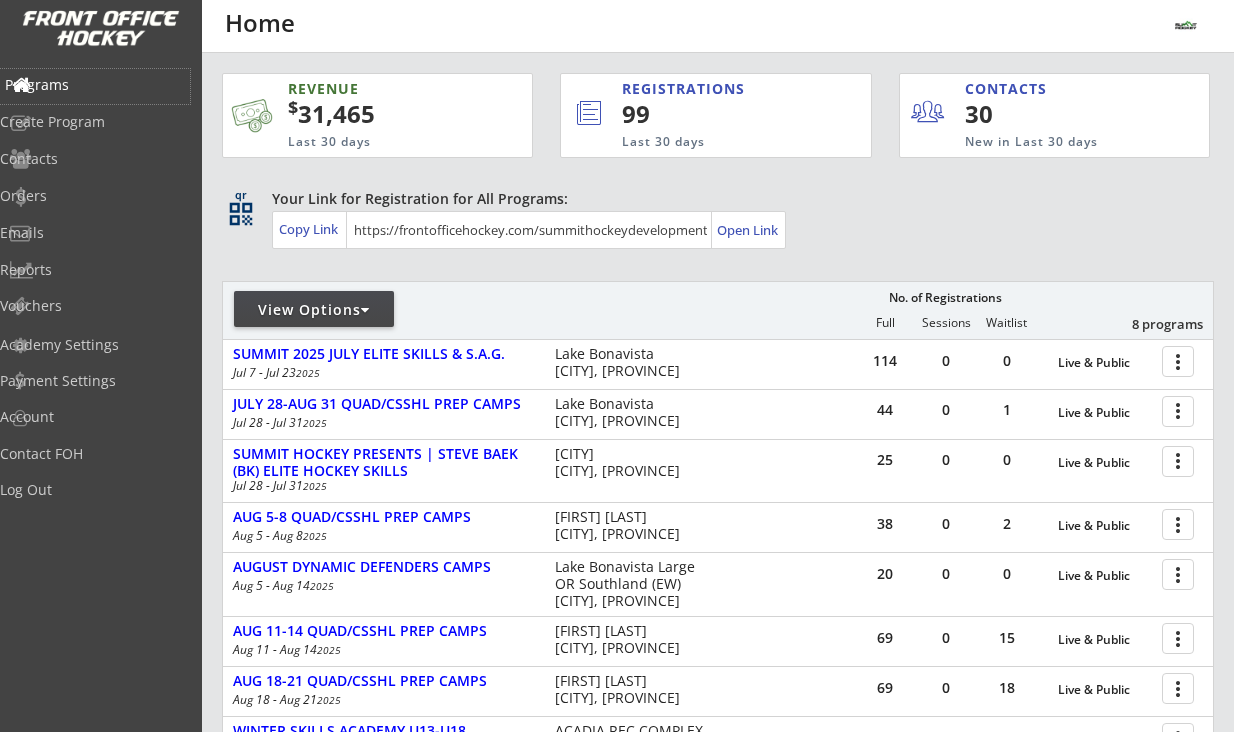 scroll, scrollTop: 0, scrollLeft: 0, axis: both 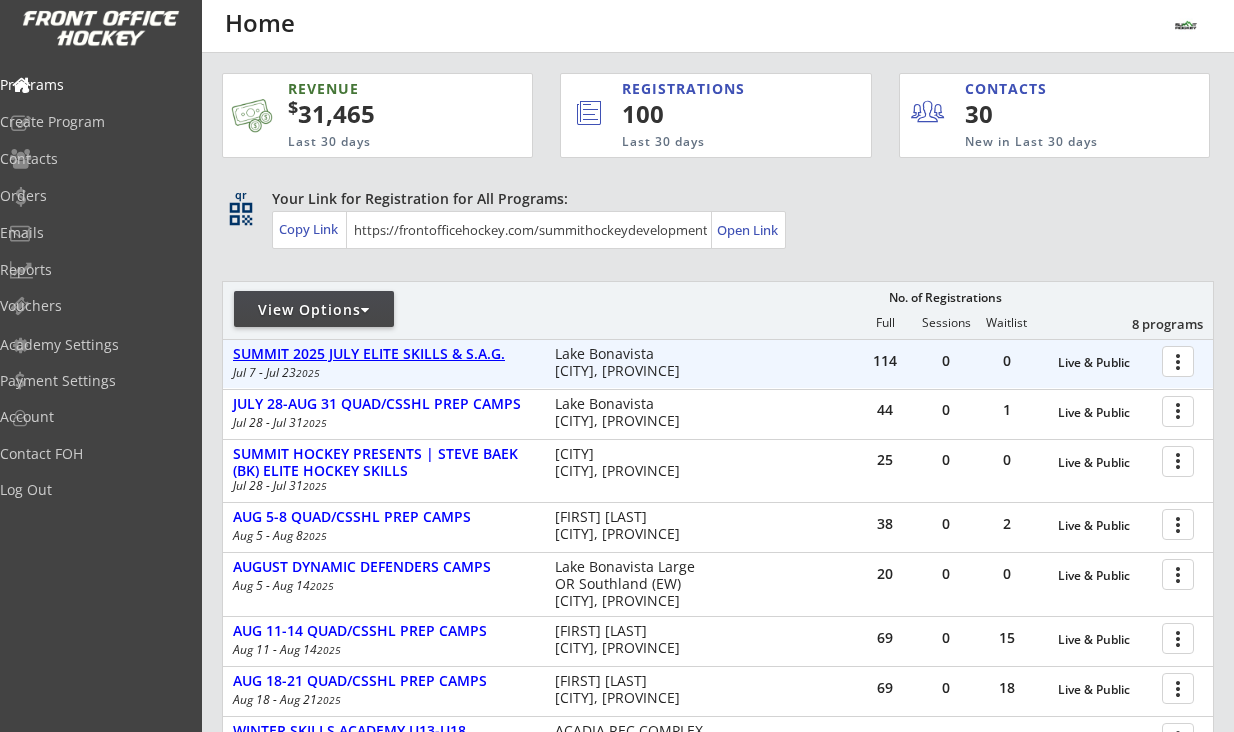click on "SUMMIT 2025 JULY ELITE SKILLS & S.A.G." at bounding box center (1105, 363) 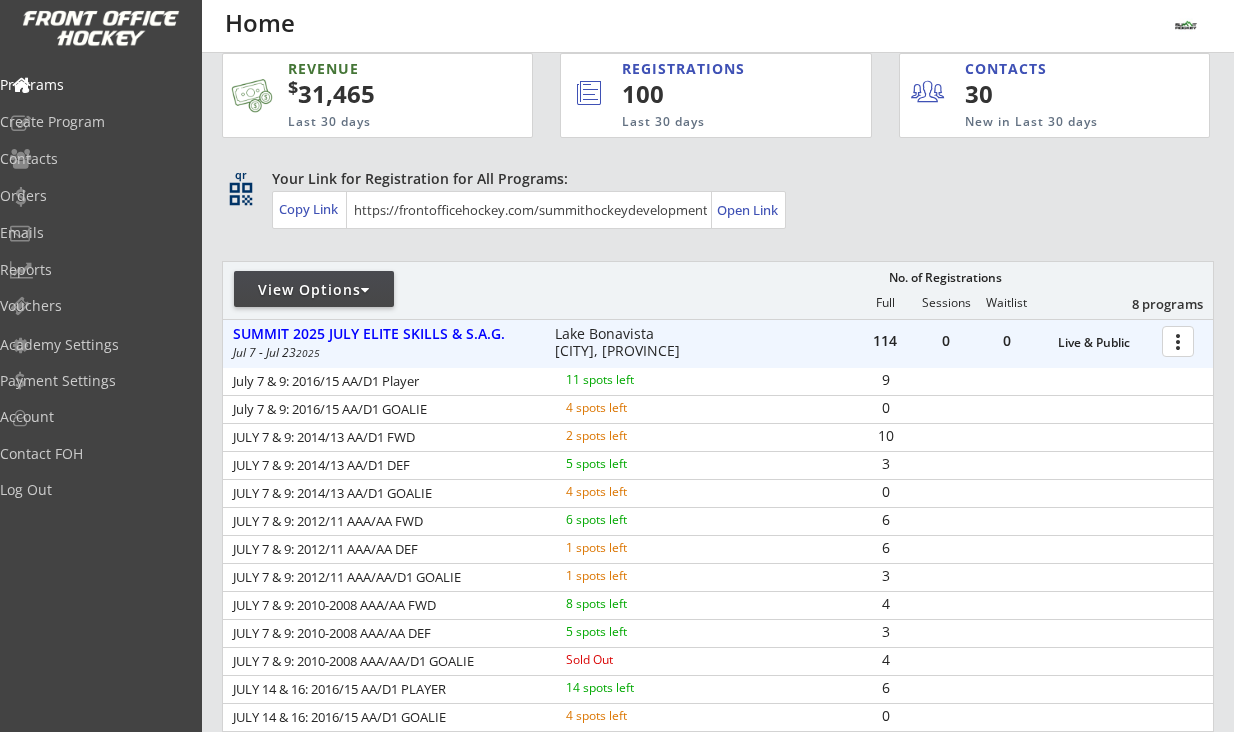 scroll, scrollTop: 34, scrollLeft: 0, axis: vertical 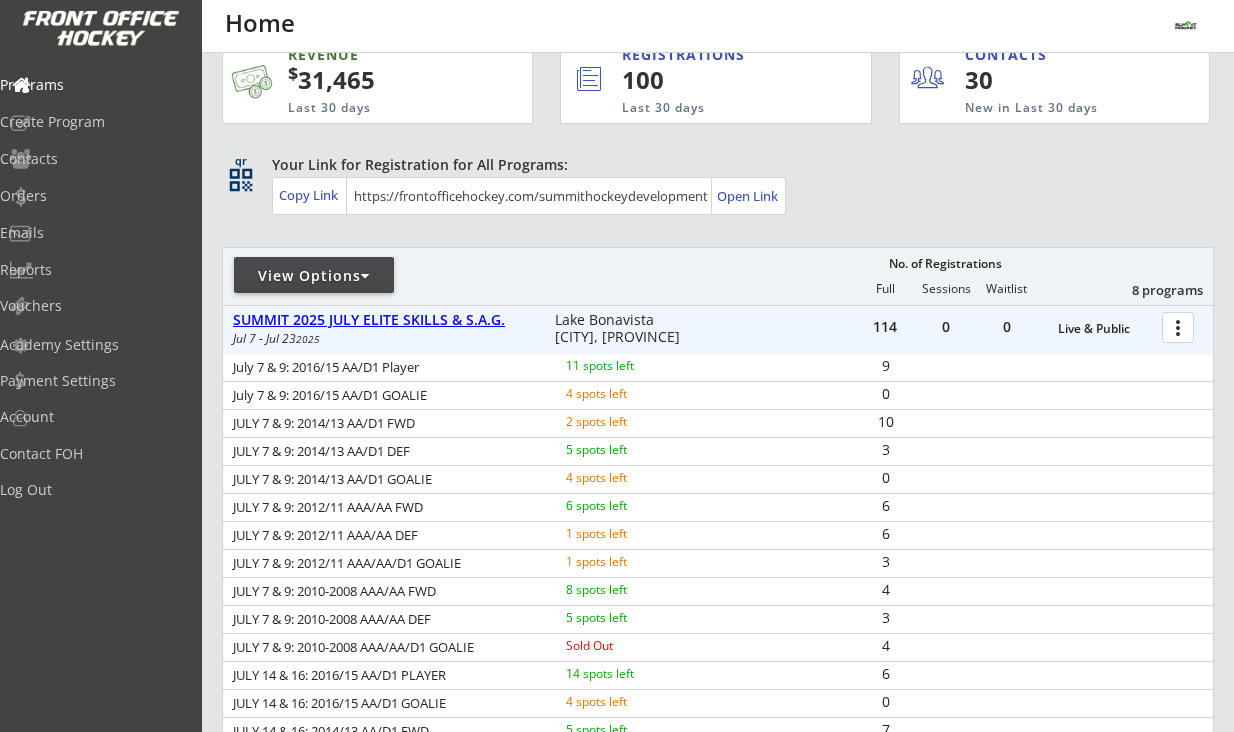 click on "SUMMIT 2025 JULY ELITE SKILLS & S.A.G." at bounding box center (1105, 329) 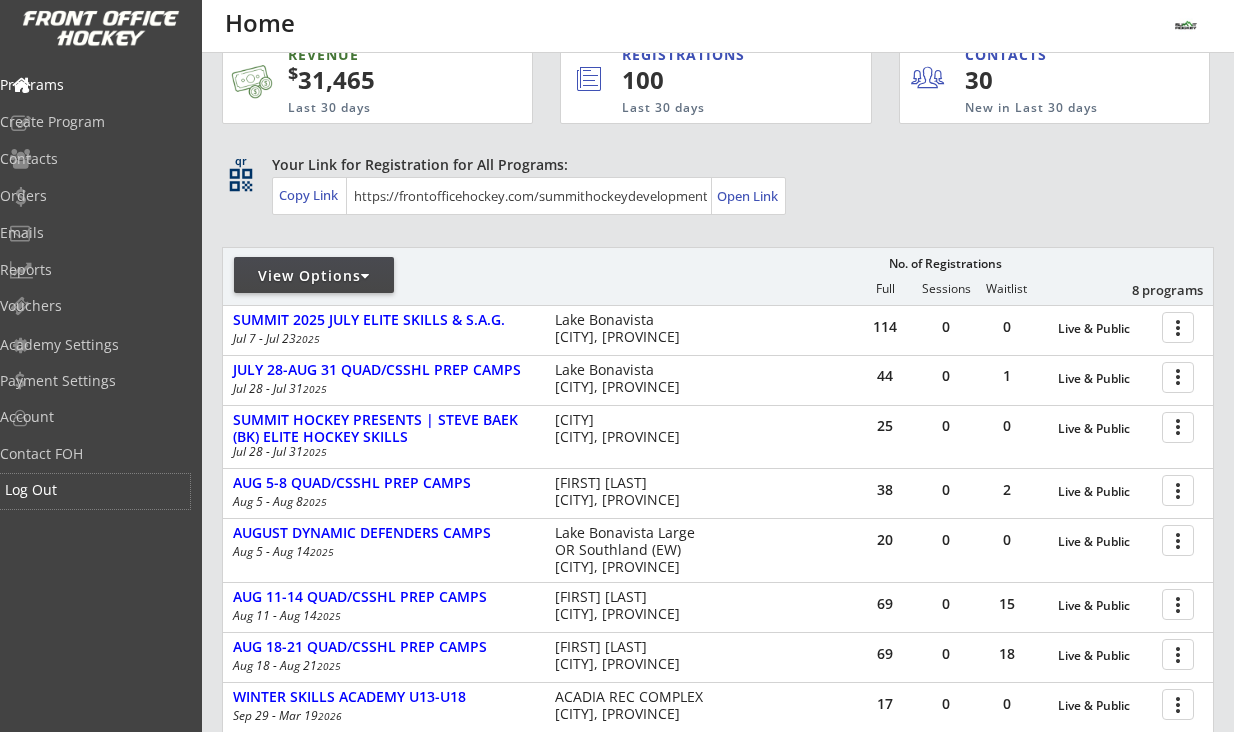 click on "Log Out" at bounding box center (95, 490) 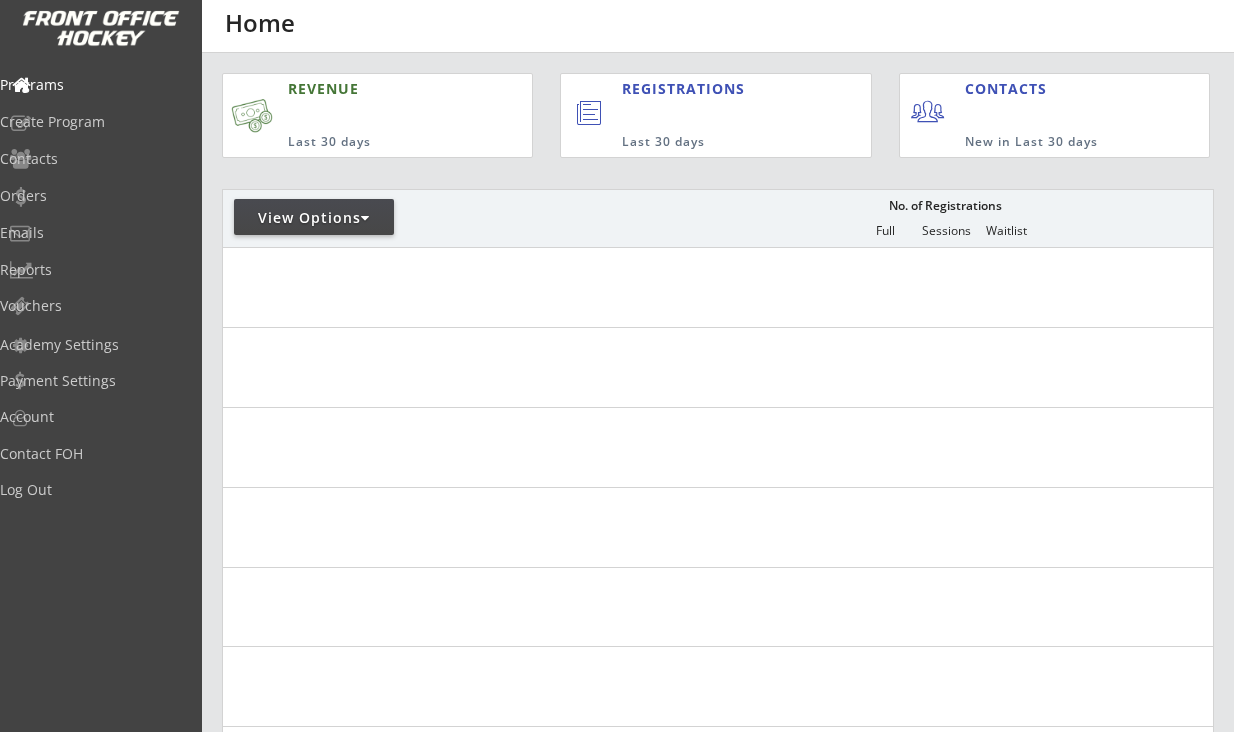 scroll, scrollTop: 0, scrollLeft: 0, axis: both 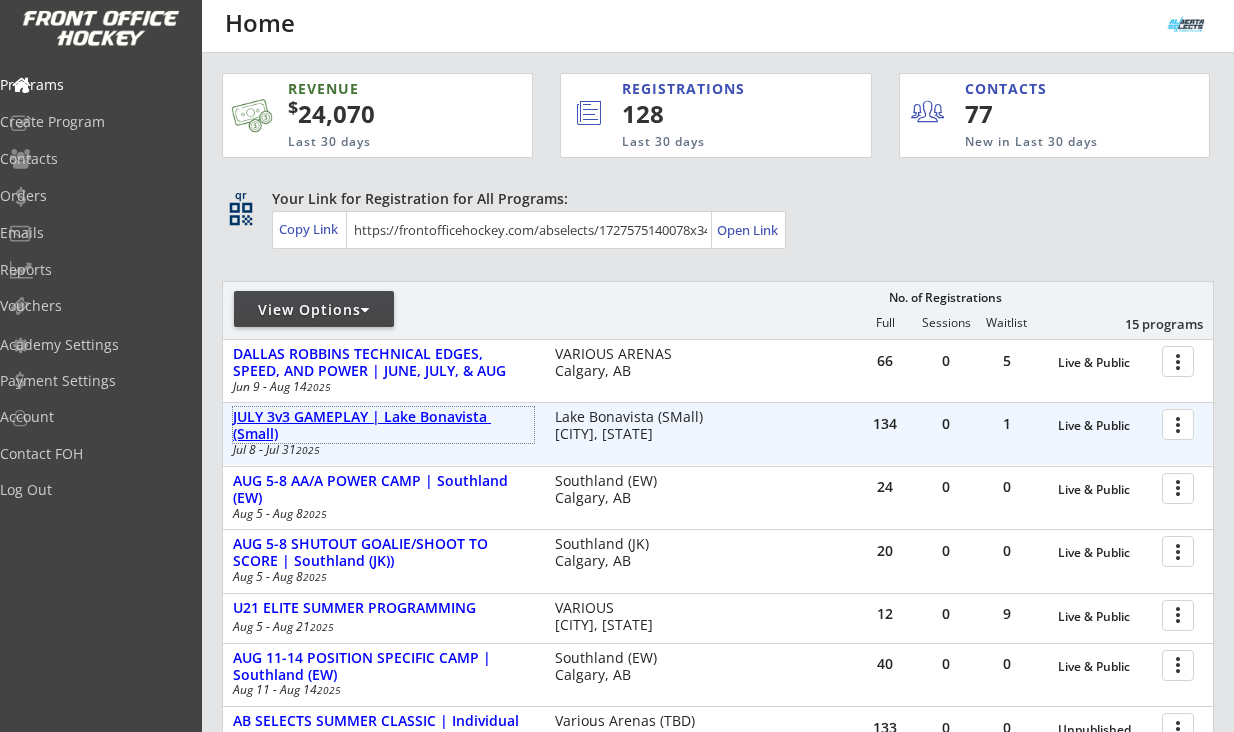 click on "JULY 3v3 GAMEPLAY | Lake Bonavista (Small)" at bounding box center (383, 426) 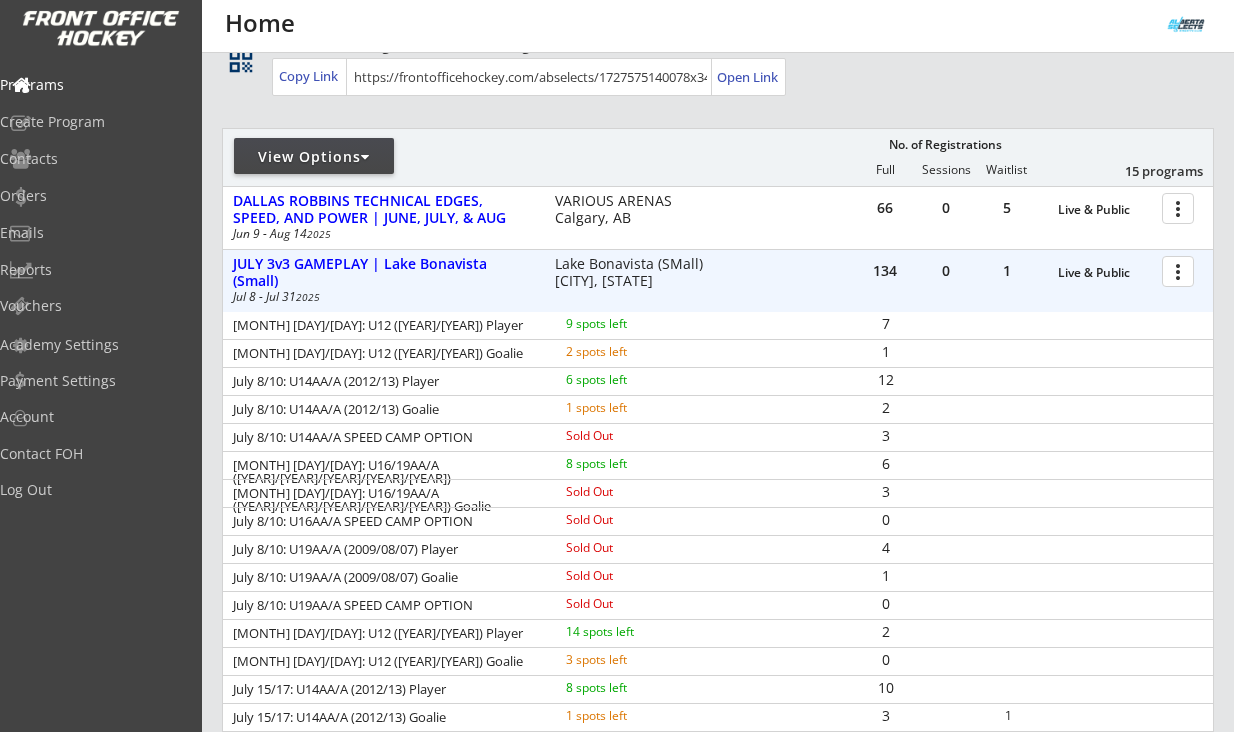 scroll, scrollTop: 155, scrollLeft: 0, axis: vertical 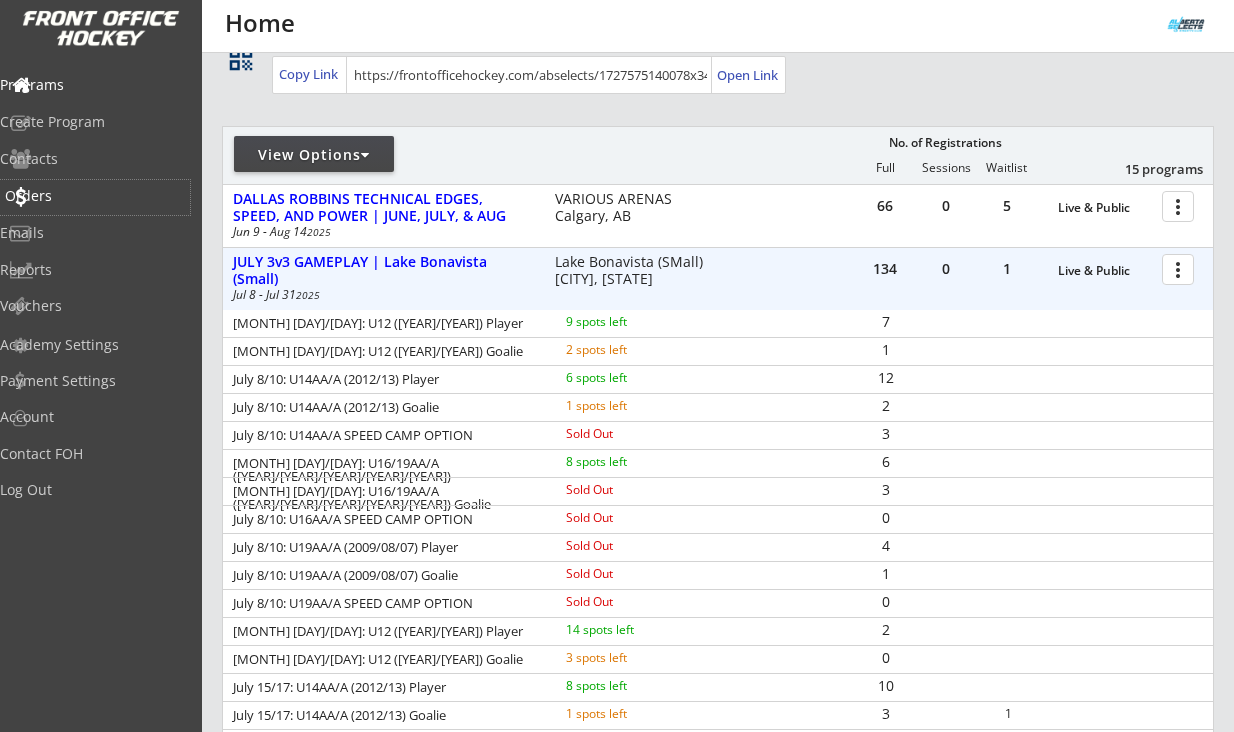 click on "Orders" at bounding box center (95, 196) 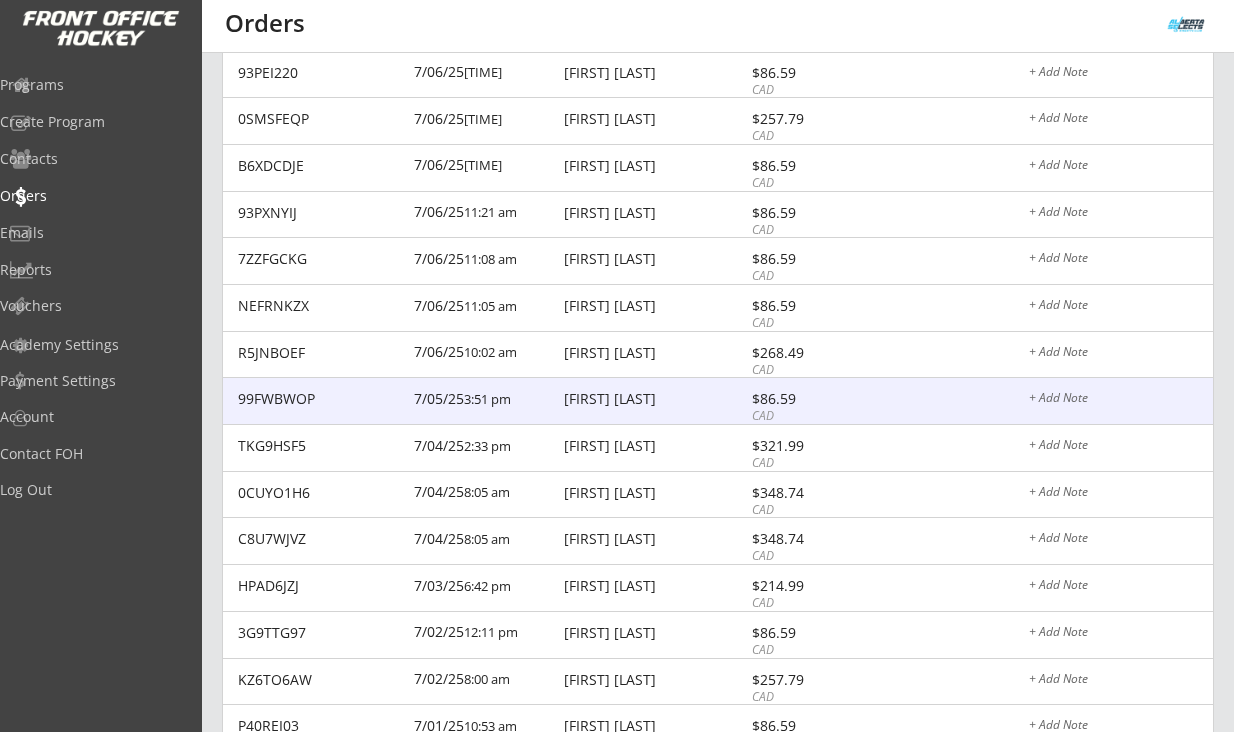 scroll, scrollTop: 738, scrollLeft: 0, axis: vertical 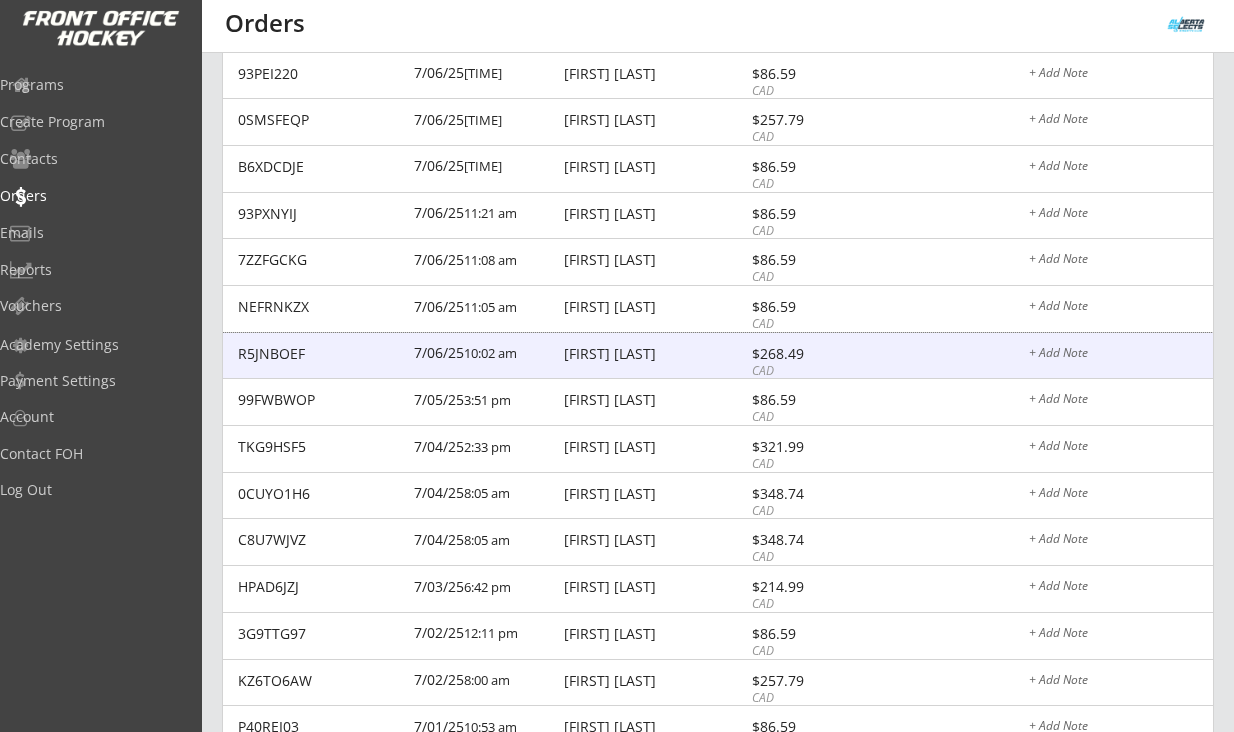 click on "Paul Noad" at bounding box center [320, 354] 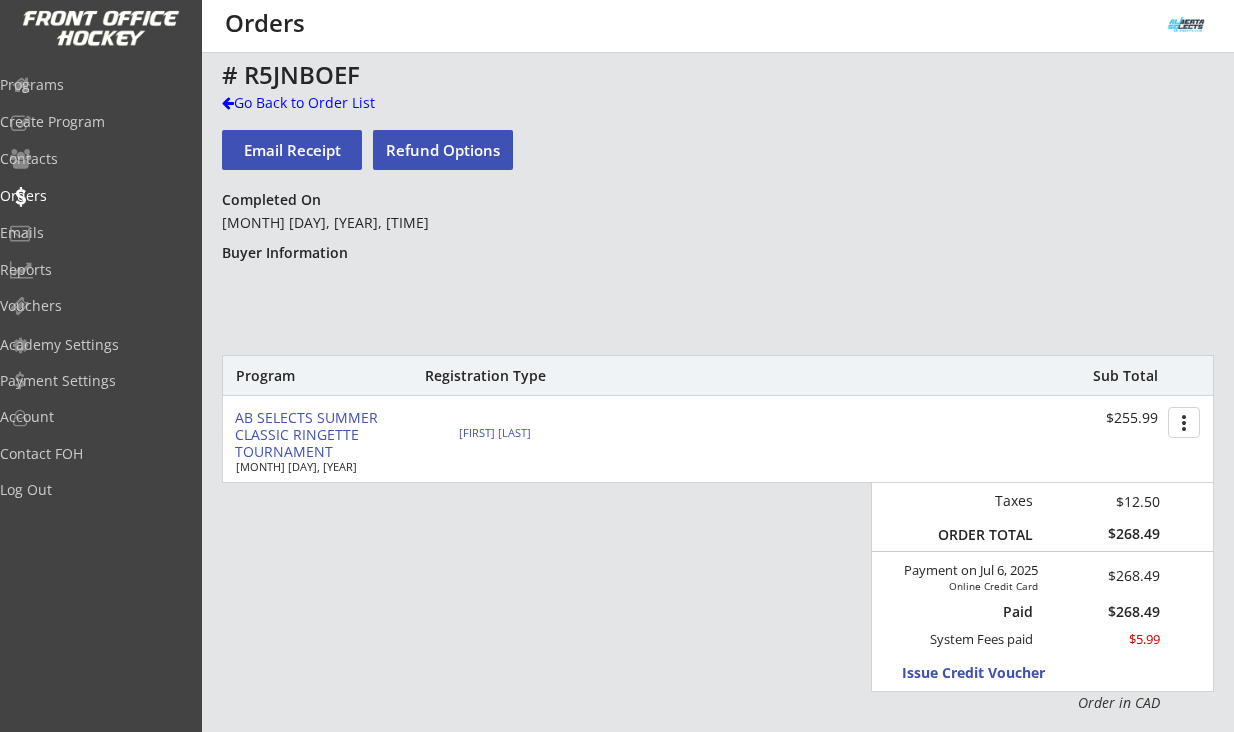 scroll, scrollTop: 0, scrollLeft: 0, axis: both 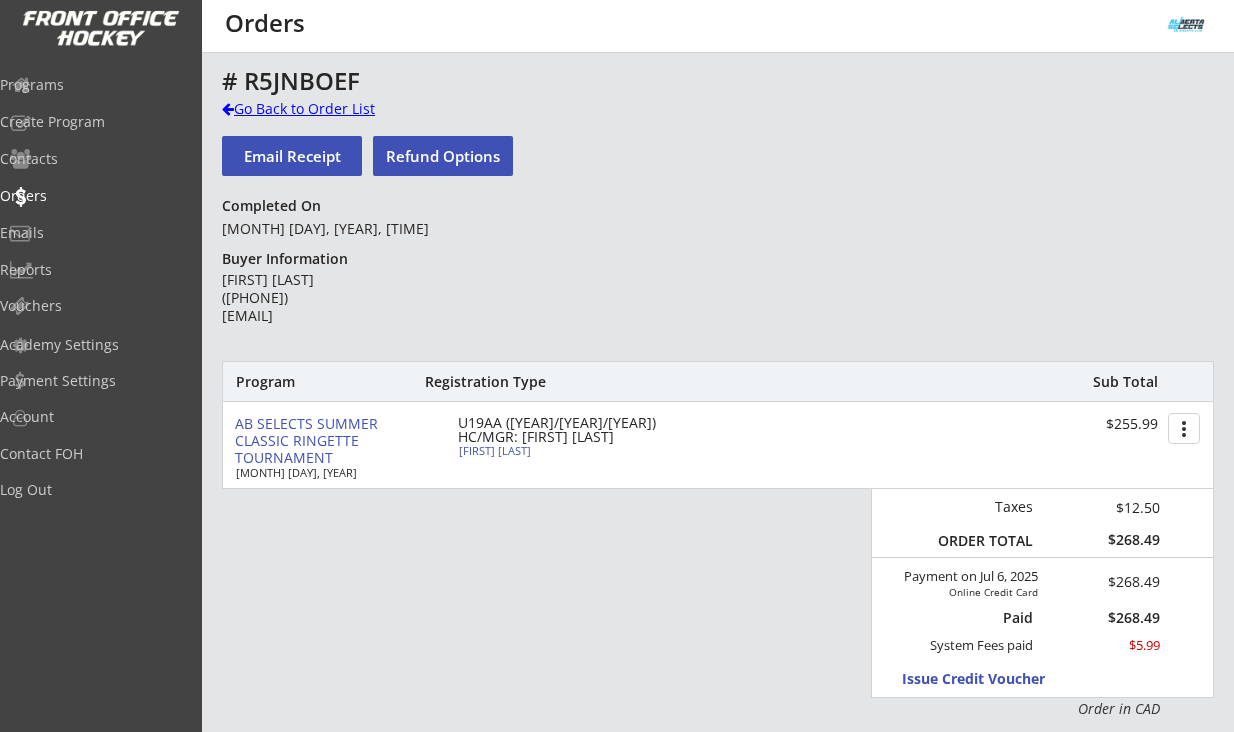 click on "Go Back to Order List" at bounding box center [0, 0] 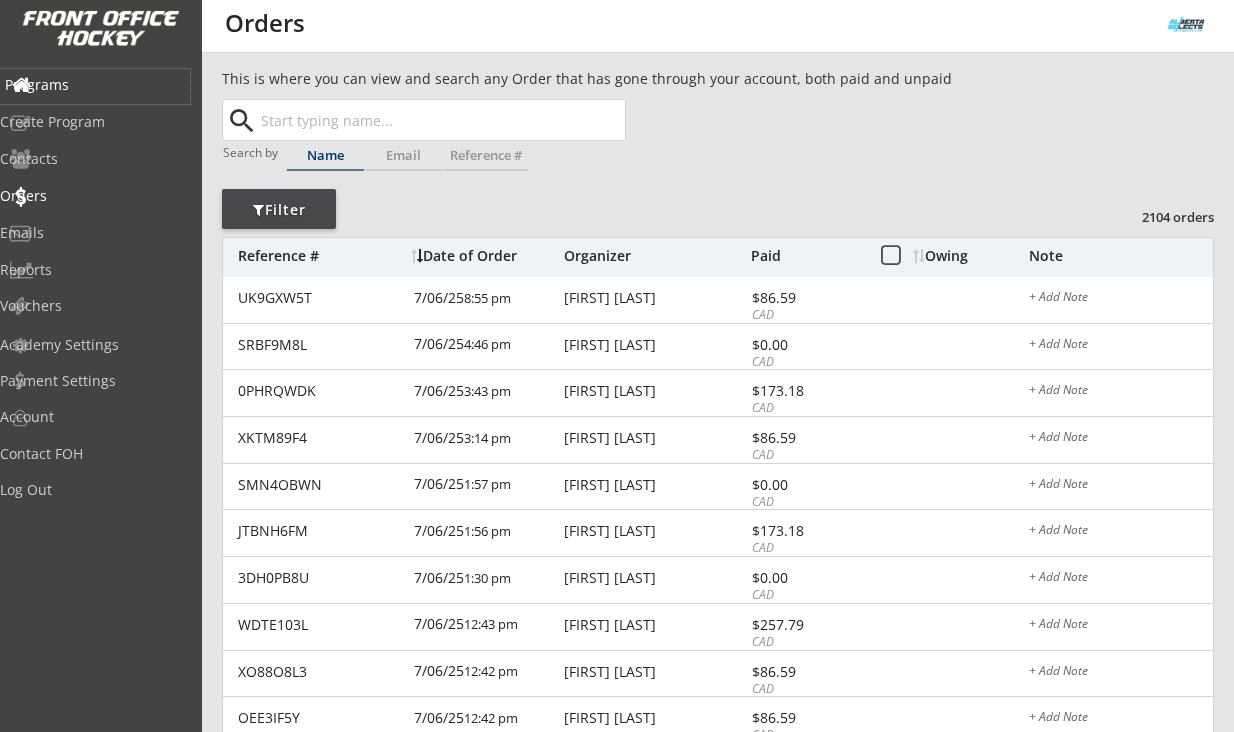 click on "Programs" at bounding box center [95, 85] 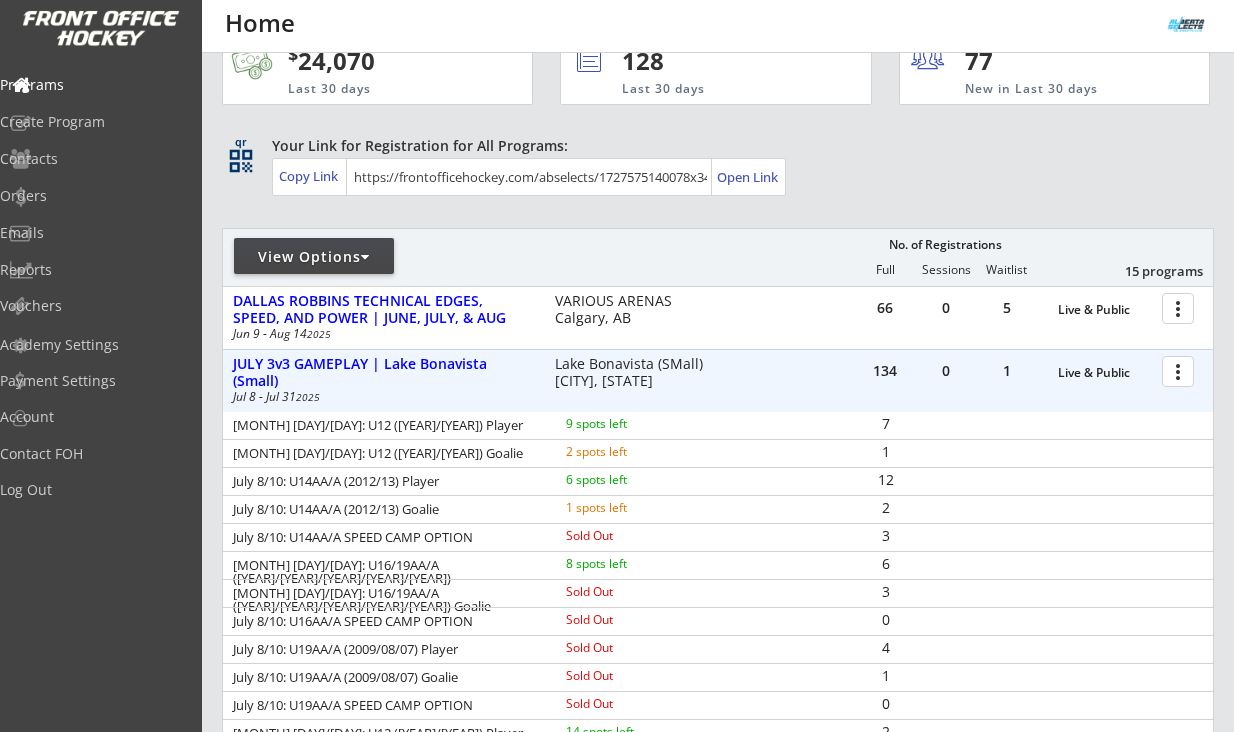 scroll, scrollTop: 87, scrollLeft: 0, axis: vertical 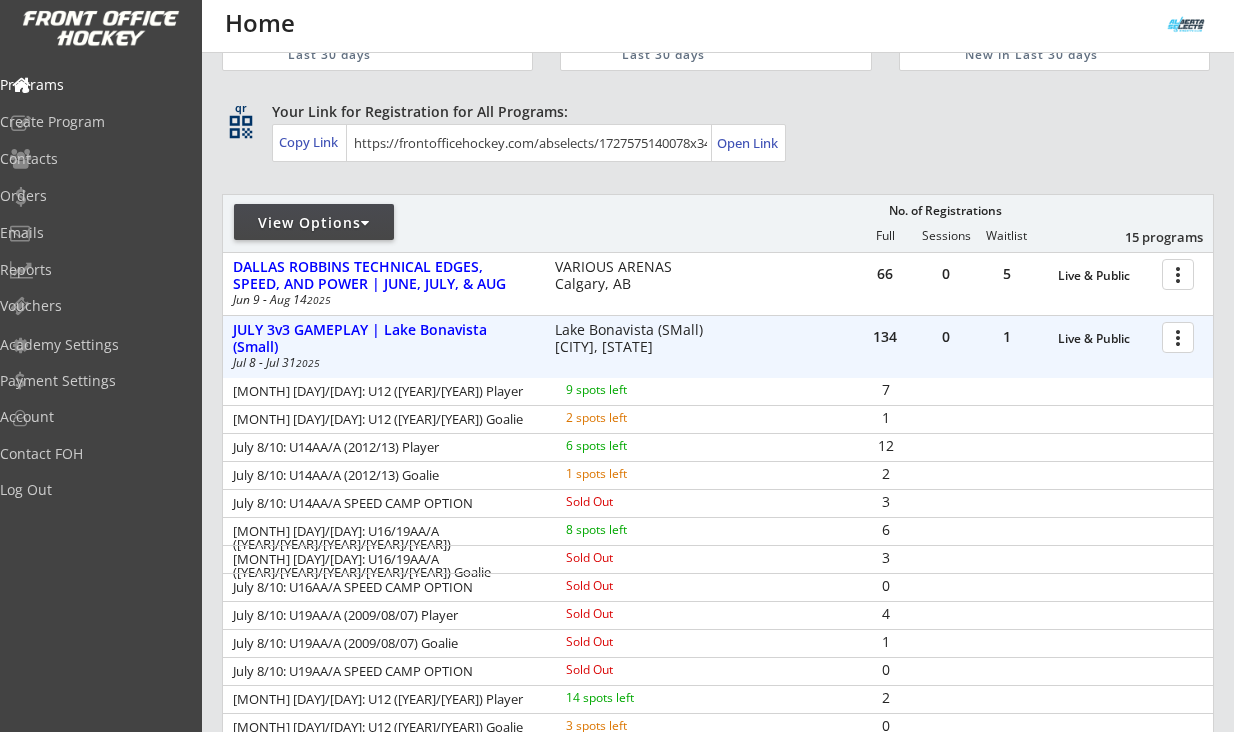 click at bounding box center [1181, 336] 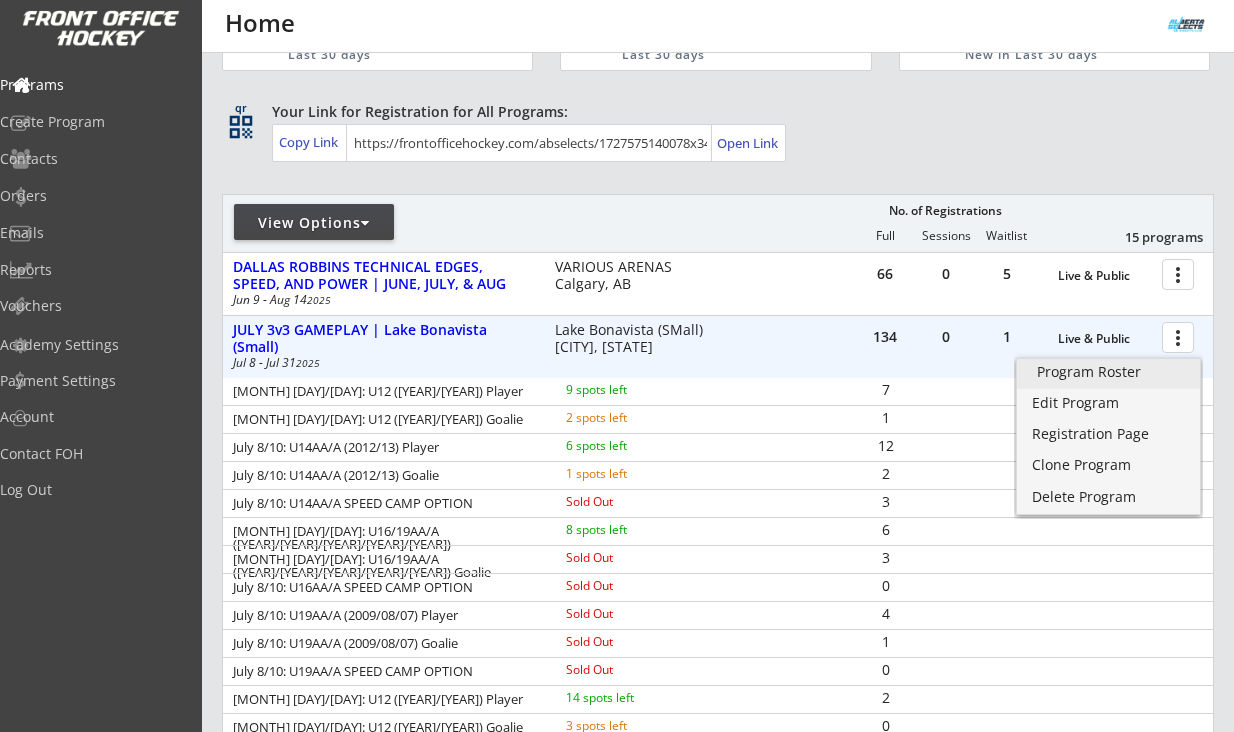 click on "Program Roster" at bounding box center (1108, 372) 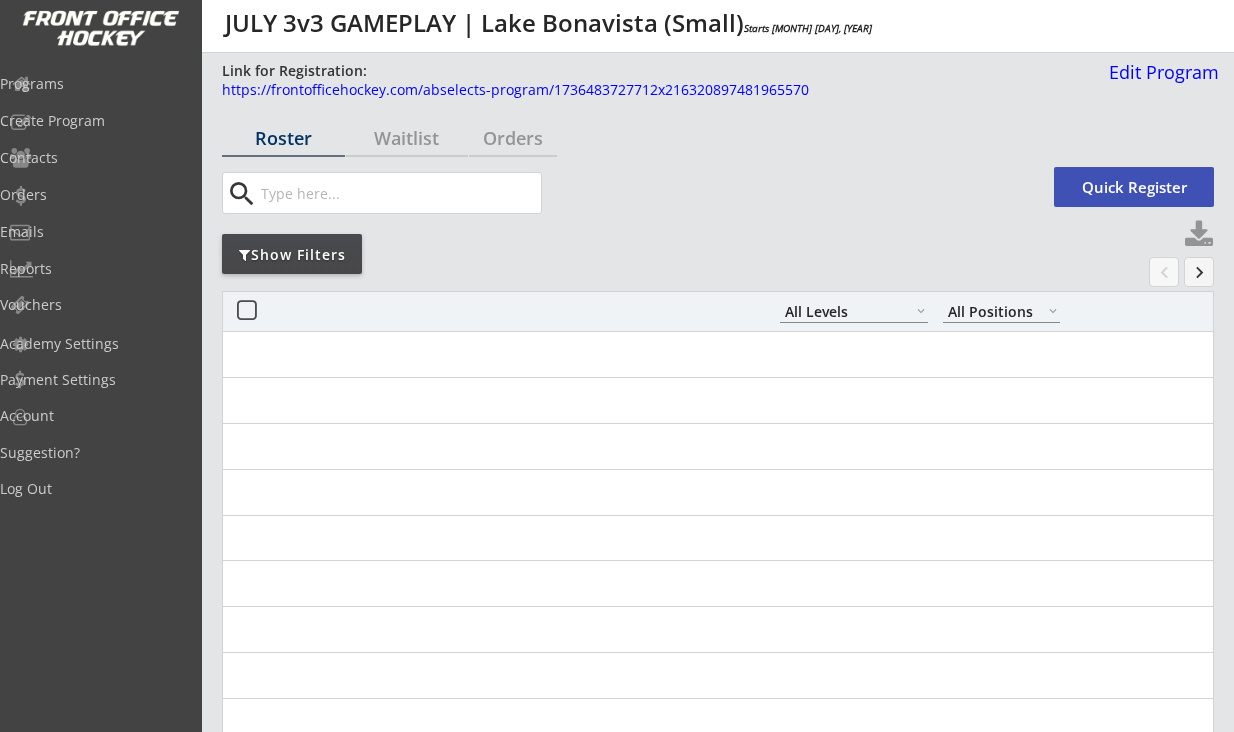 scroll, scrollTop: 0, scrollLeft: 0, axis: both 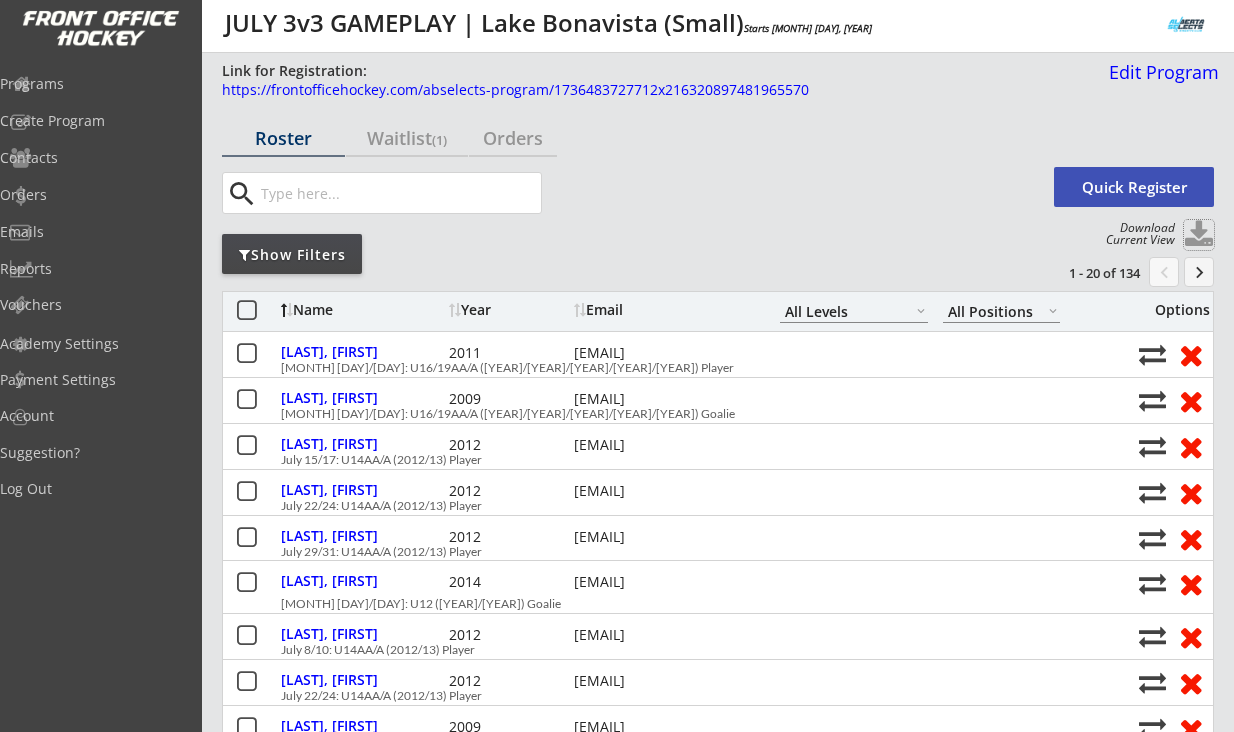 click at bounding box center [1199, 235] 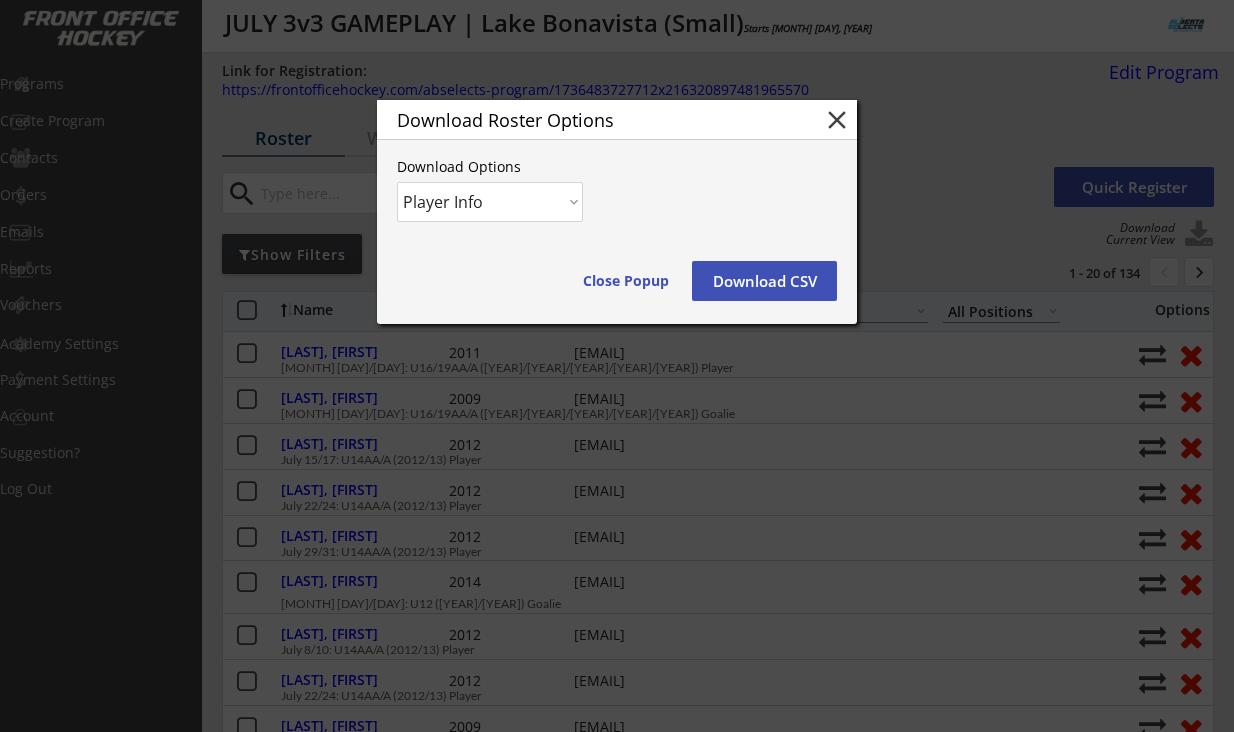 click on "Download CSV" at bounding box center (626, 281) 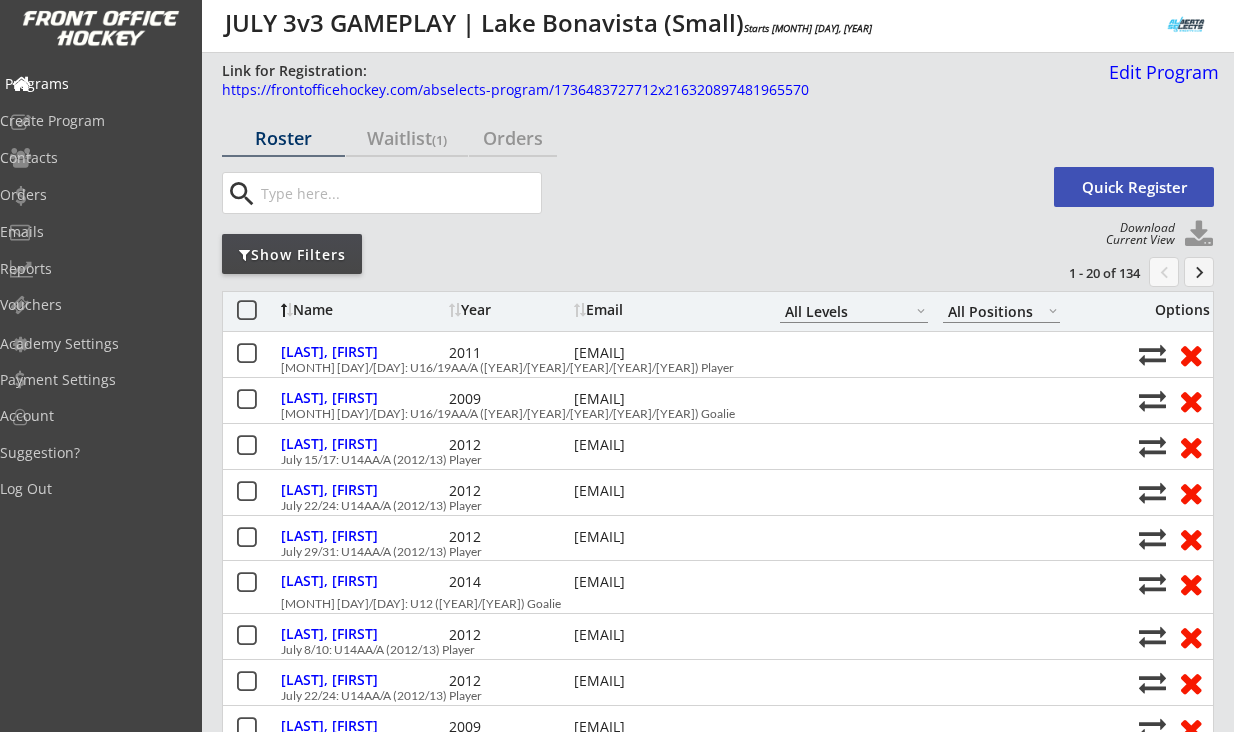 click on "Programs" at bounding box center [95, 84] 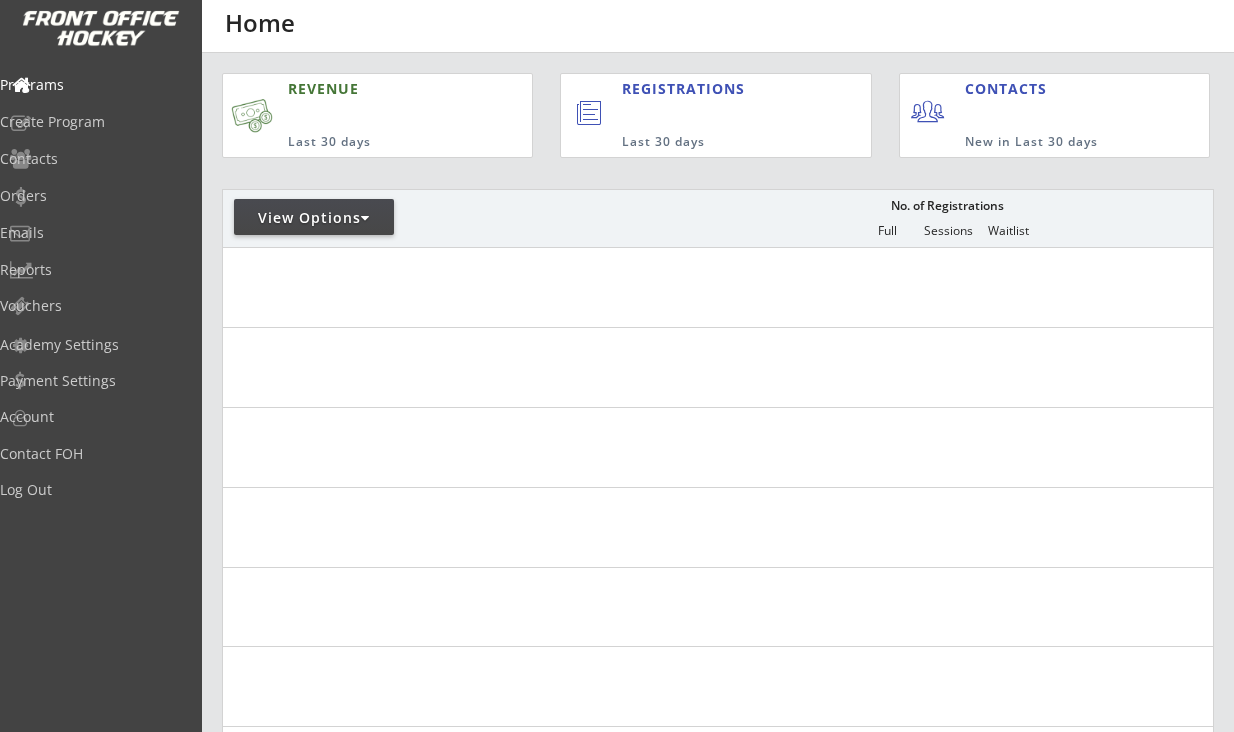 scroll, scrollTop: 0, scrollLeft: 0, axis: both 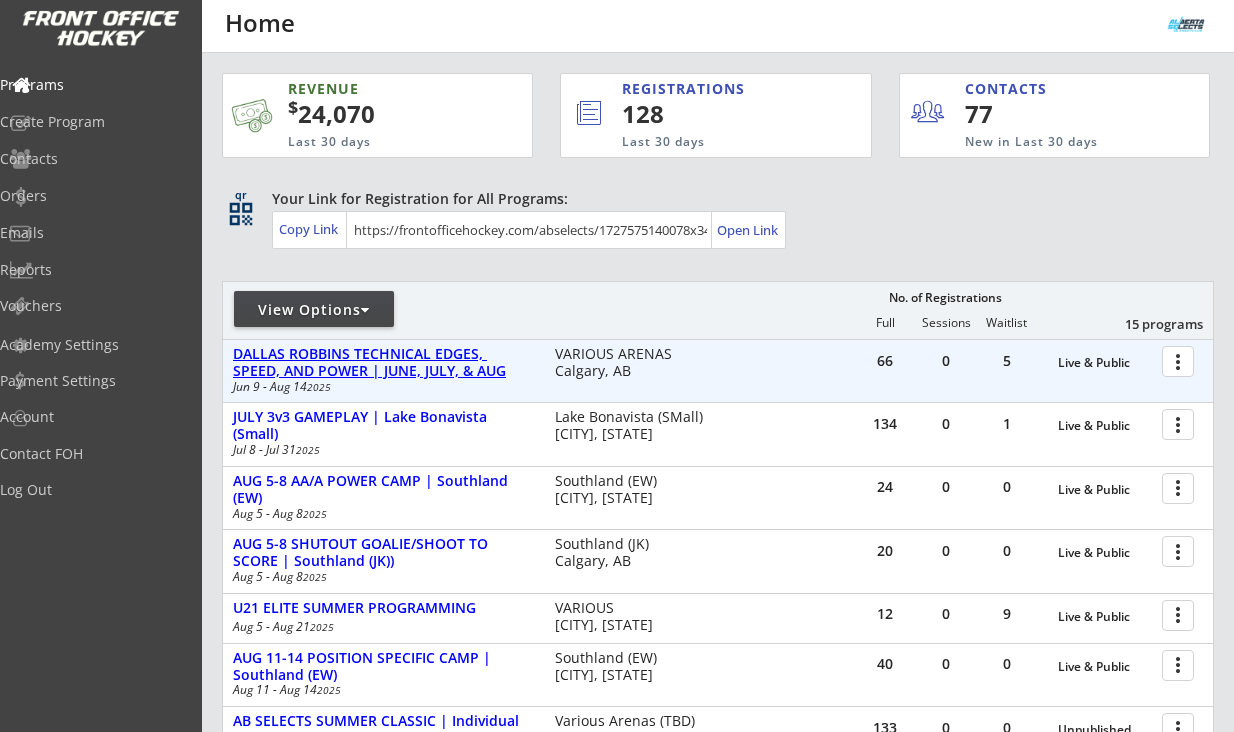 click on "DALLAS ROBBINS TECHNICAL EDGES, SPEED, AND POWER | JUNE, JULY, & AUG" at bounding box center (1105, 363) 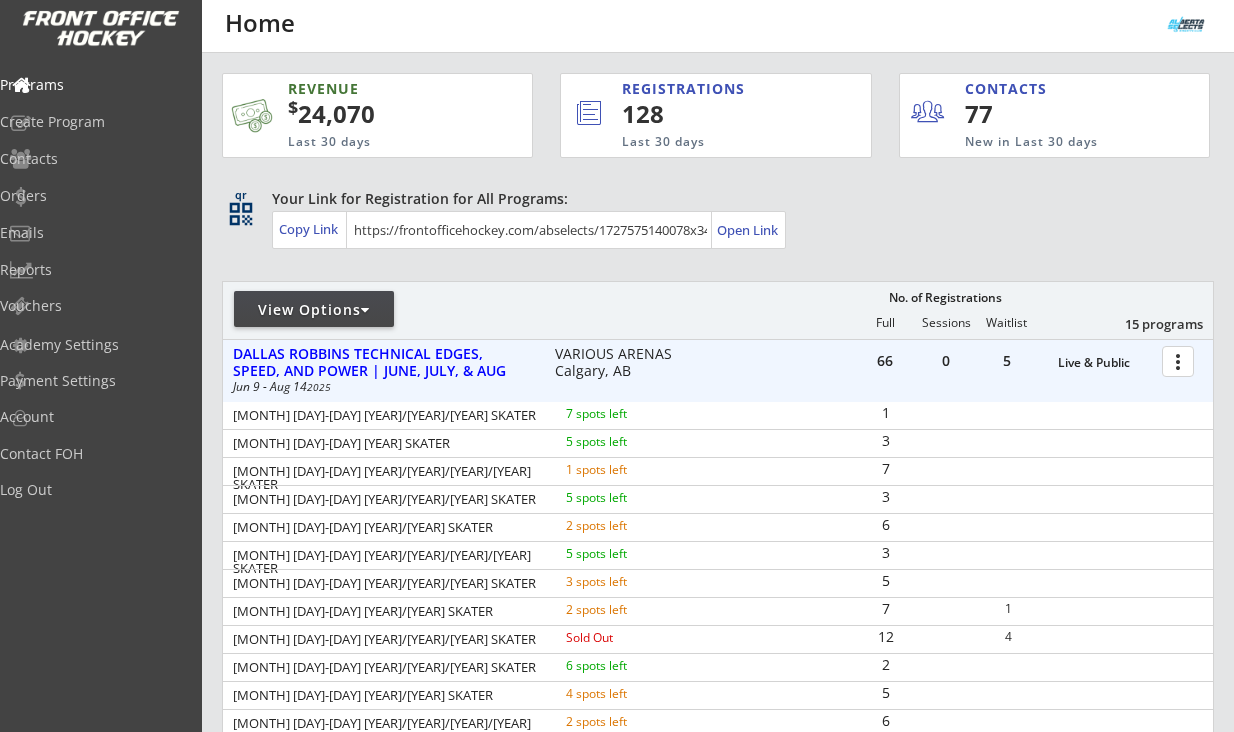 click at bounding box center (1181, 360) 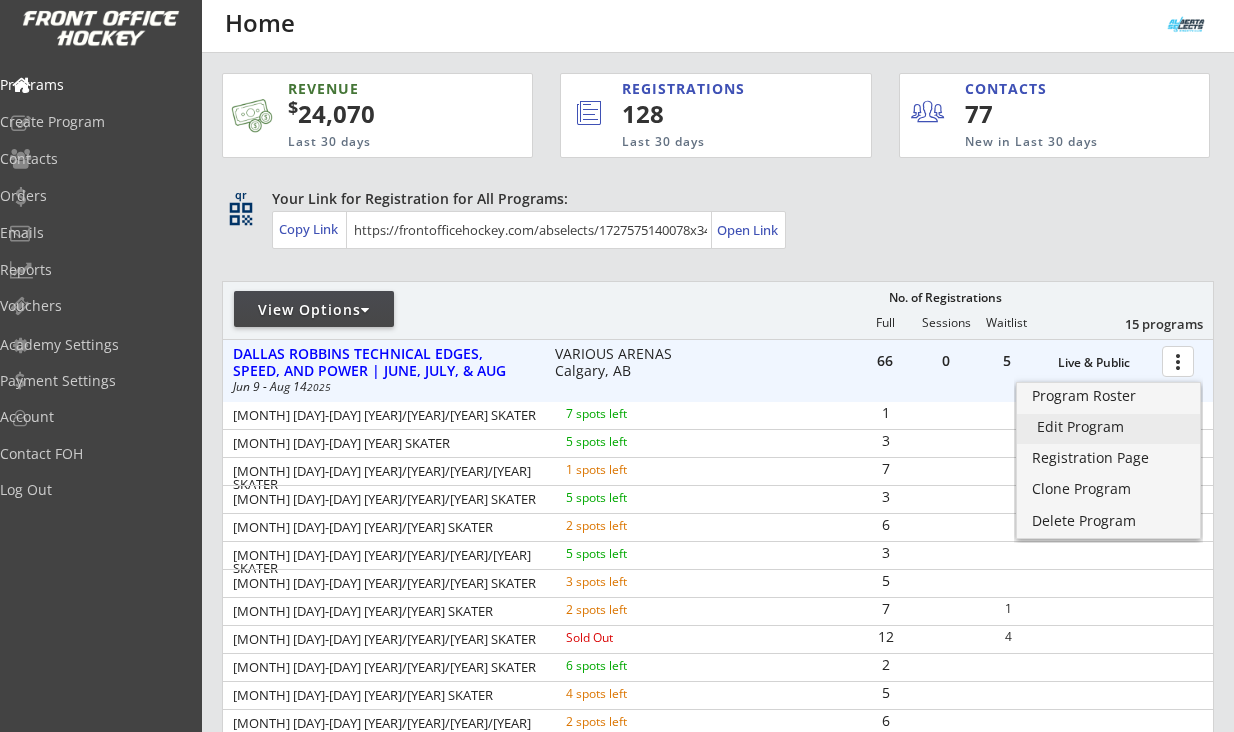 click on "Edit Program" at bounding box center [1108, 427] 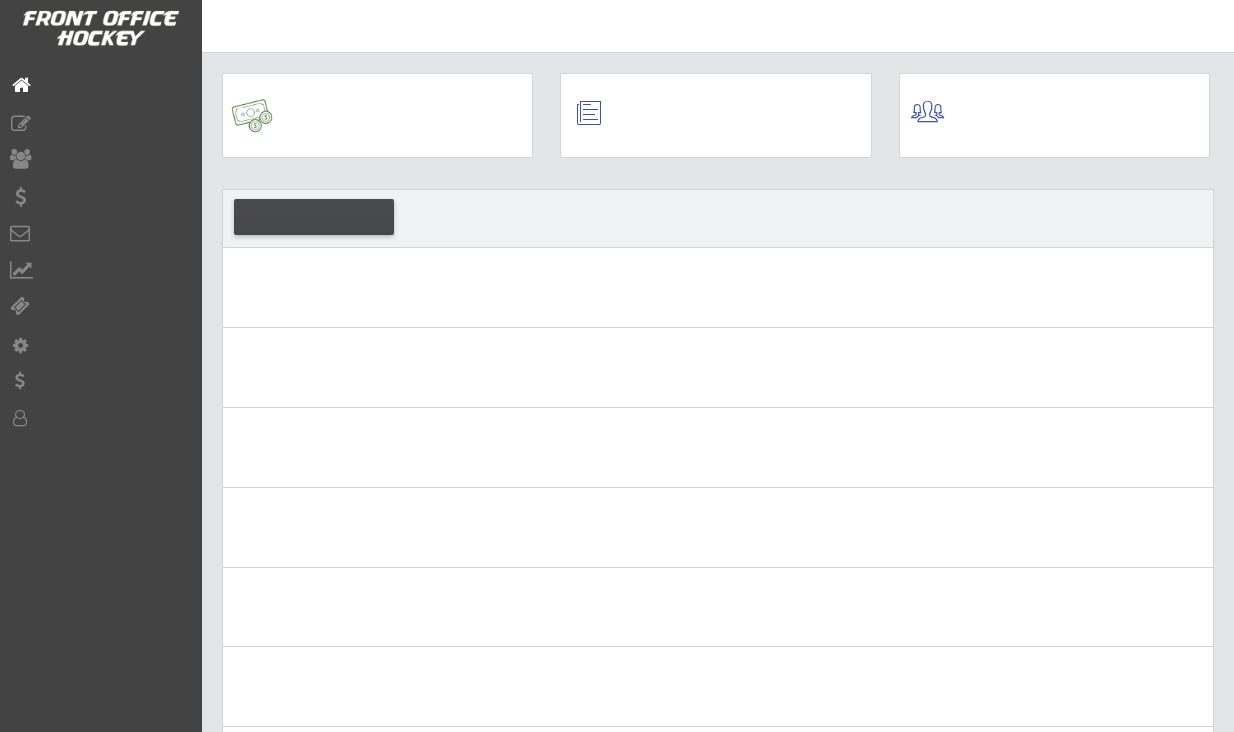 scroll, scrollTop: 0, scrollLeft: 0, axis: both 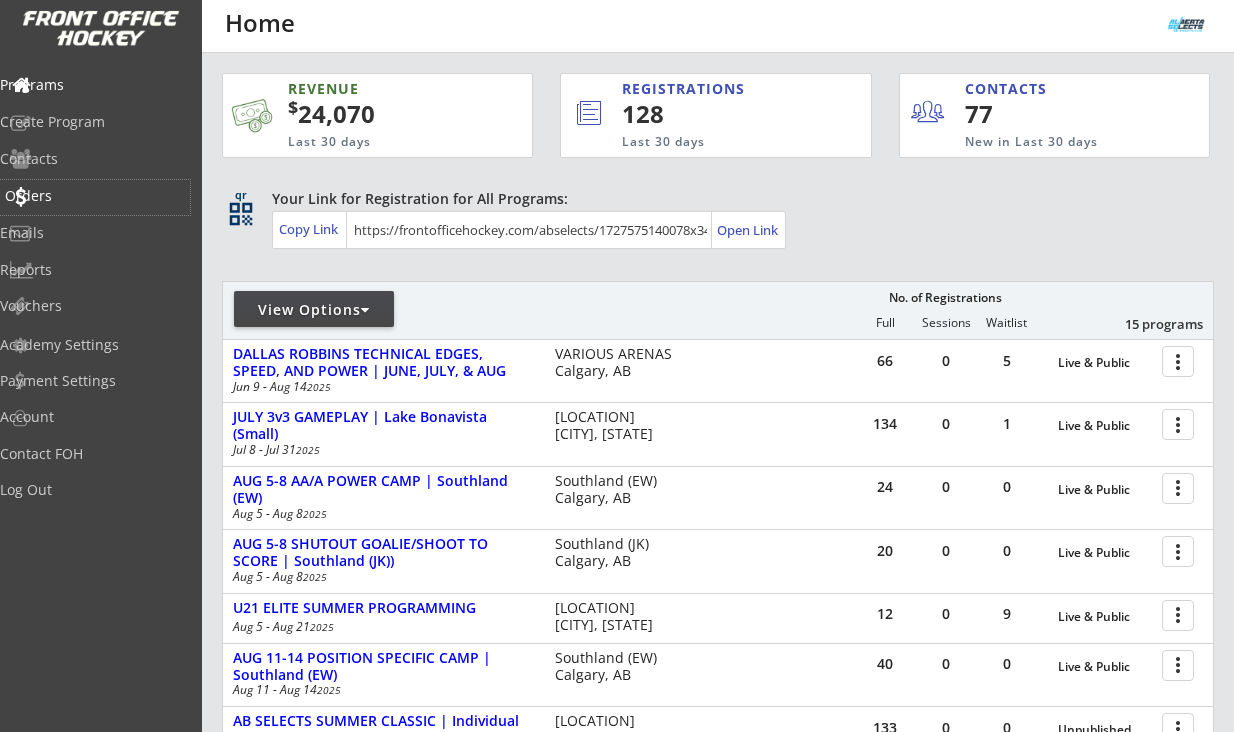 click on "Orders" at bounding box center (95, 197) 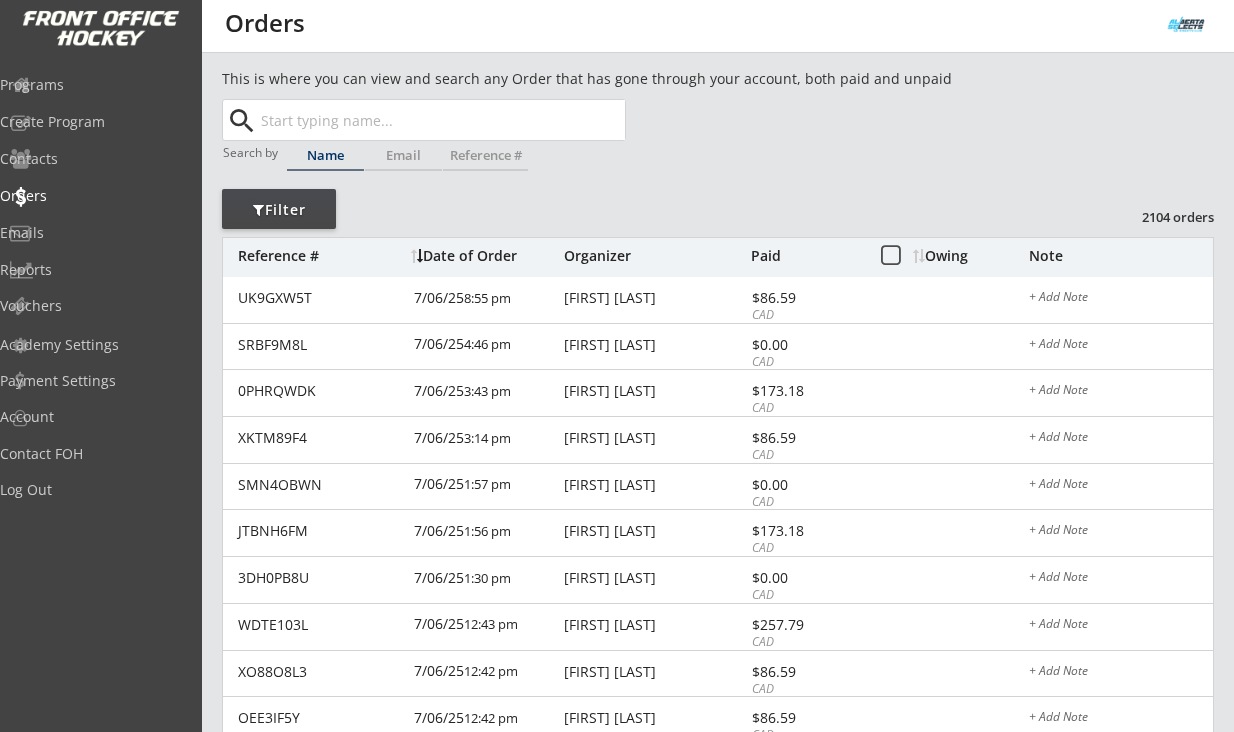 click at bounding box center (441, 120) 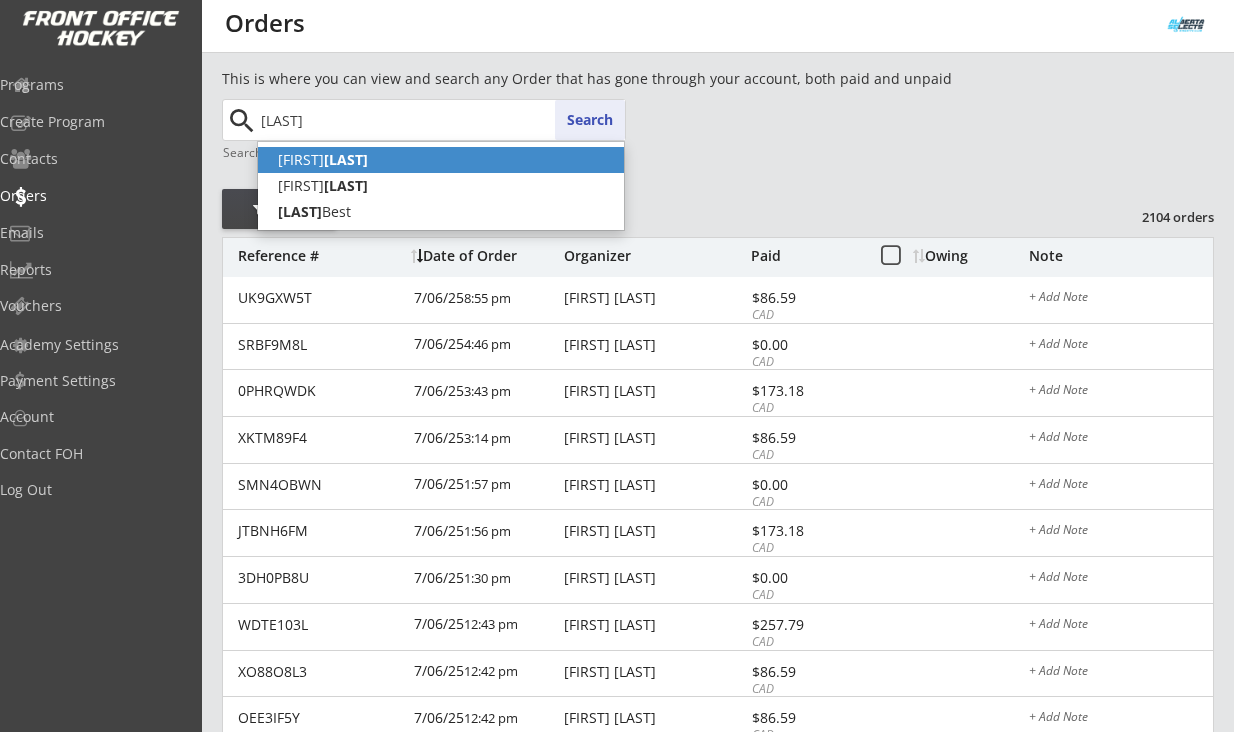 click on "Stacey  Clare" at bounding box center [441, 160] 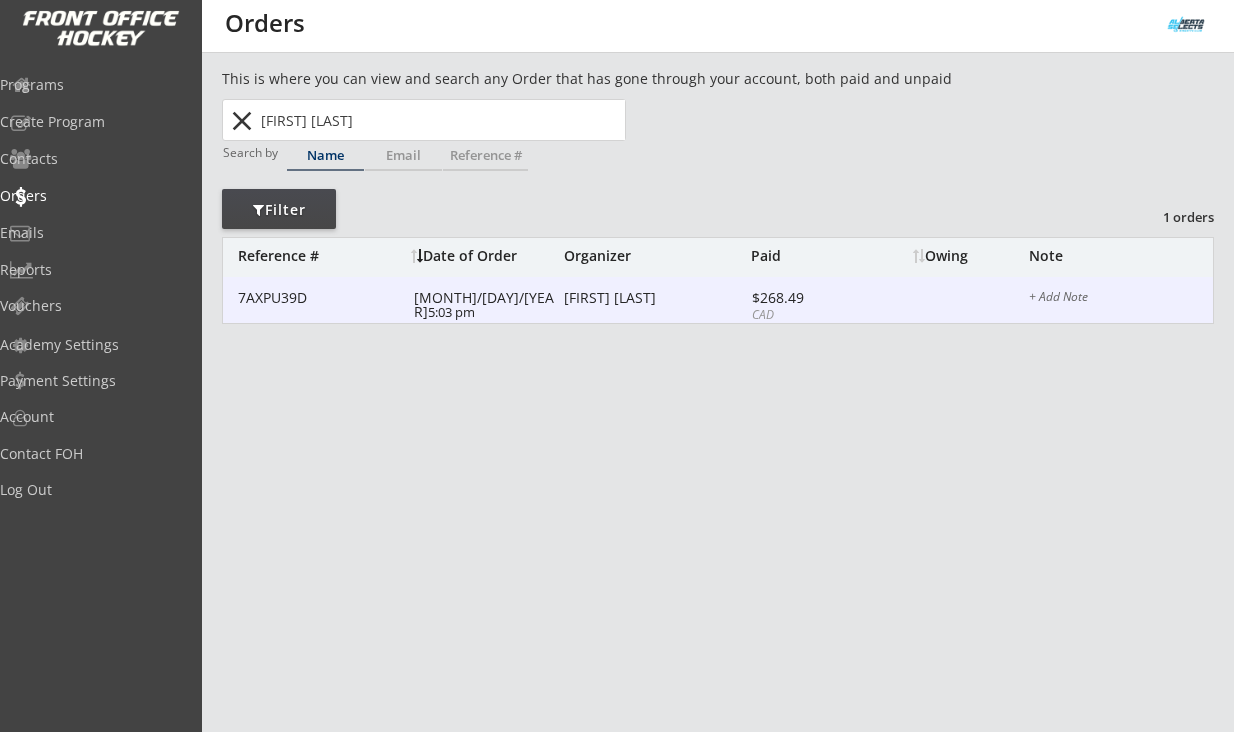 click on "Stacey Clare" at bounding box center (320, 298) 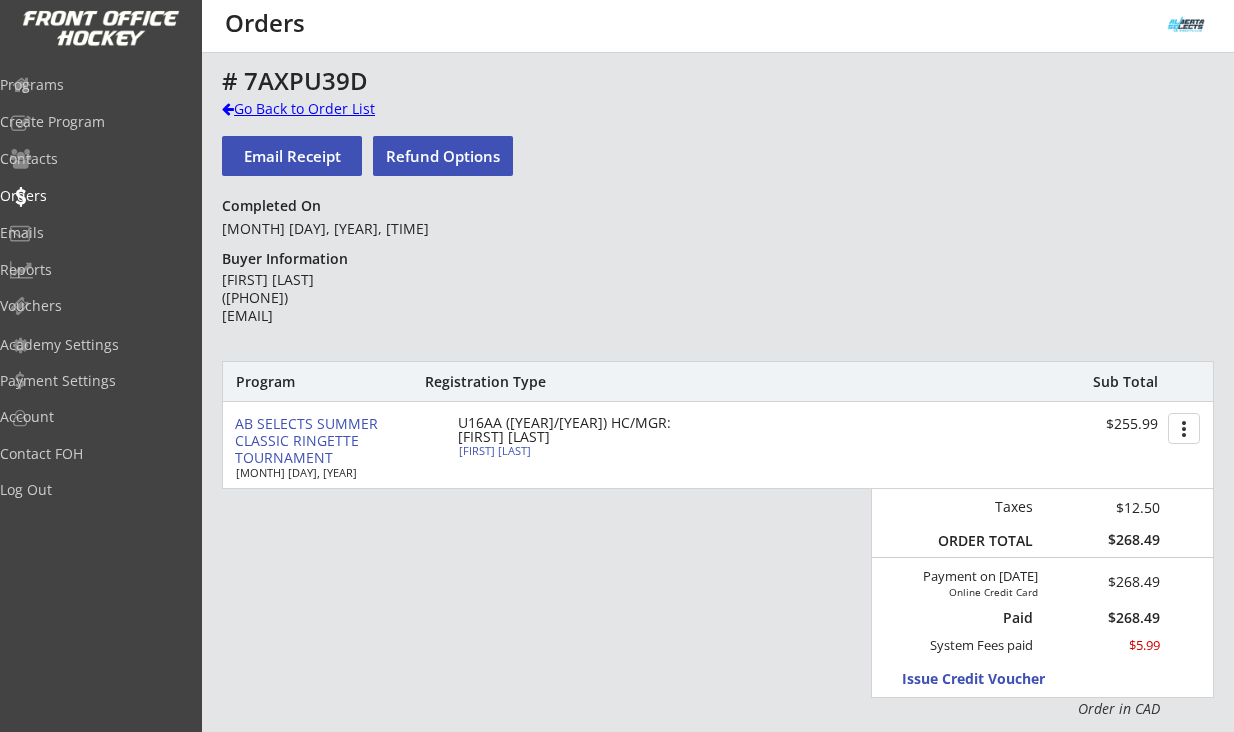 click on "Go Back to Order List" at bounding box center [0, 0] 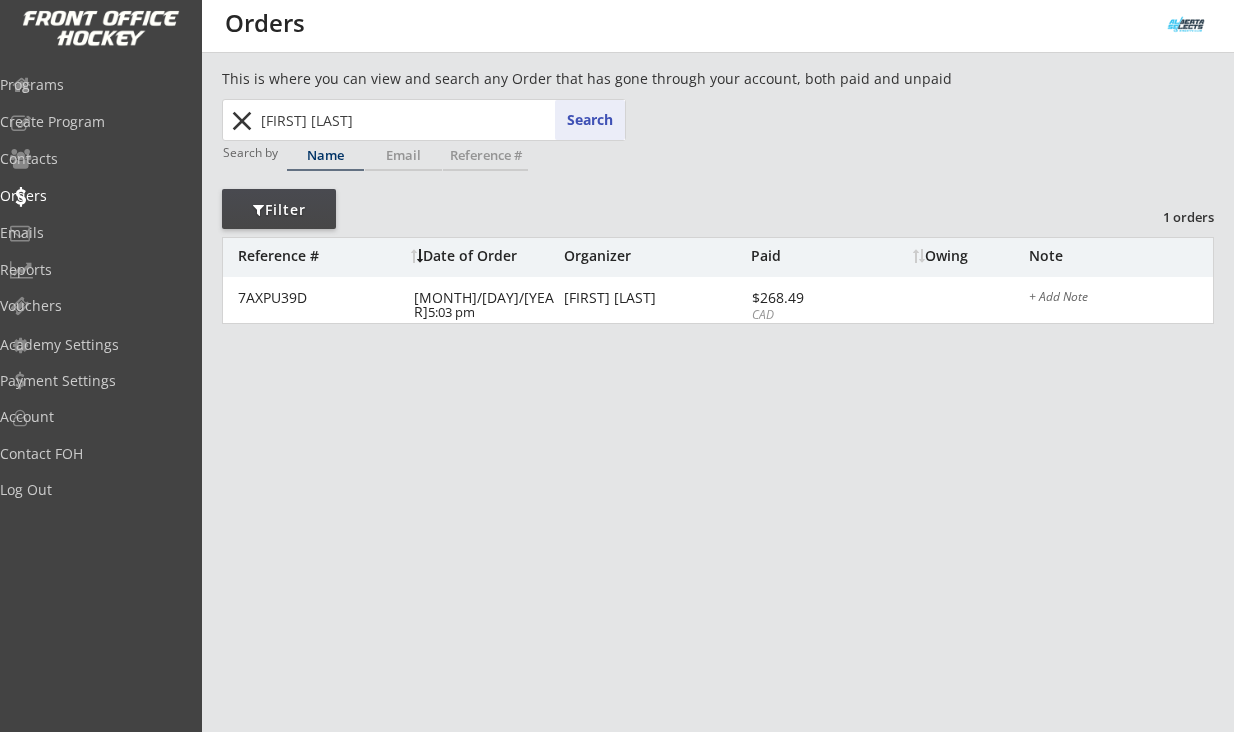click on "Stacey Clare" at bounding box center (441, 120) 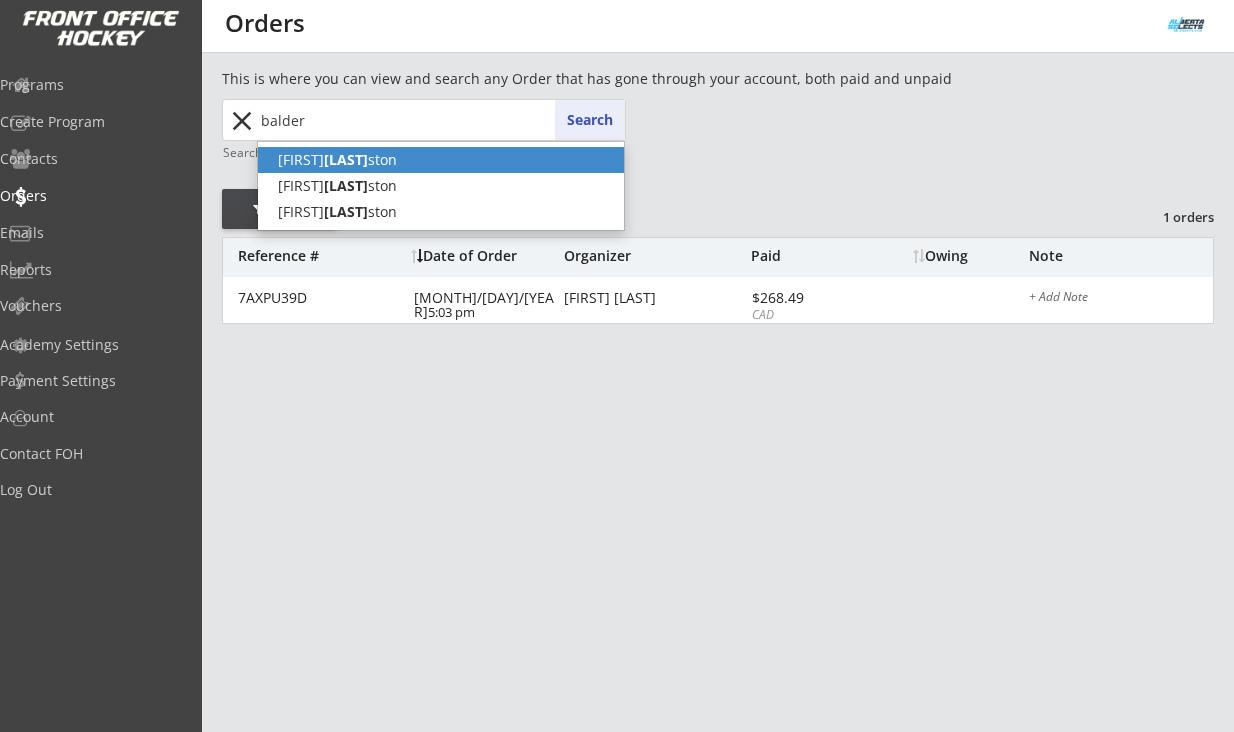 click on "Balder" at bounding box center [346, 159] 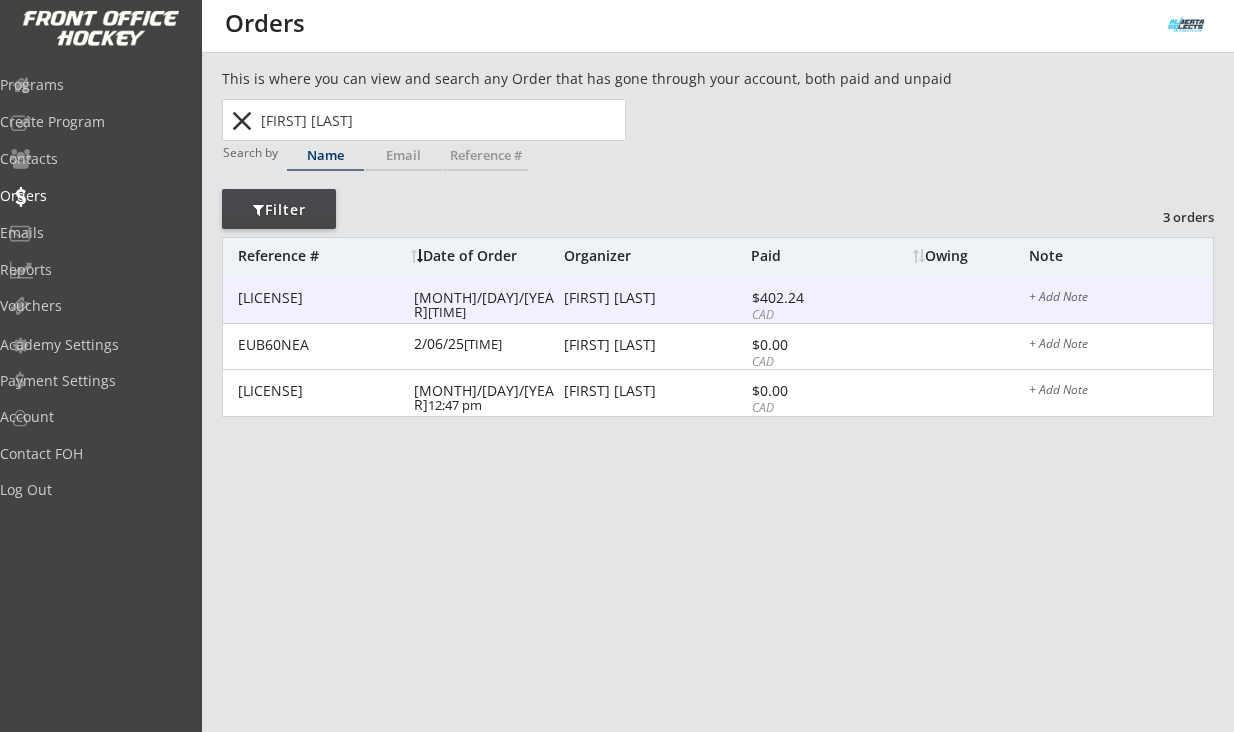 click on "Pamela Balderston" at bounding box center [320, 298] 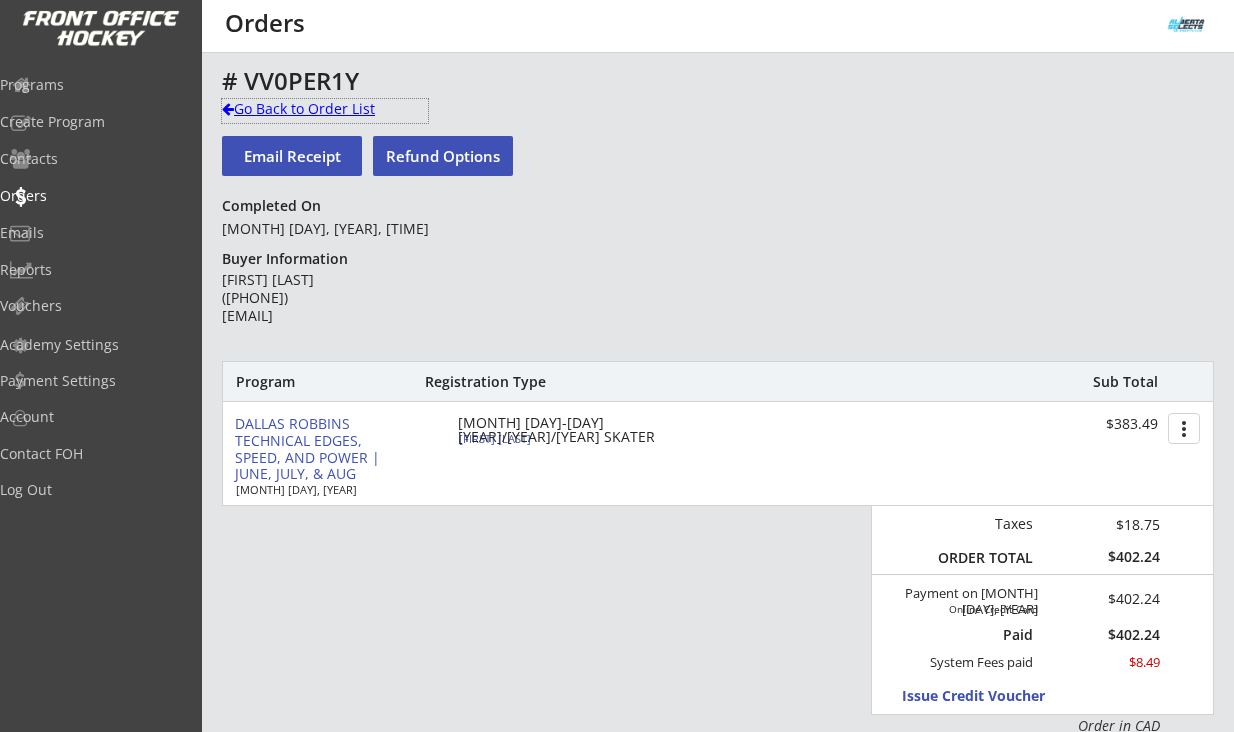 click on "Go Back to Order List" at bounding box center (325, 109) 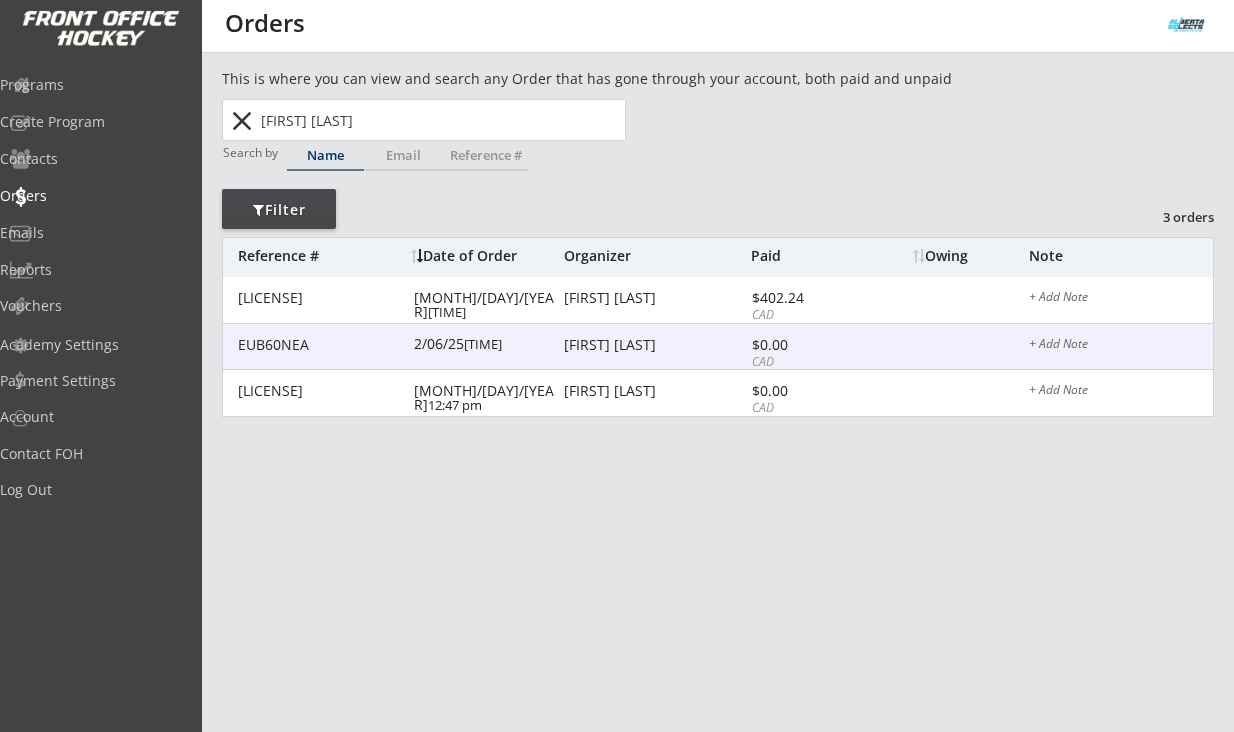 click on "Pamela Balderston" at bounding box center (320, 345) 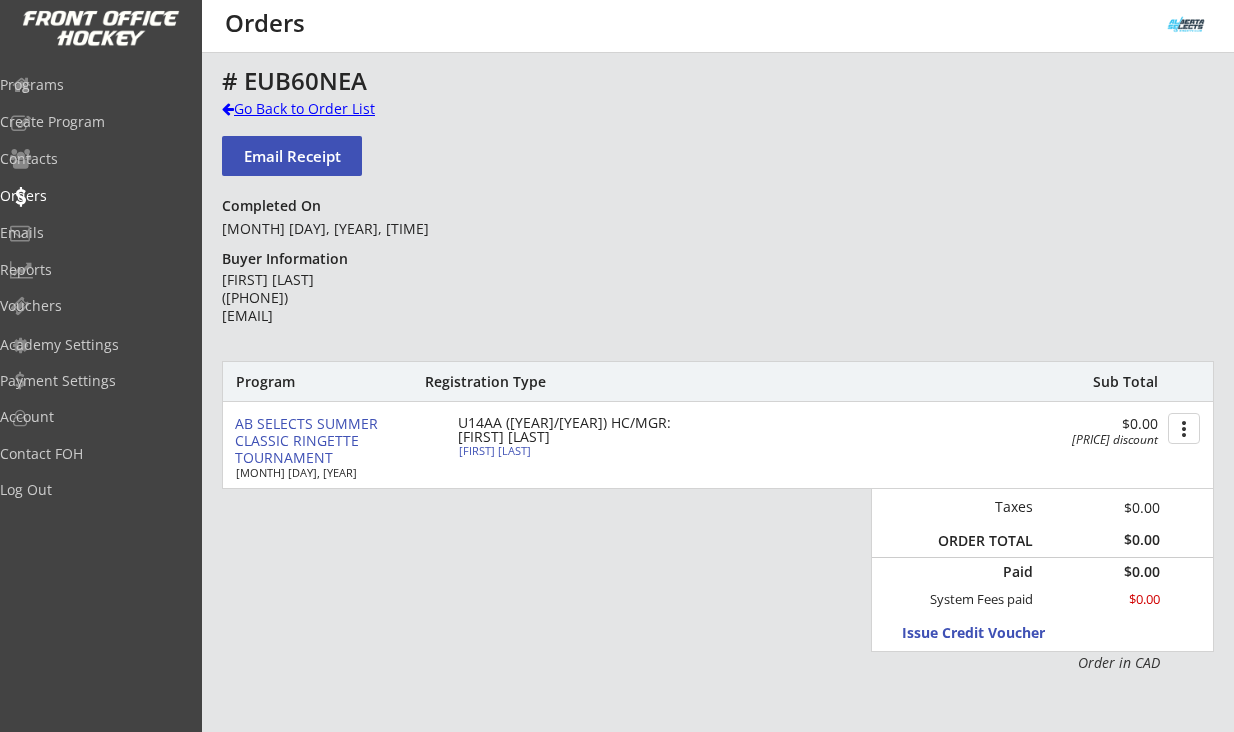 click on "Go Back to Order List" at bounding box center (0, 0) 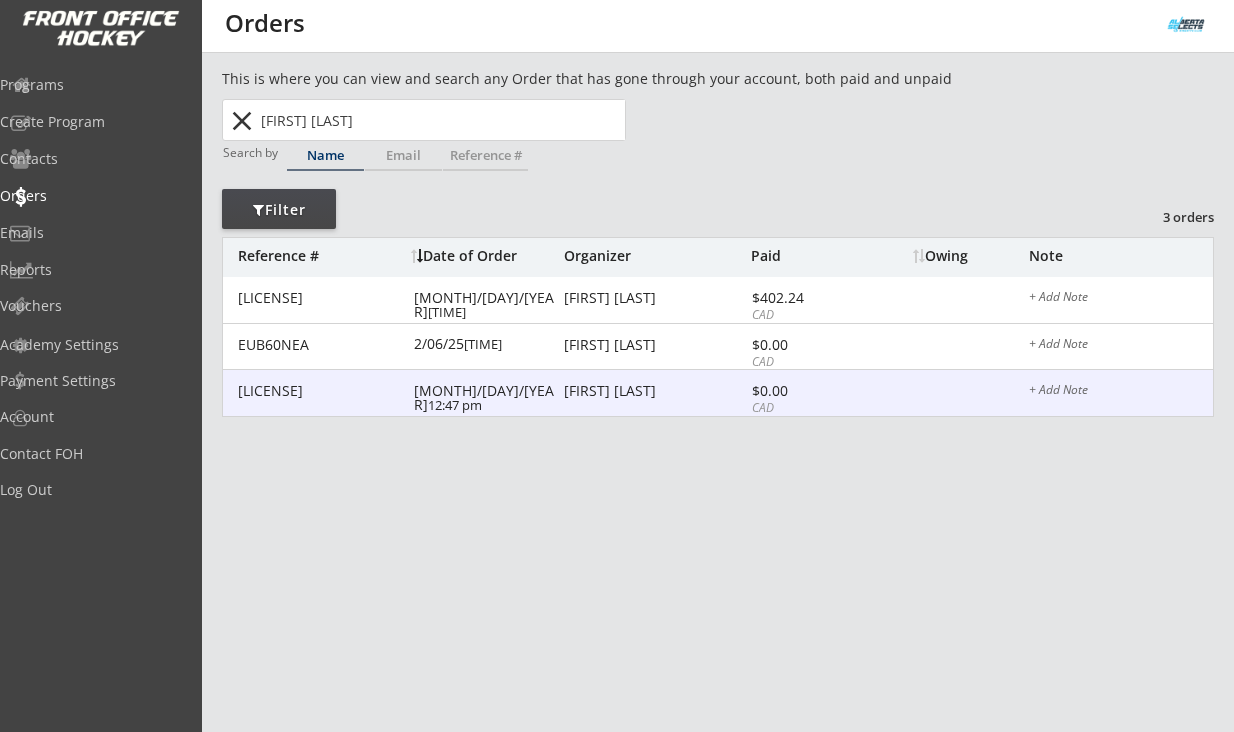 click on "Pamela Balderston" at bounding box center [320, 391] 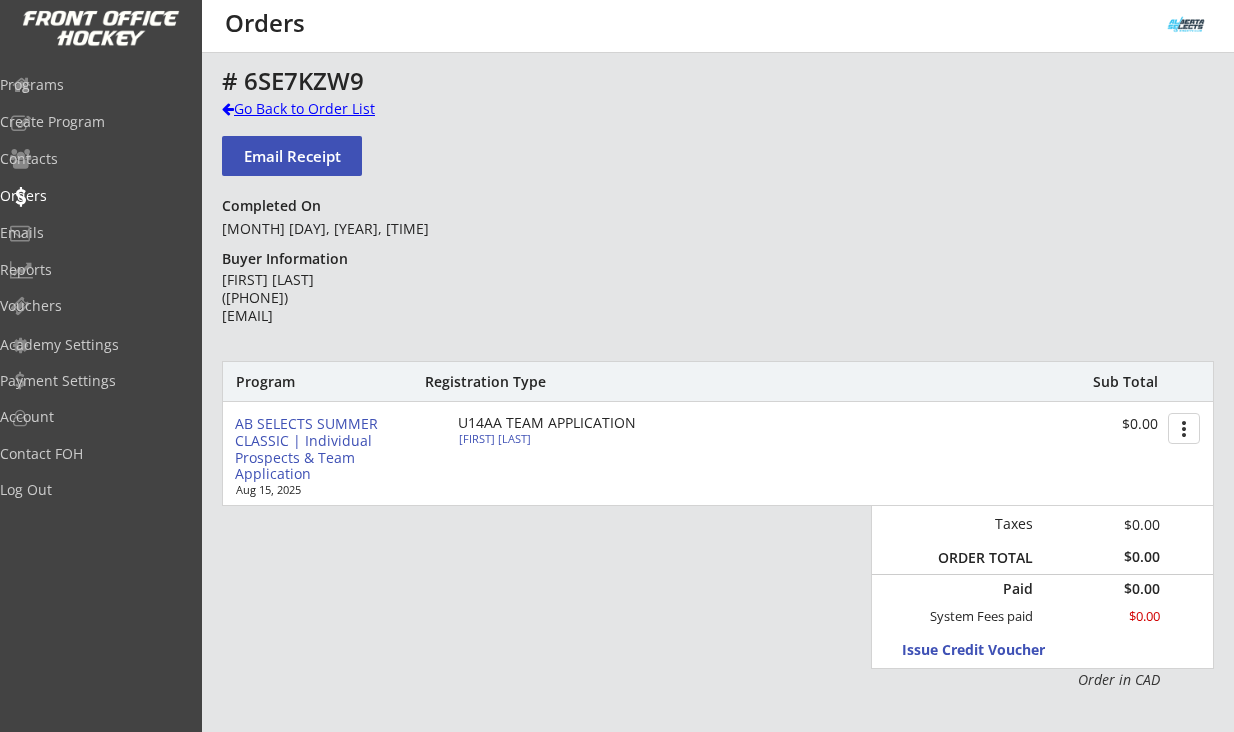 click on "Go Back to Order List" at bounding box center (0, 0) 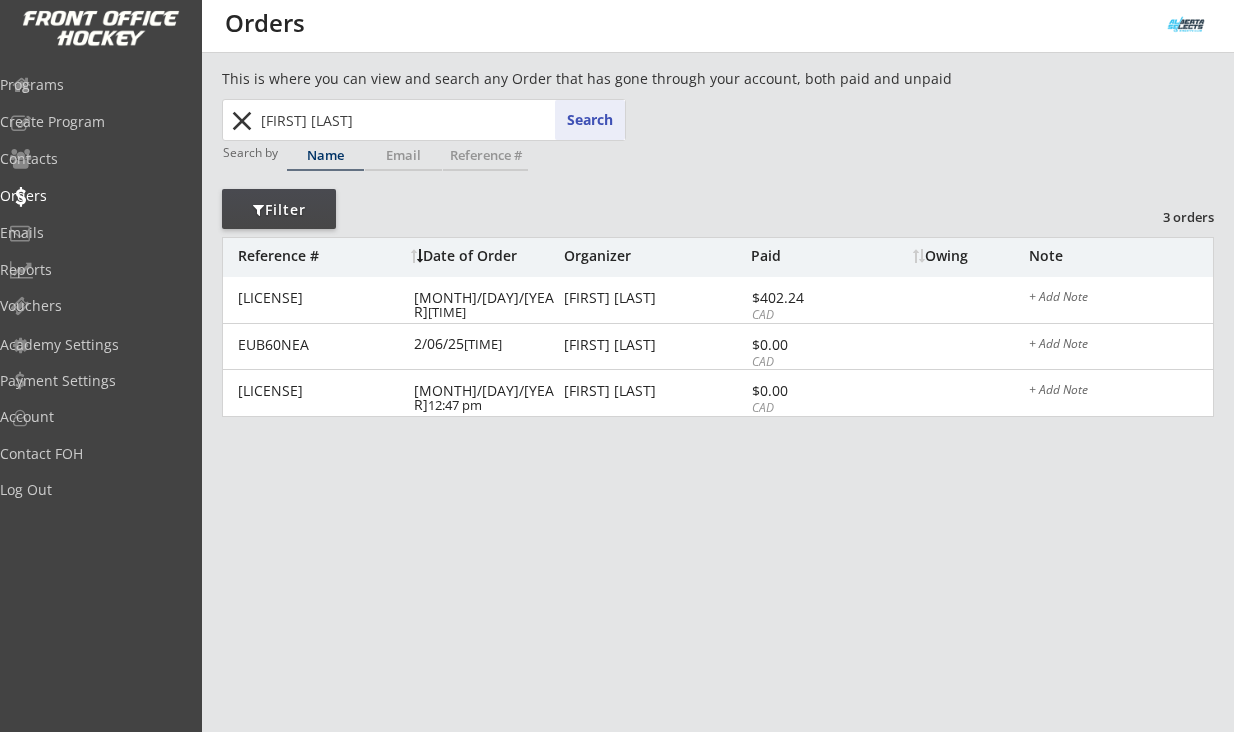 click on "Pamela Balderston" at bounding box center (441, 120) 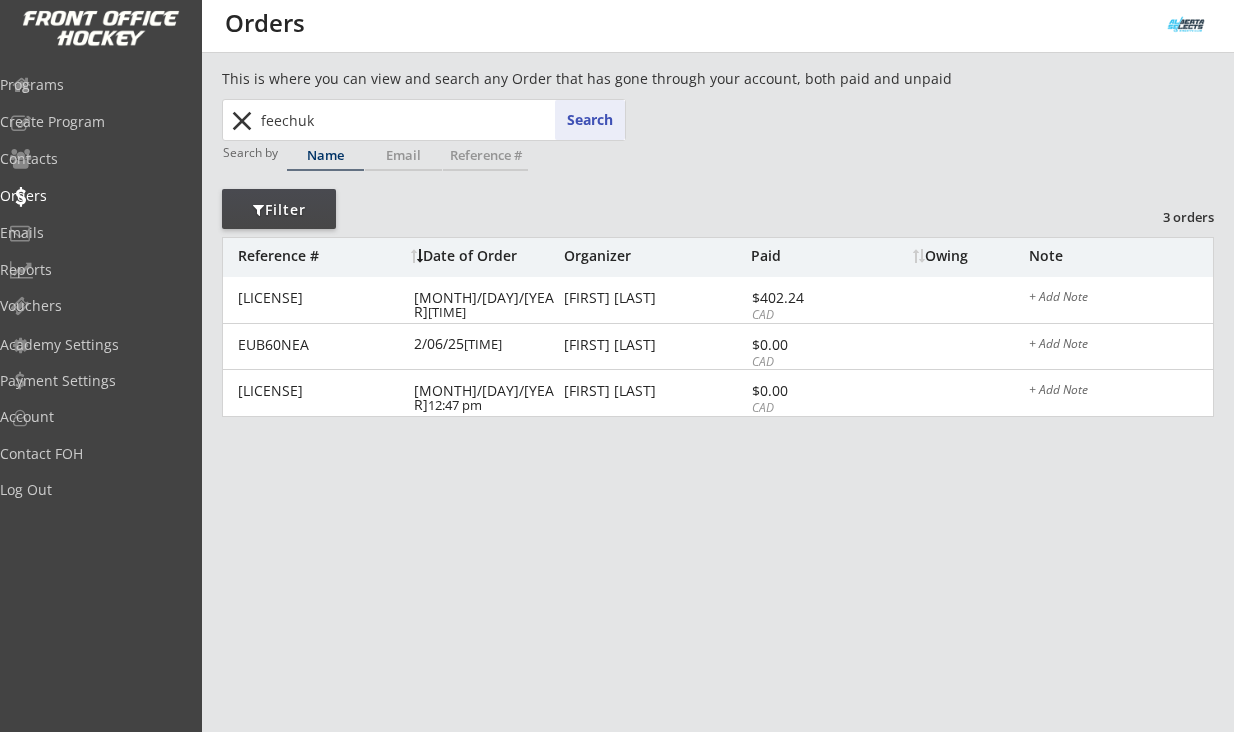 click on "feechuk" at bounding box center [441, 120] 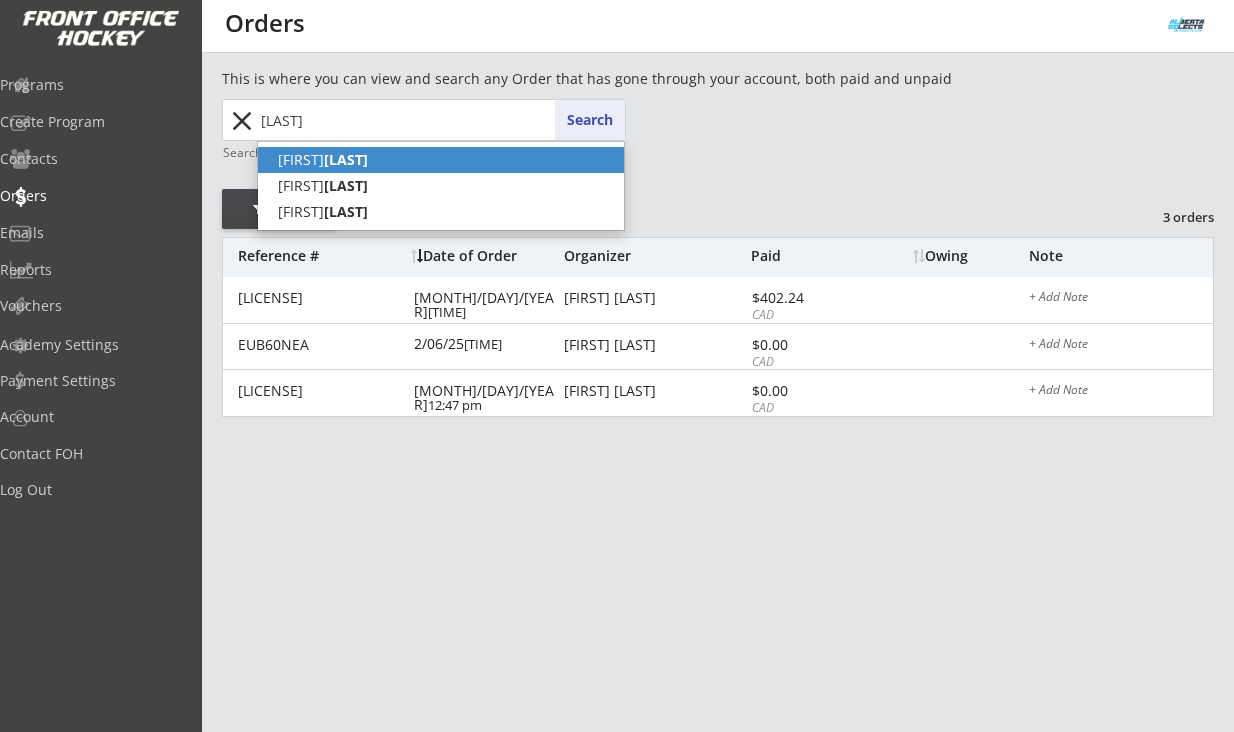 click on "Feuchuk" at bounding box center (346, 159) 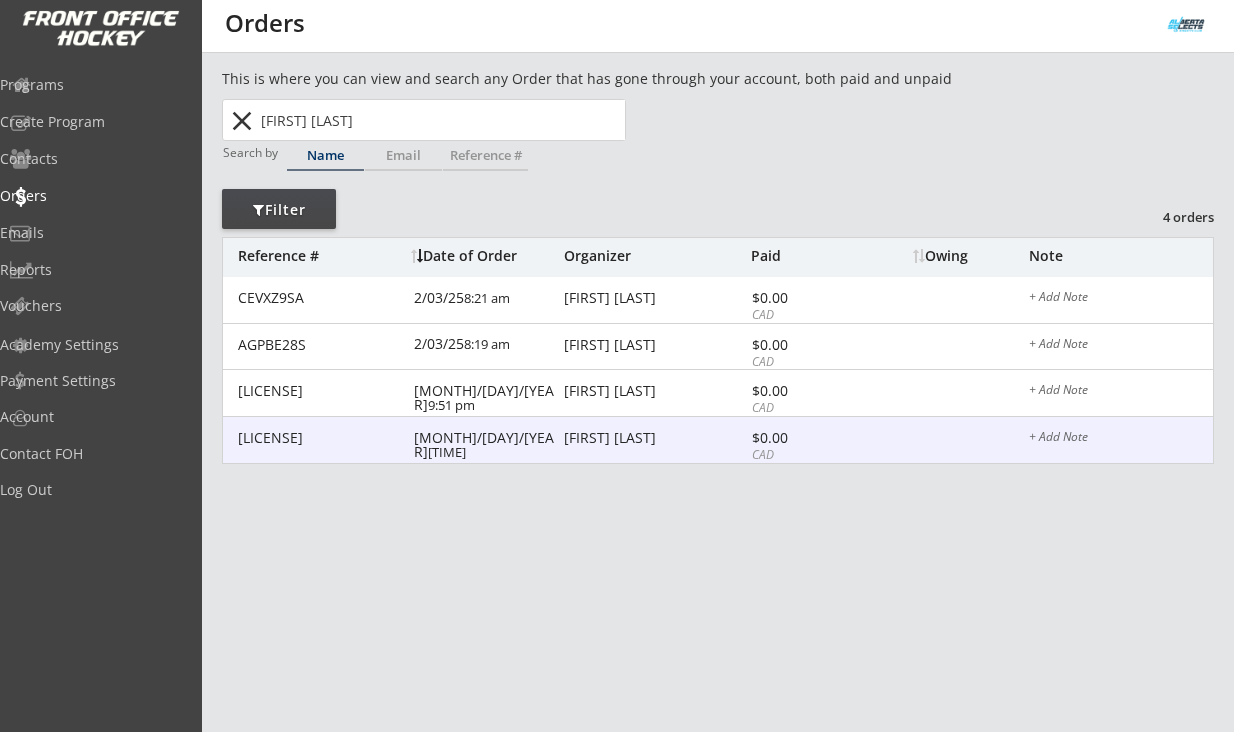 click on "0PTOAV1P 11/12/24
11:14 pm Teena Feuchuk $0.00 CAD + Add Note" at bounding box center [0, 0] 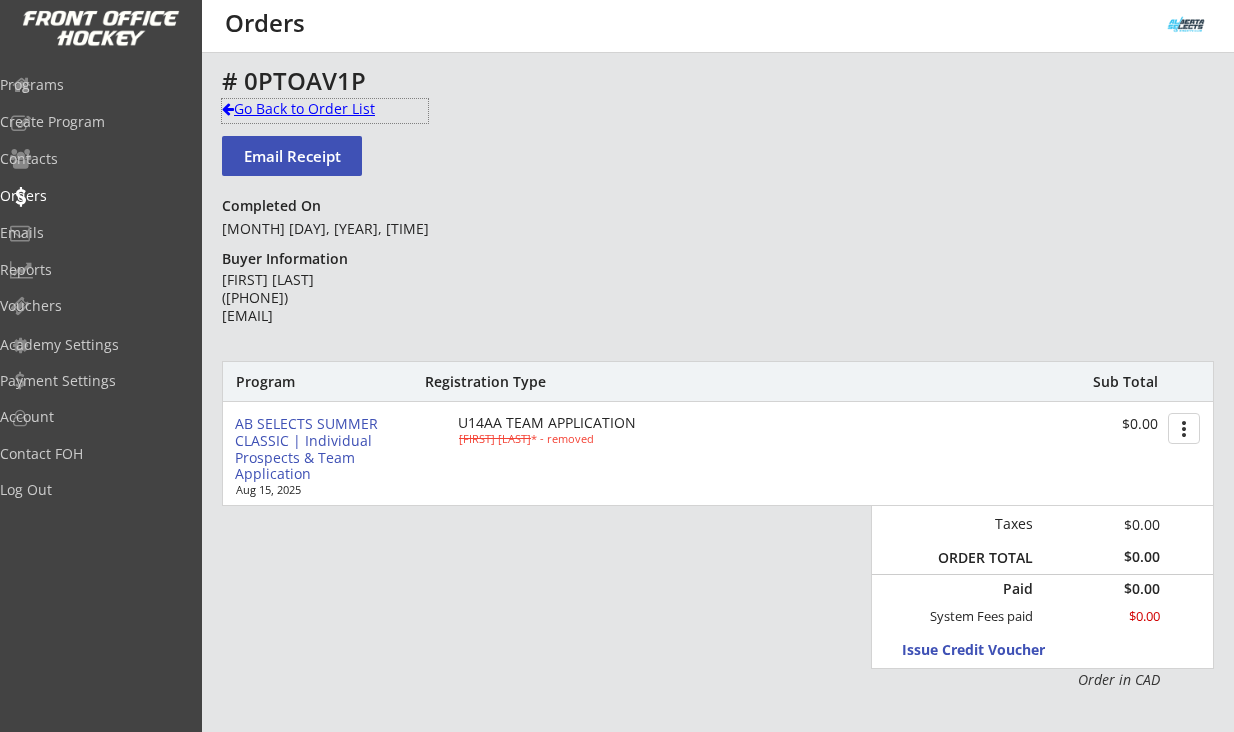 click on "Go Back to Order List" at bounding box center [325, 109] 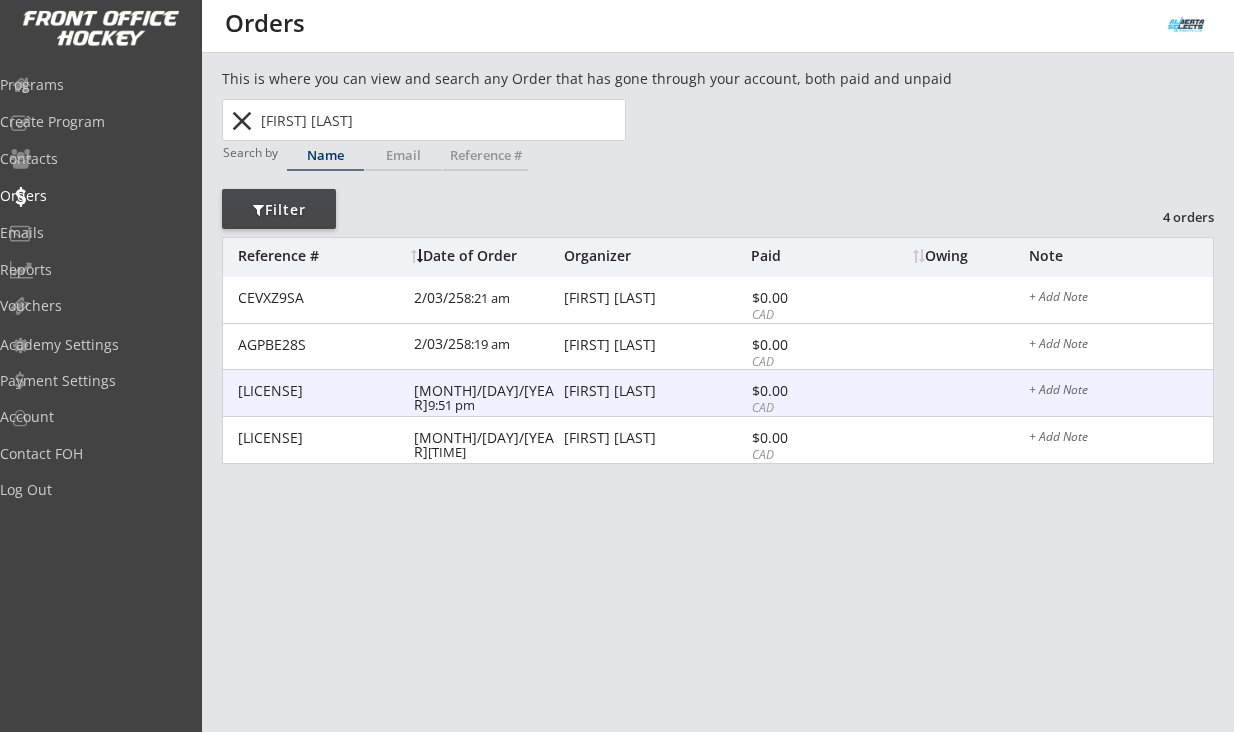 click on "Teena Feuchuk" at bounding box center (320, 391) 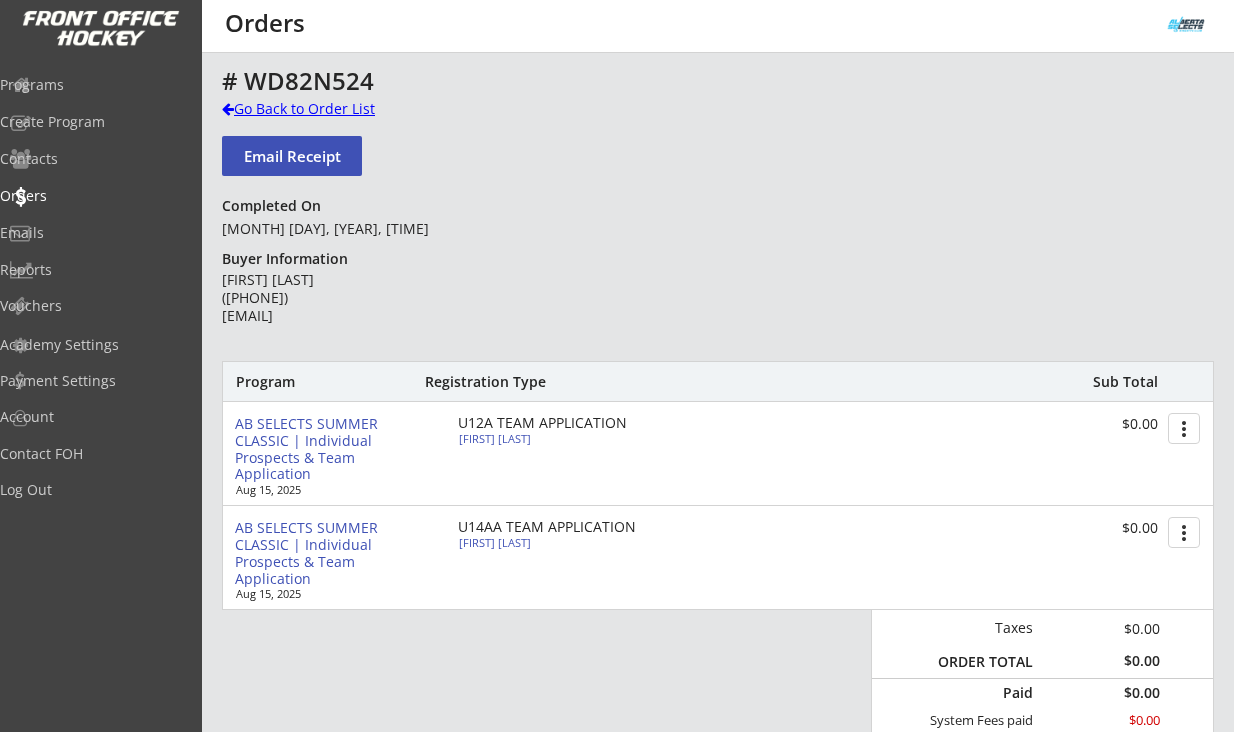 click on "Go Back to Order List" at bounding box center [0, 0] 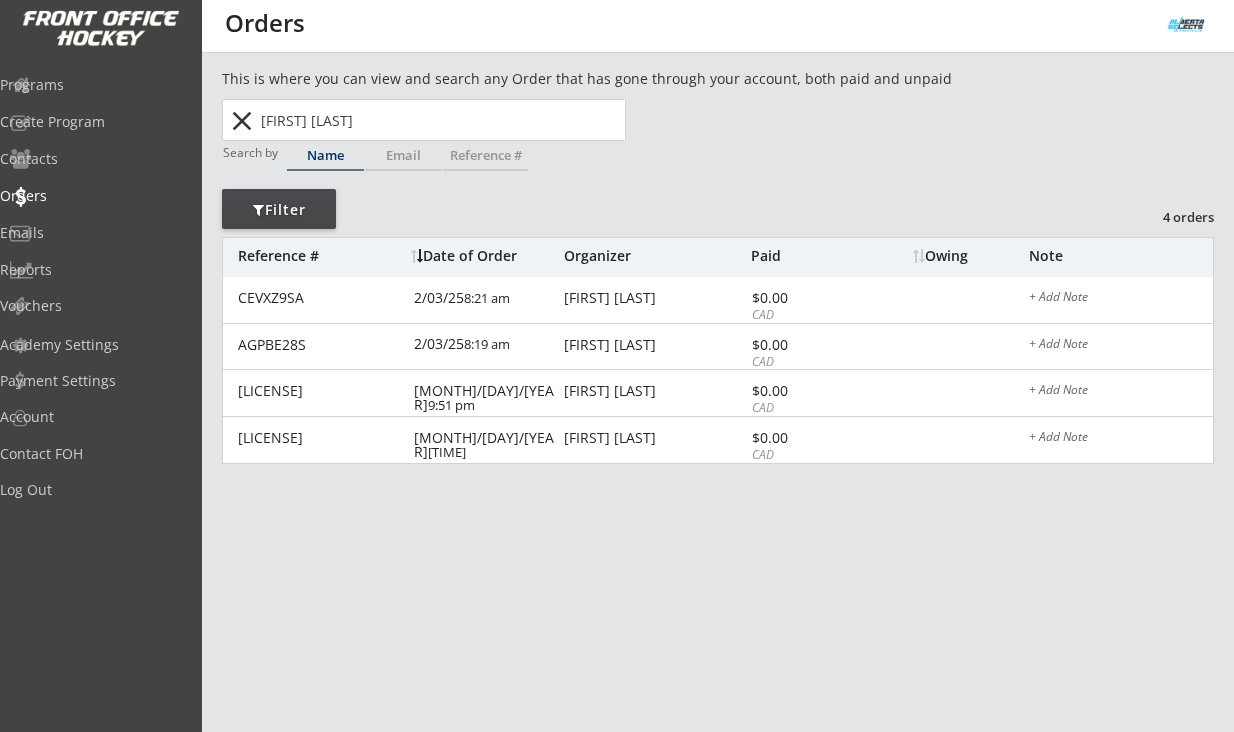click on "Teena Feuchuk" at bounding box center (441, 120) 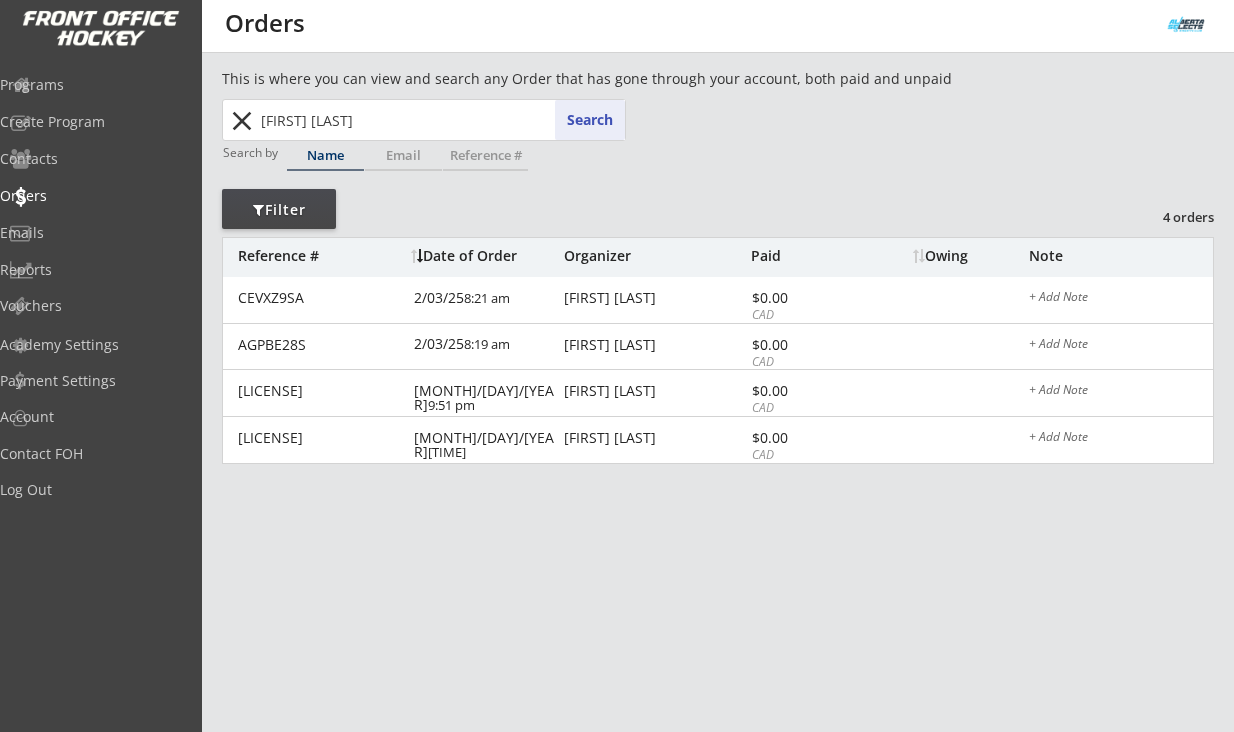 click on "Teena Feuchuk" at bounding box center (441, 120) 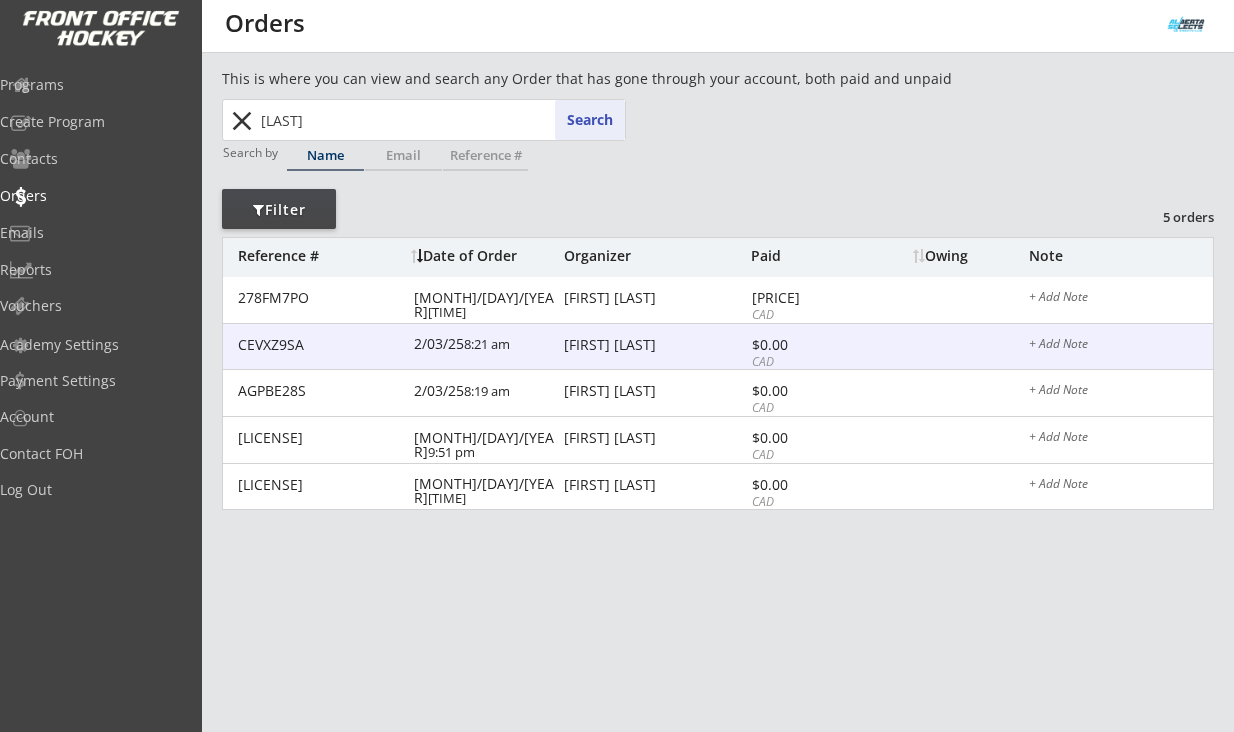 click on "Teena Feuchuk" at bounding box center (320, 345) 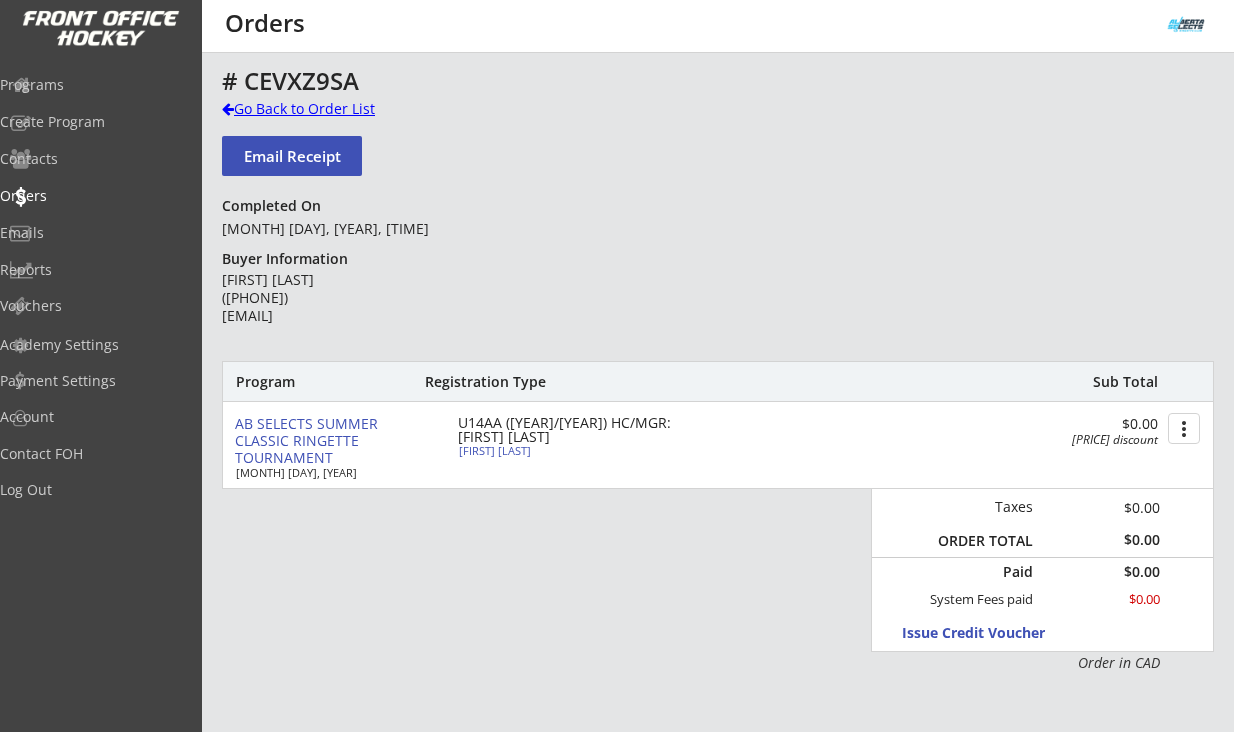 click on "Go Back to Order List" at bounding box center [0, 0] 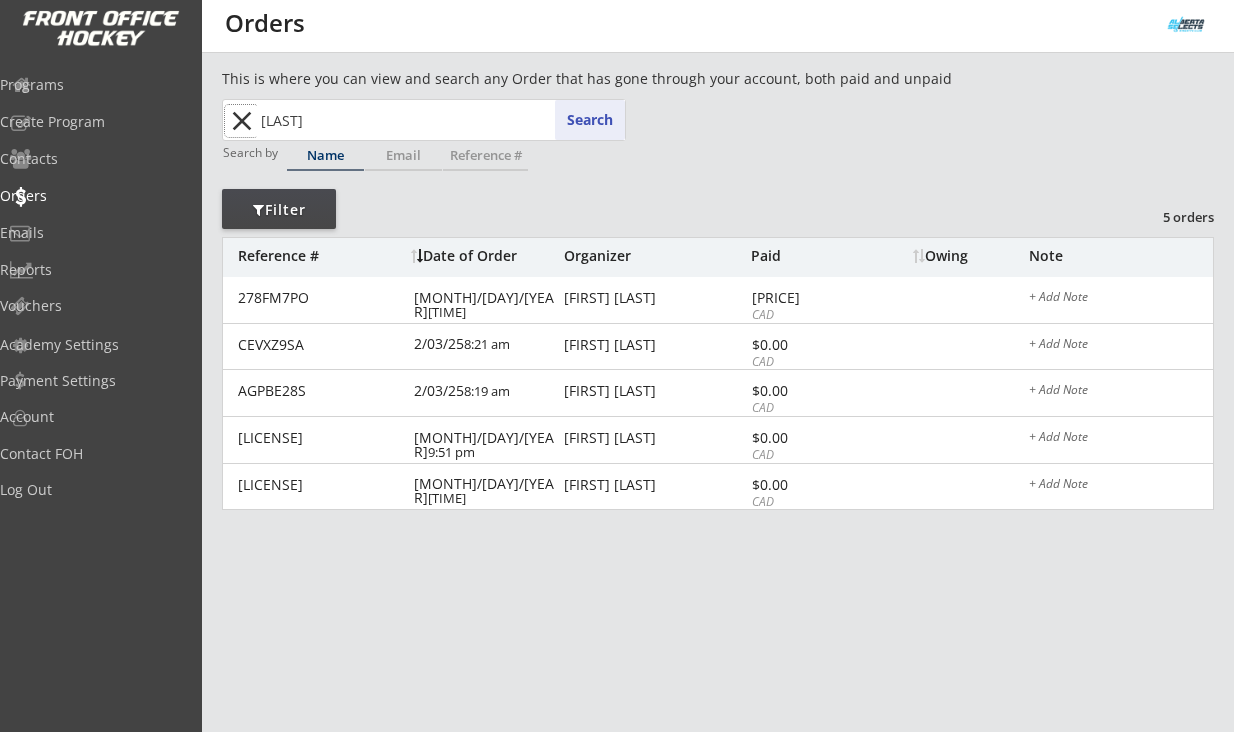 click on "close" at bounding box center (241, 121) 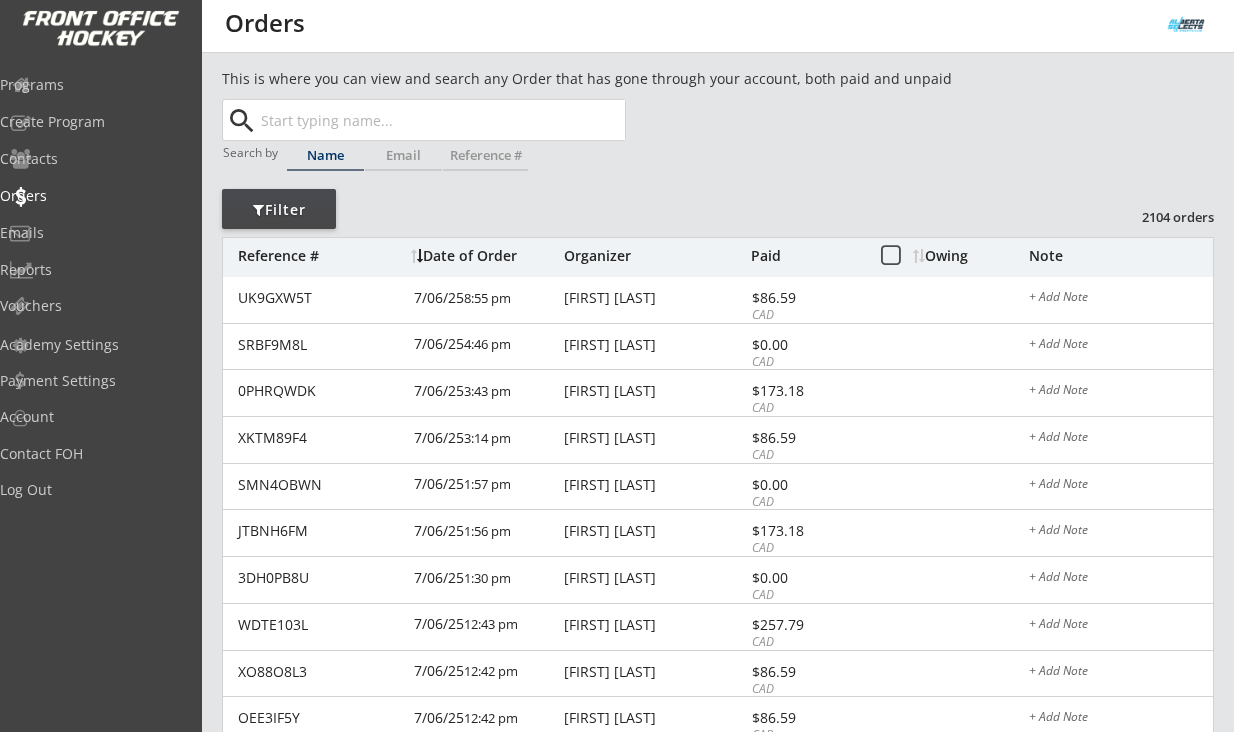 click at bounding box center [441, 120] 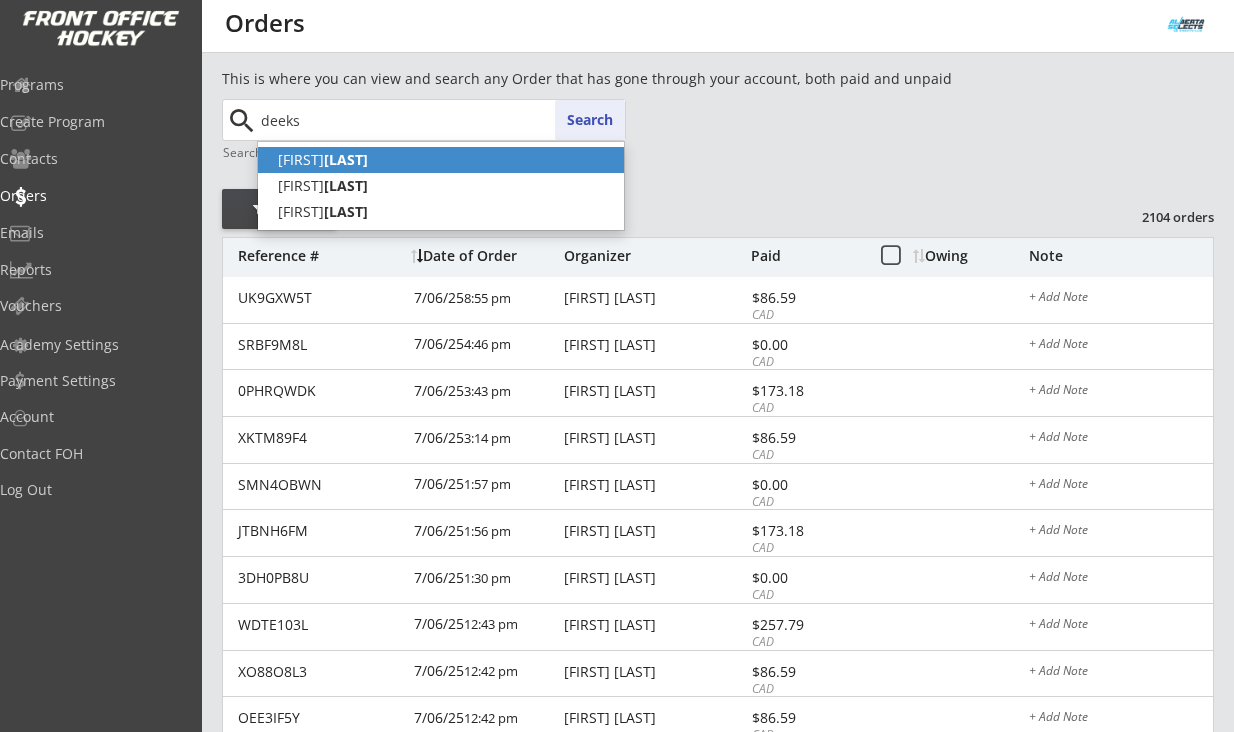 click on "Deeks" at bounding box center [346, 159] 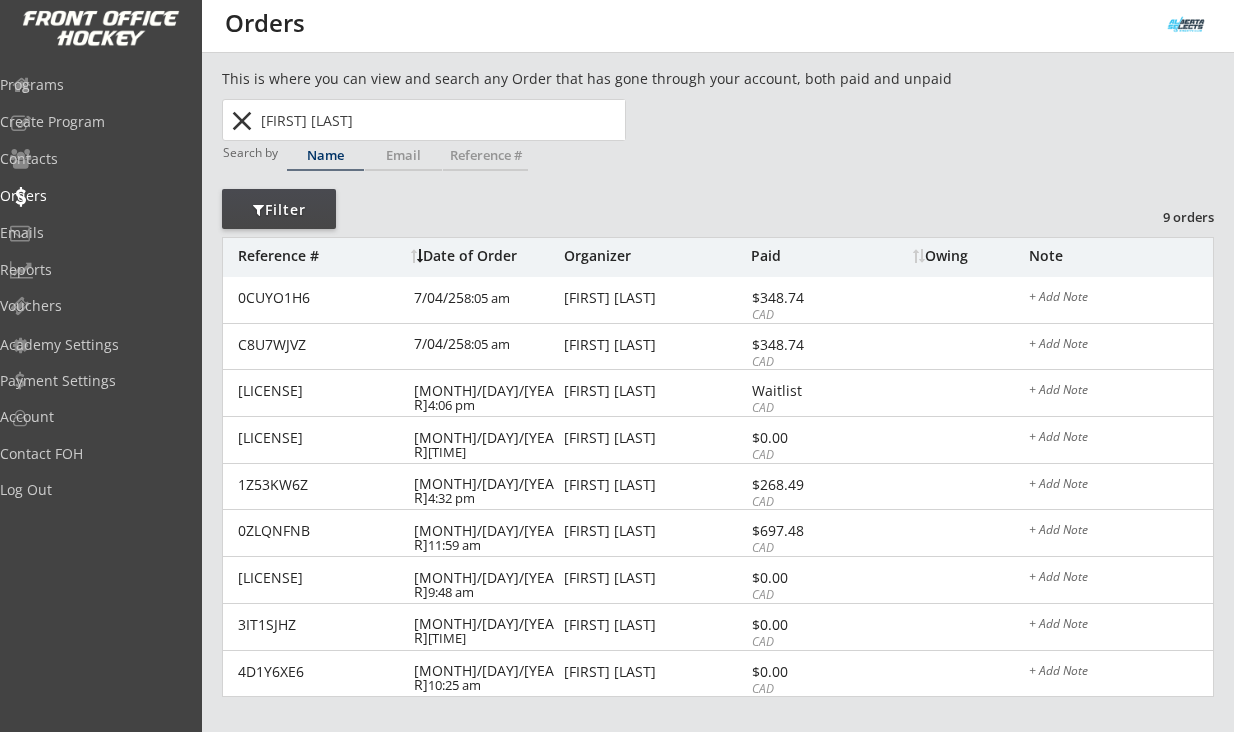 click on "Trevor Deeks" at bounding box center [441, 120] 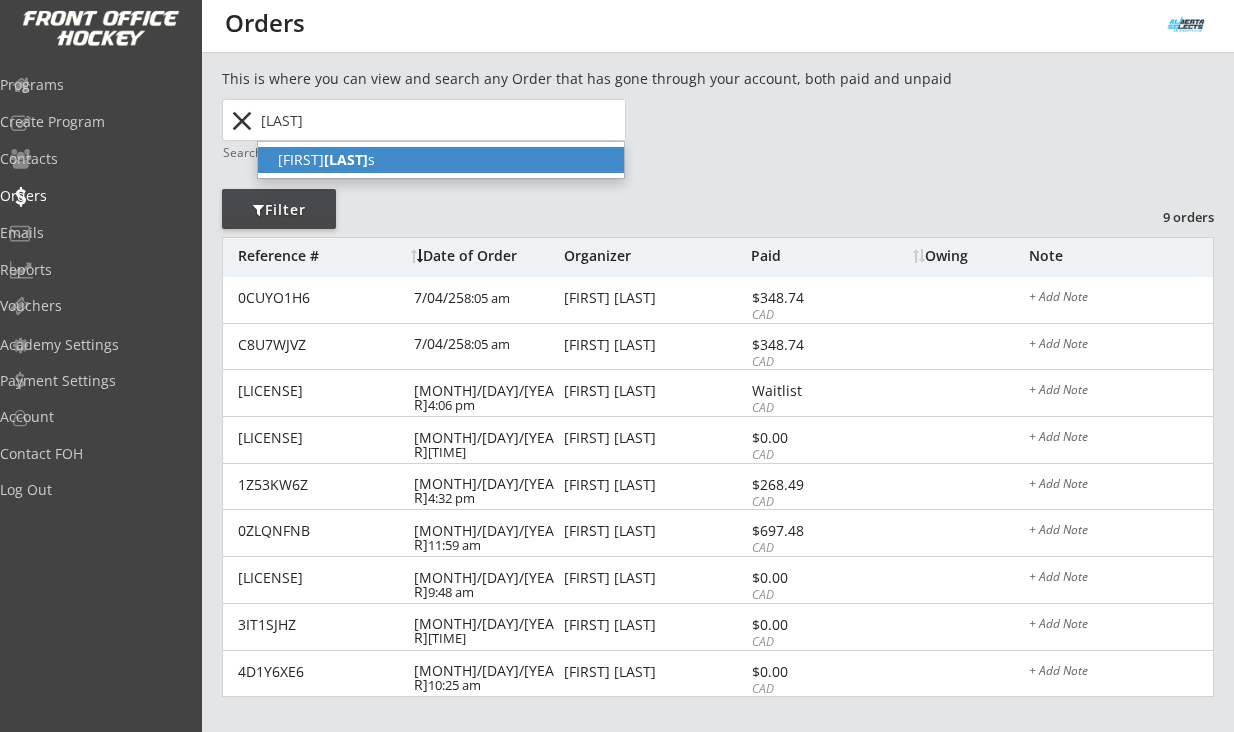 click on "Kari  Colpitt s" at bounding box center [441, 160] 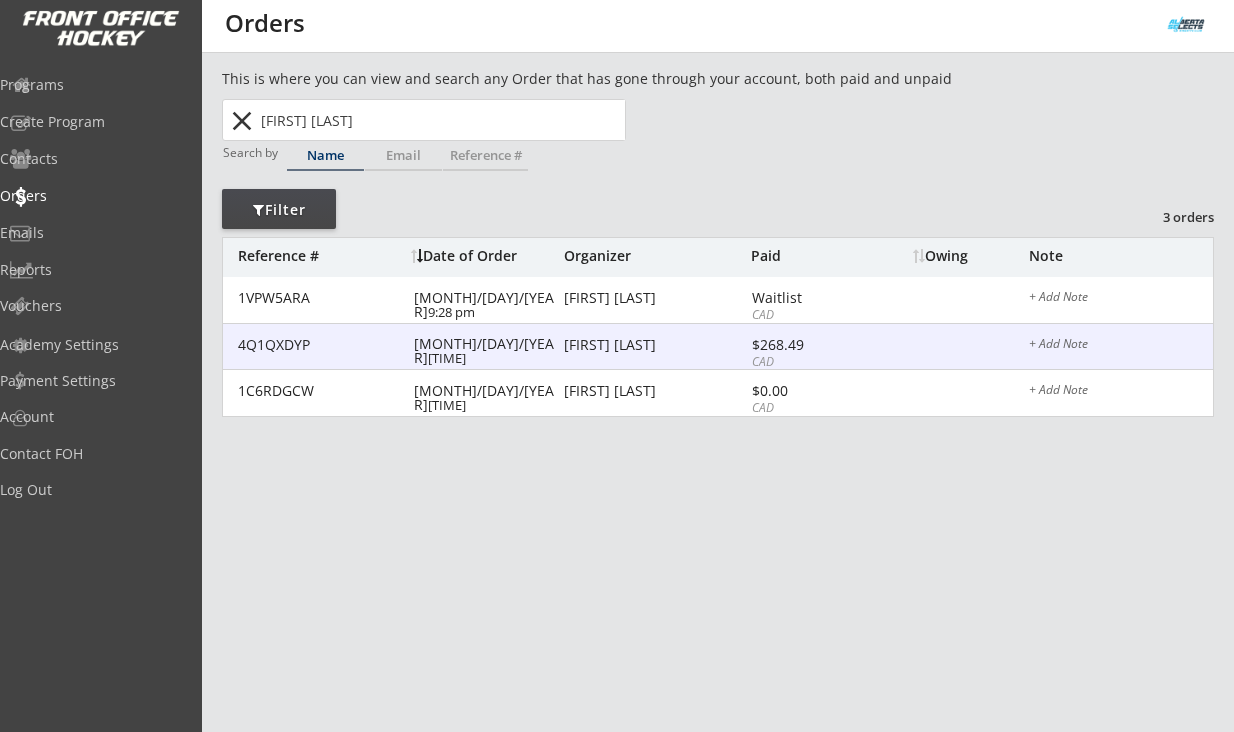 click on "4Q1QXDYP 2/08/25
11:35 am Kari Colpitts $268.49 CAD + Add Note" at bounding box center [0, 0] 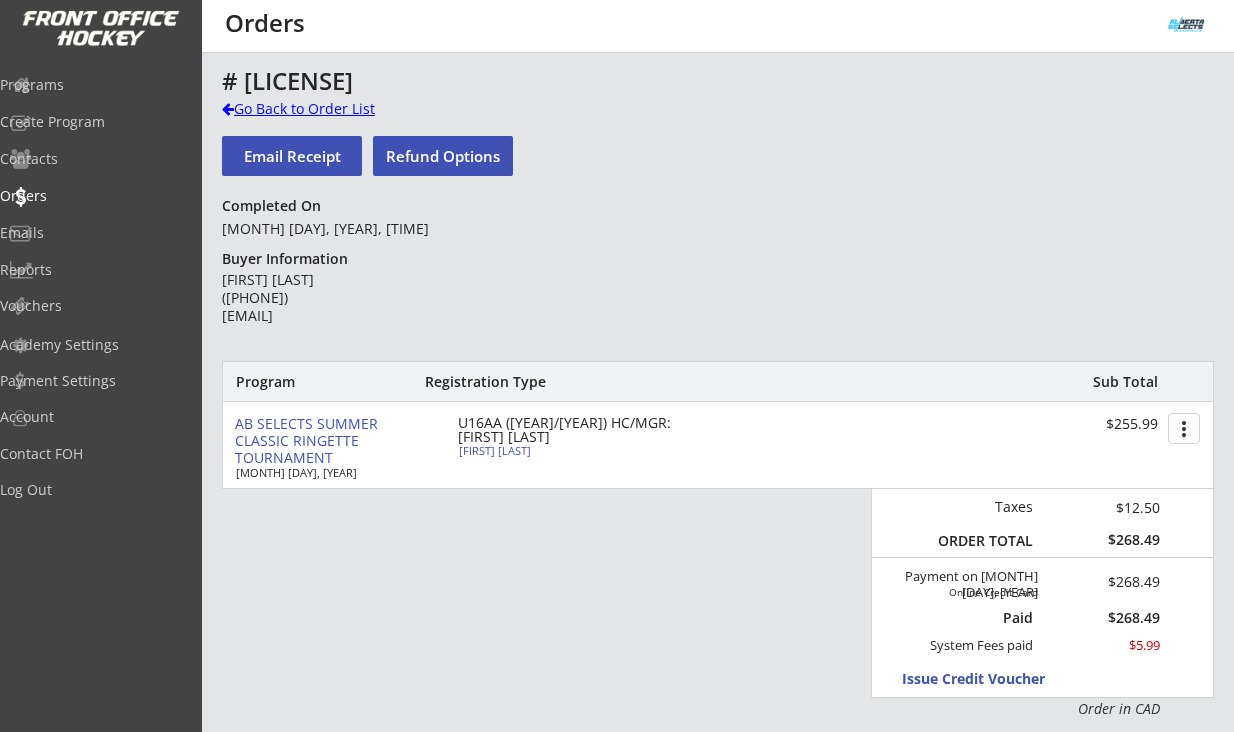click on "Go Back to Order List" at bounding box center (0, 0) 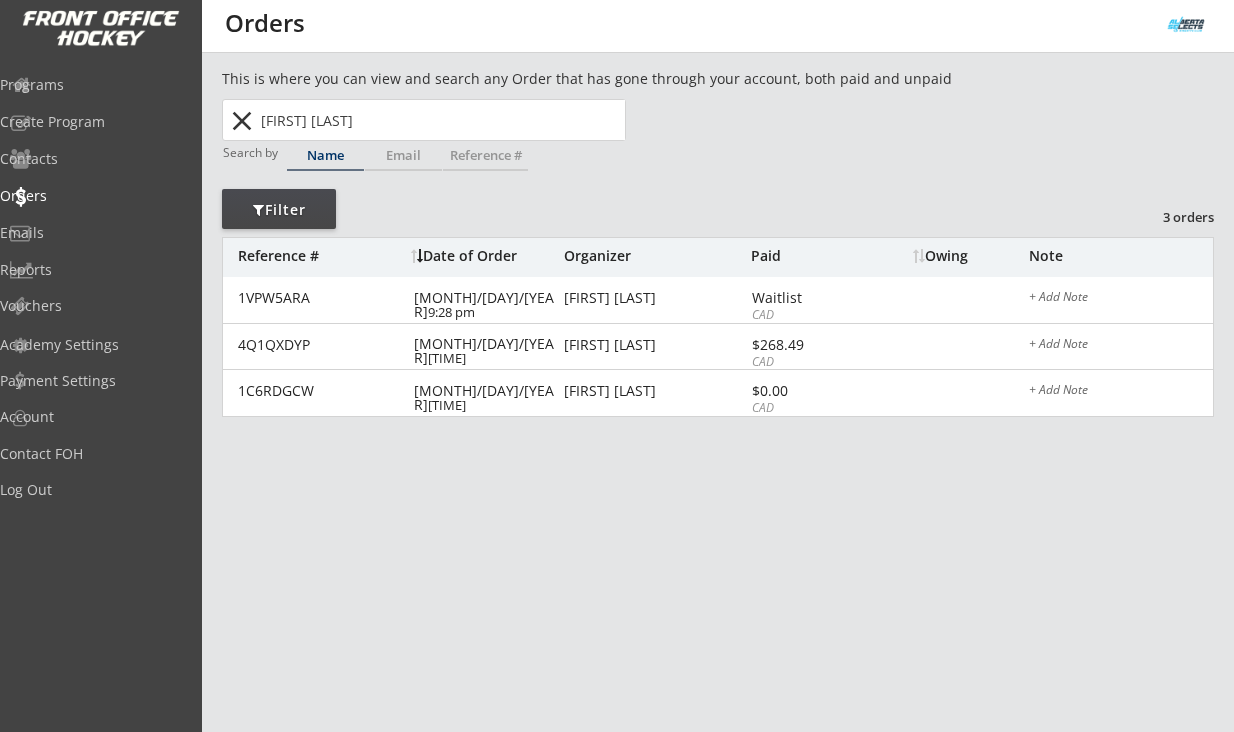 click on "close" at bounding box center [241, 121] 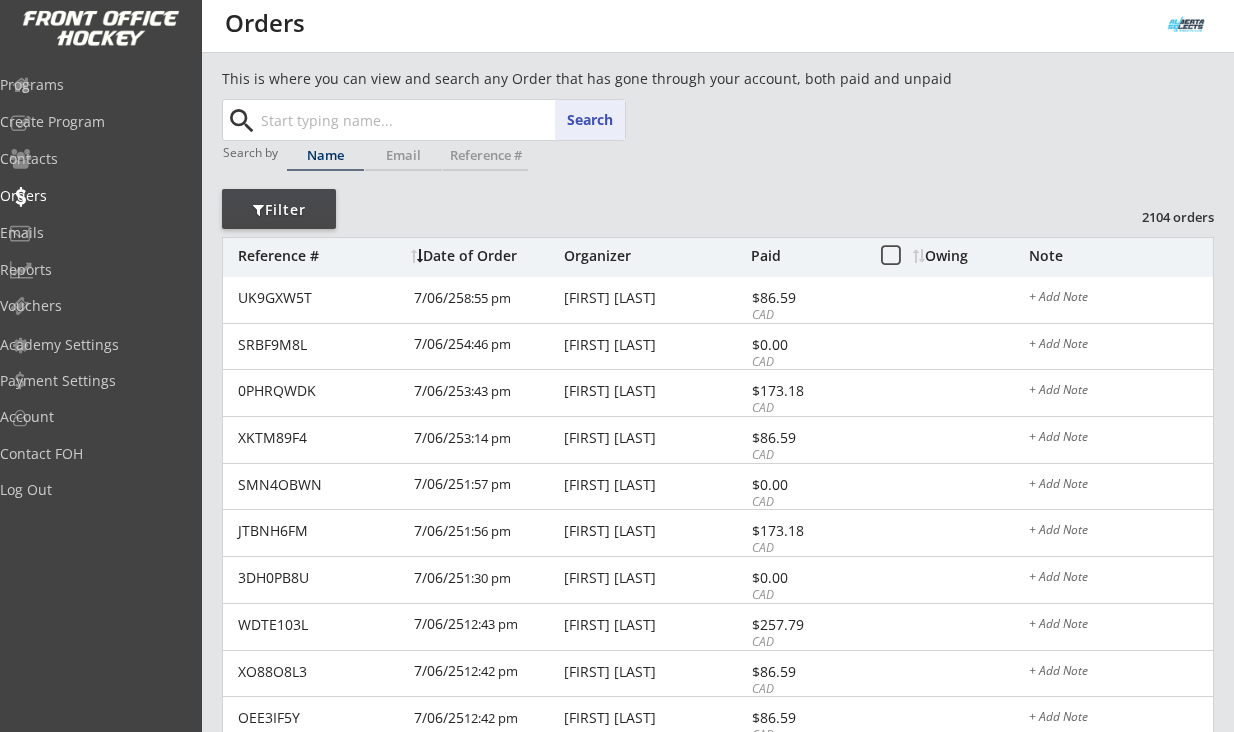 click at bounding box center [441, 120] 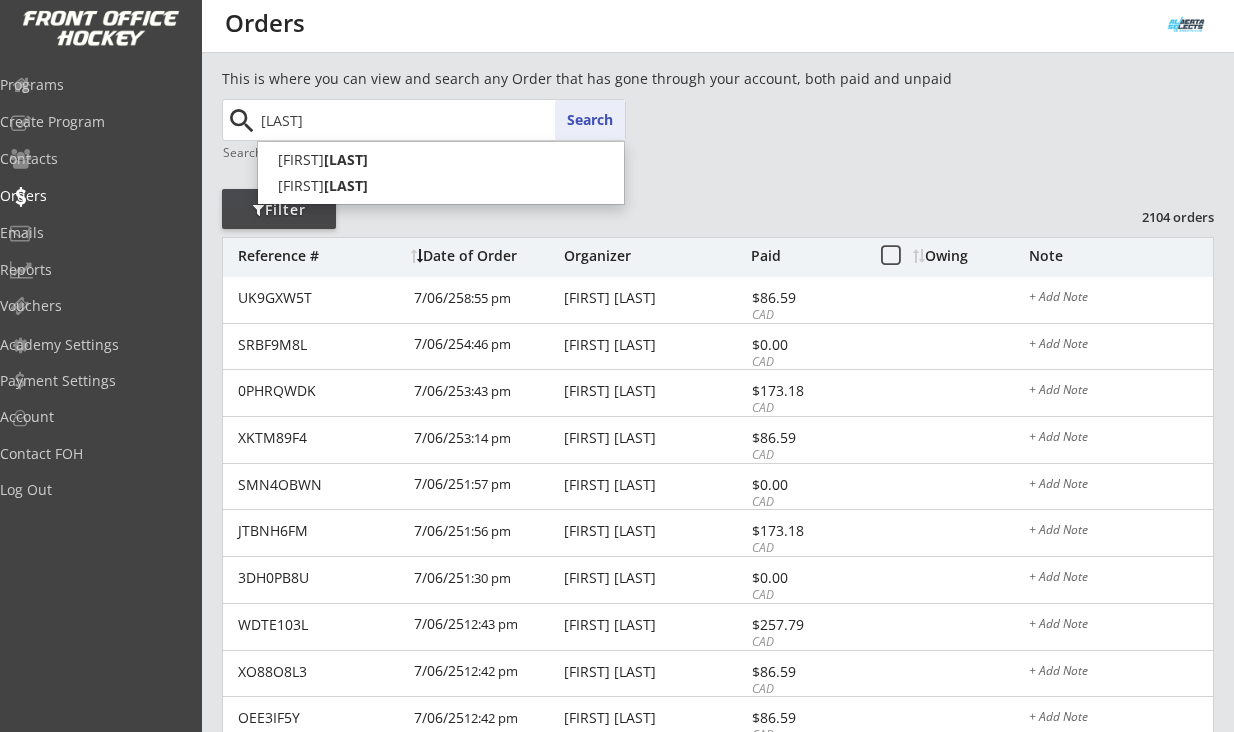 click on "Search" at bounding box center [590, 120] 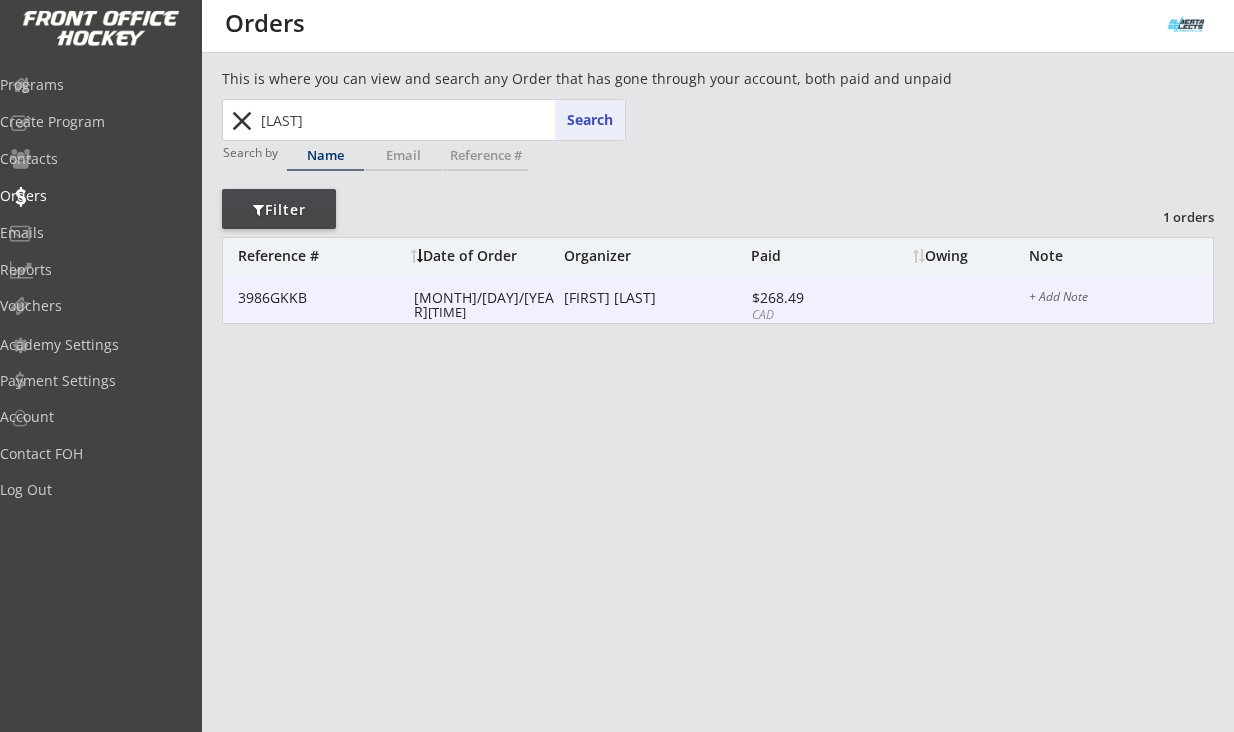 click on "Crystal Earle" at bounding box center (320, 298) 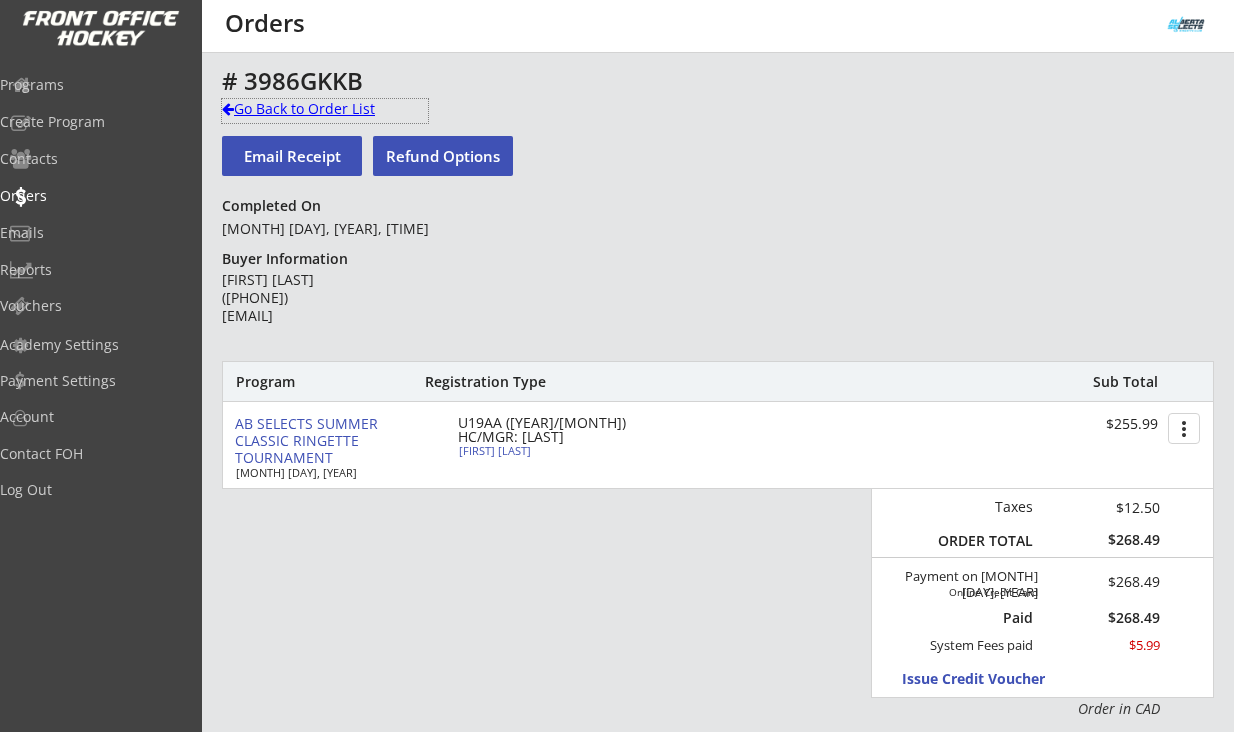 click at bounding box center [228, 109] 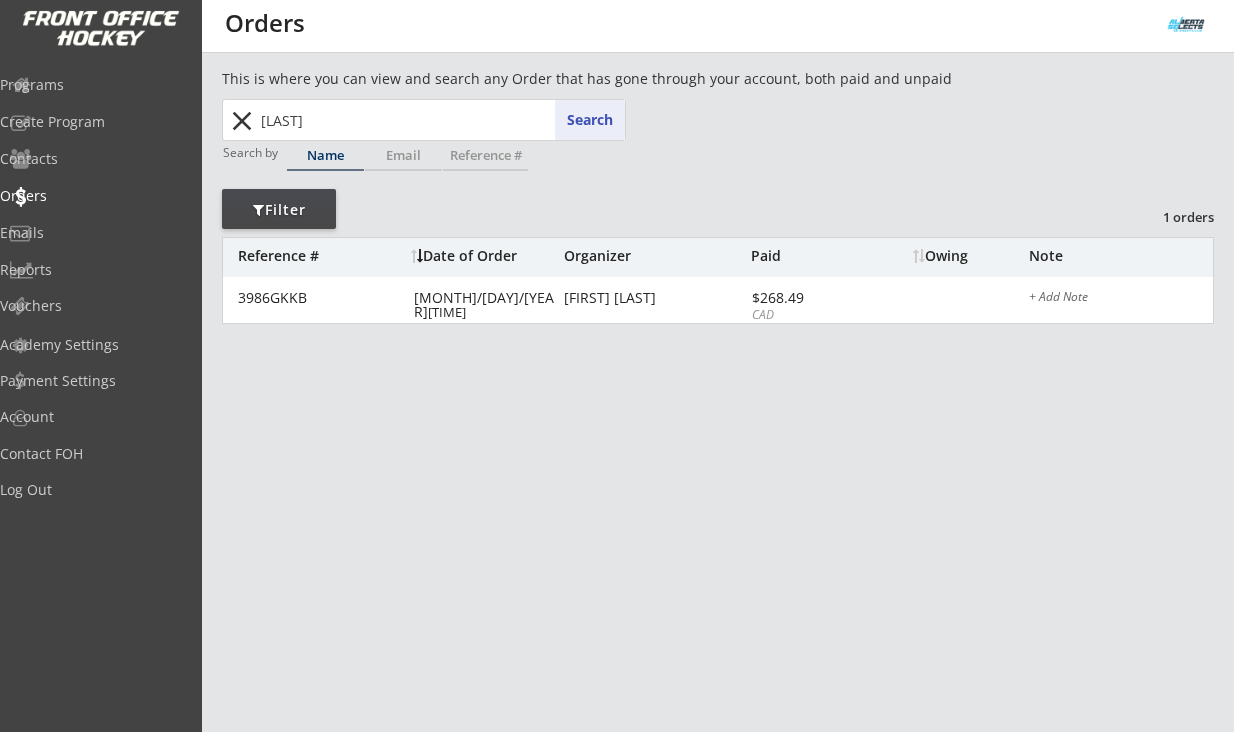 click on "earle" at bounding box center [441, 120] 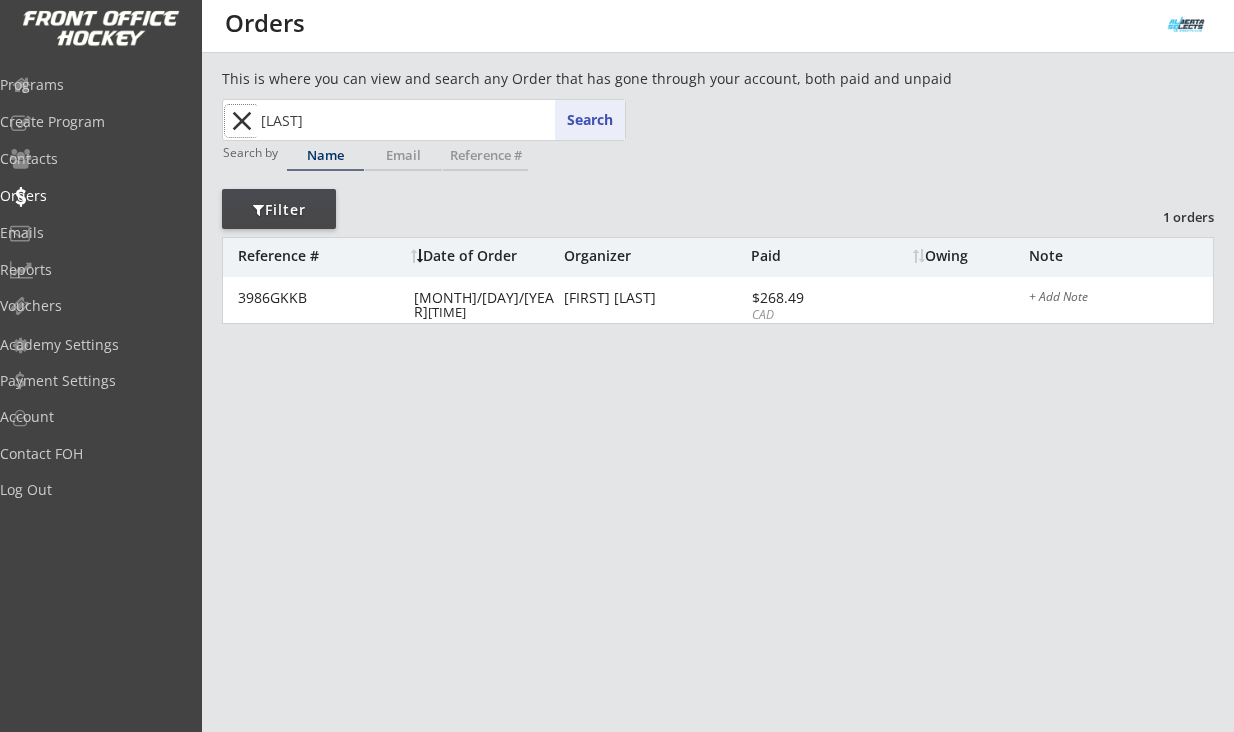 click on "close" at bounding box center (241, 121) 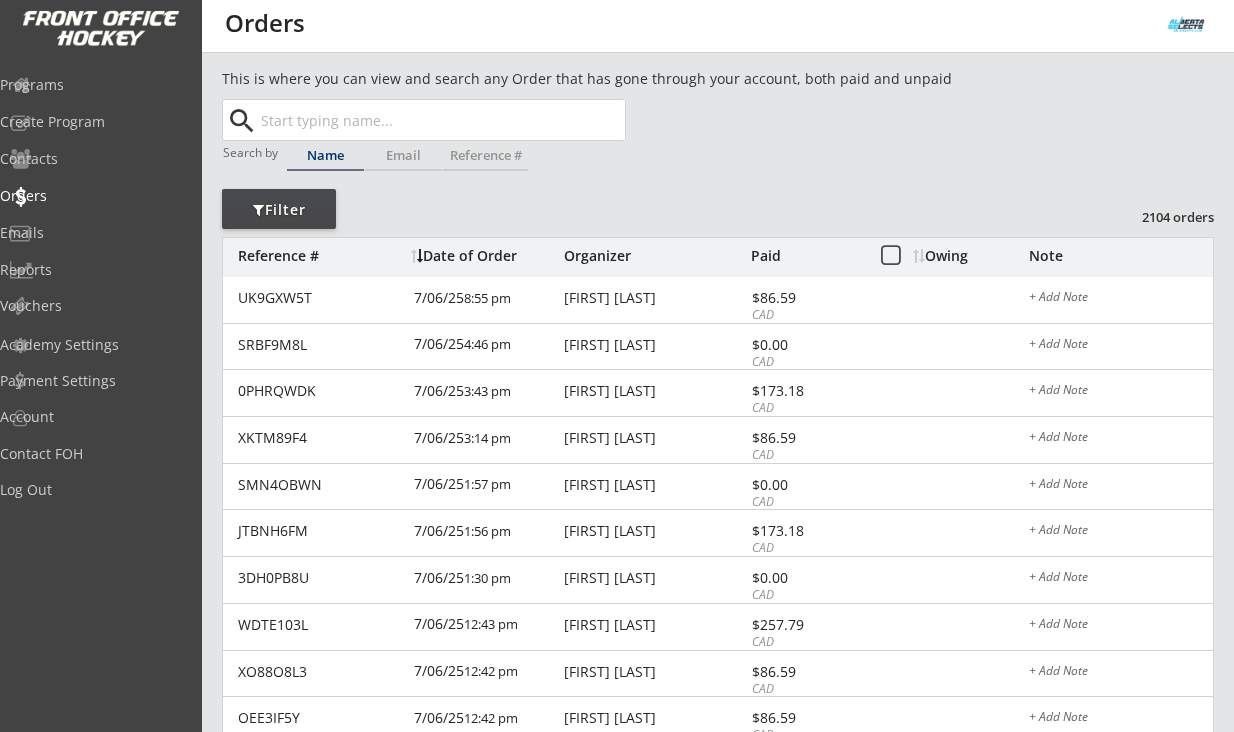 click at bounding box center [441, 120] 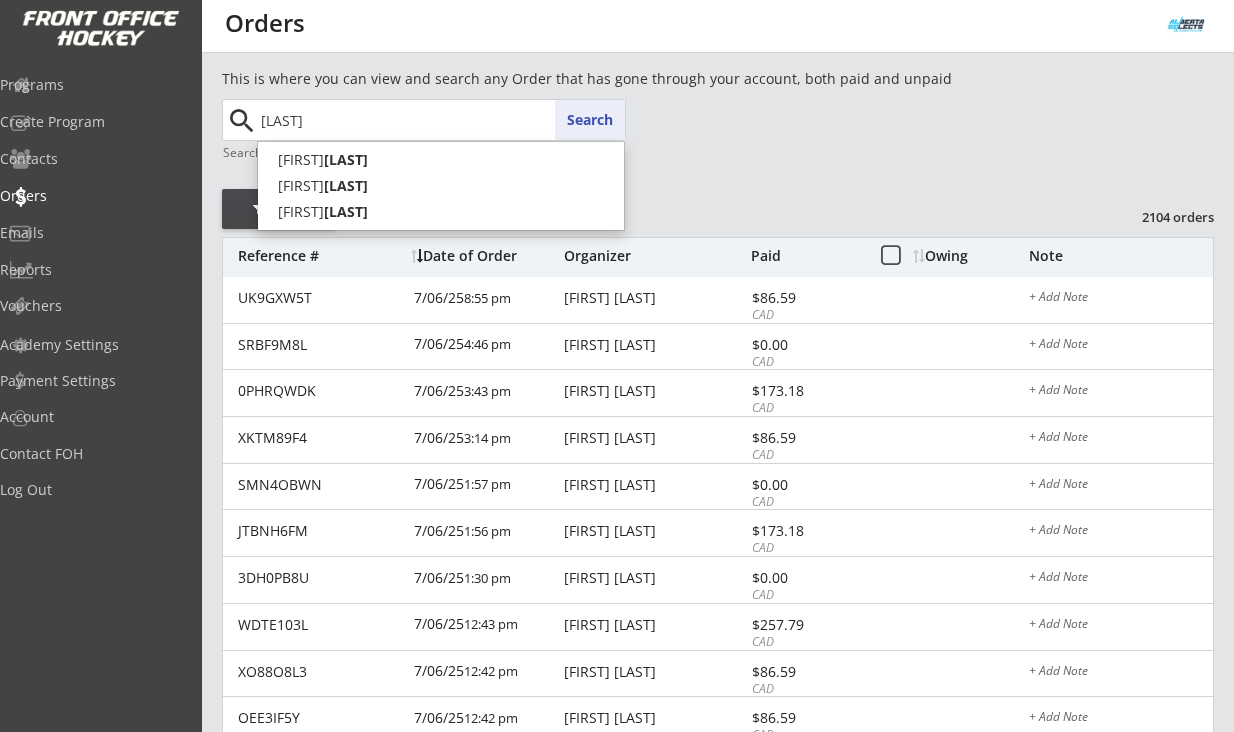 type on "mcknight" 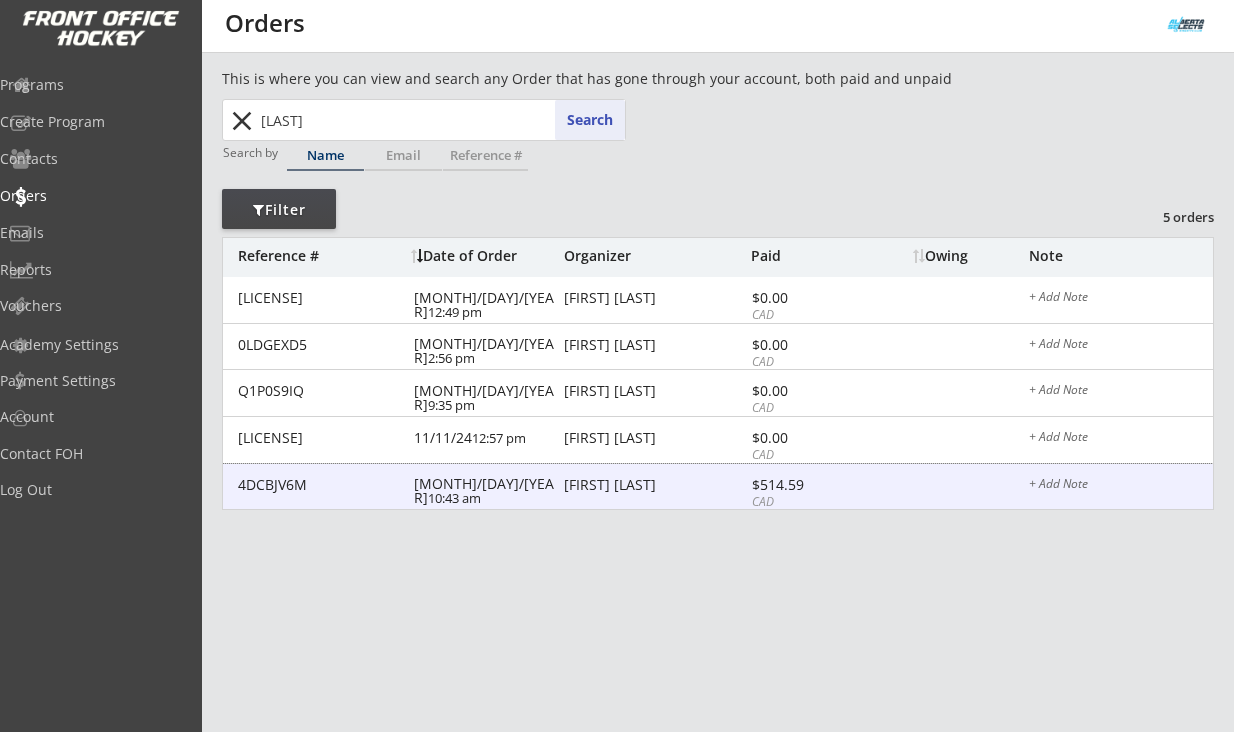 click on "Tammy Mcknight" at bounding box center [320, 485] 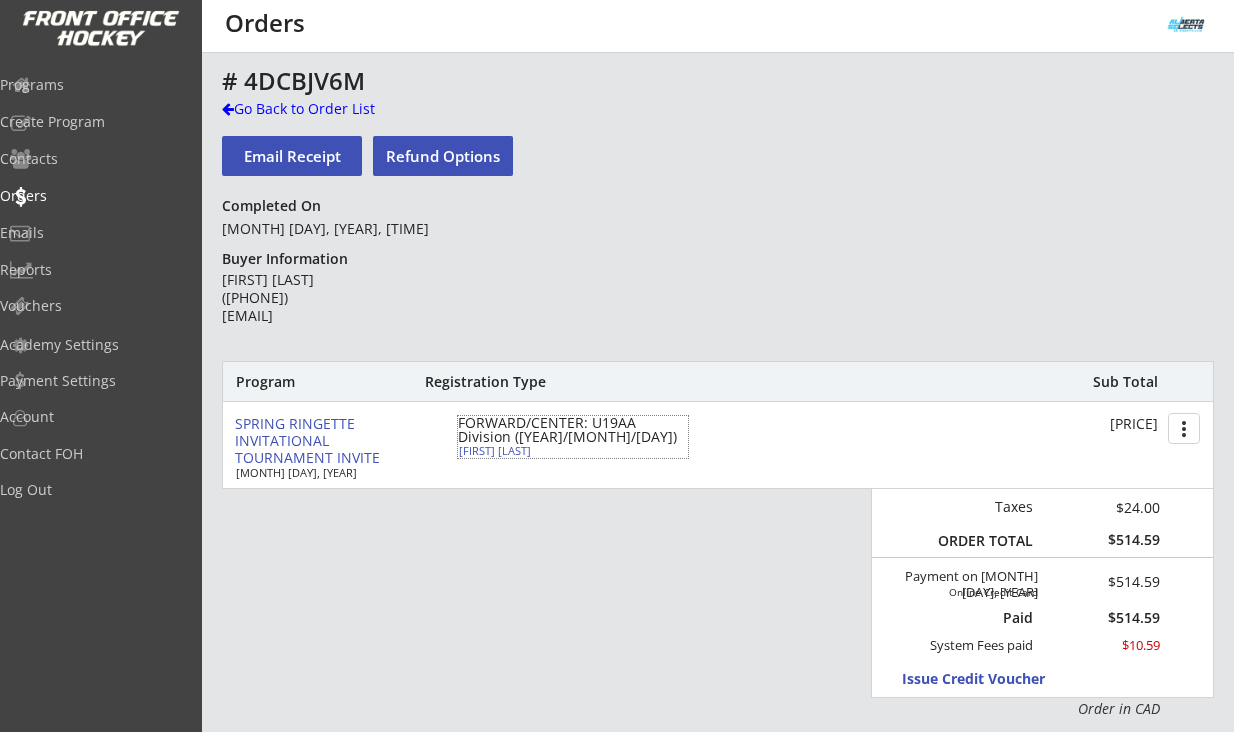 click on "Reagan Mcknight" at bounding box center (573, 423) 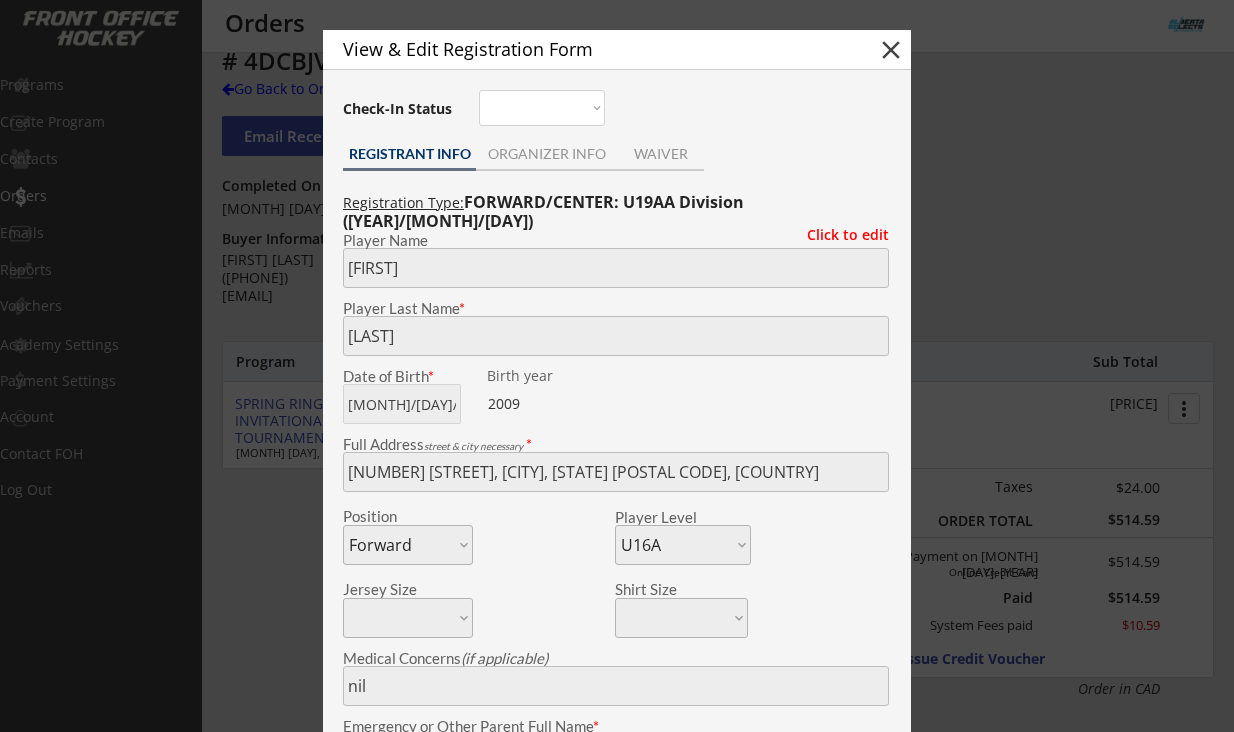 scroll, scrollTop: 0, scrollLeft: 0, axis: both 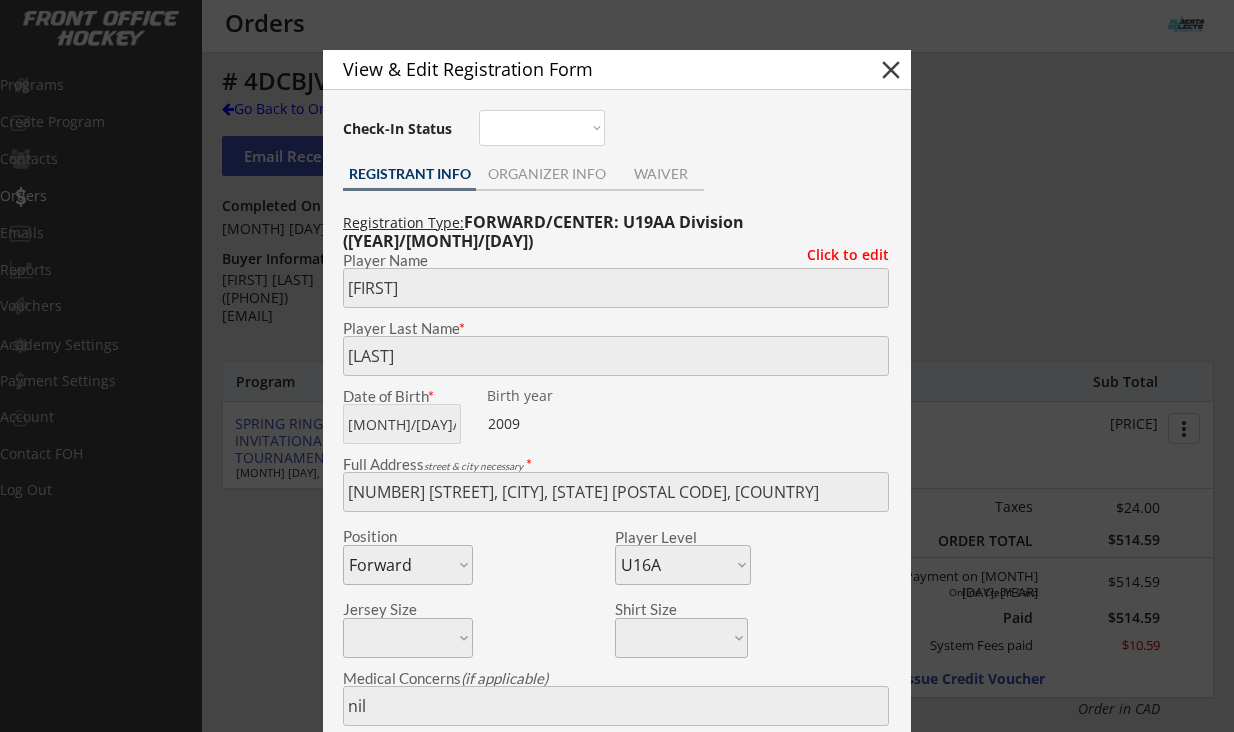 click on "close" at bounding box center [891, 70] 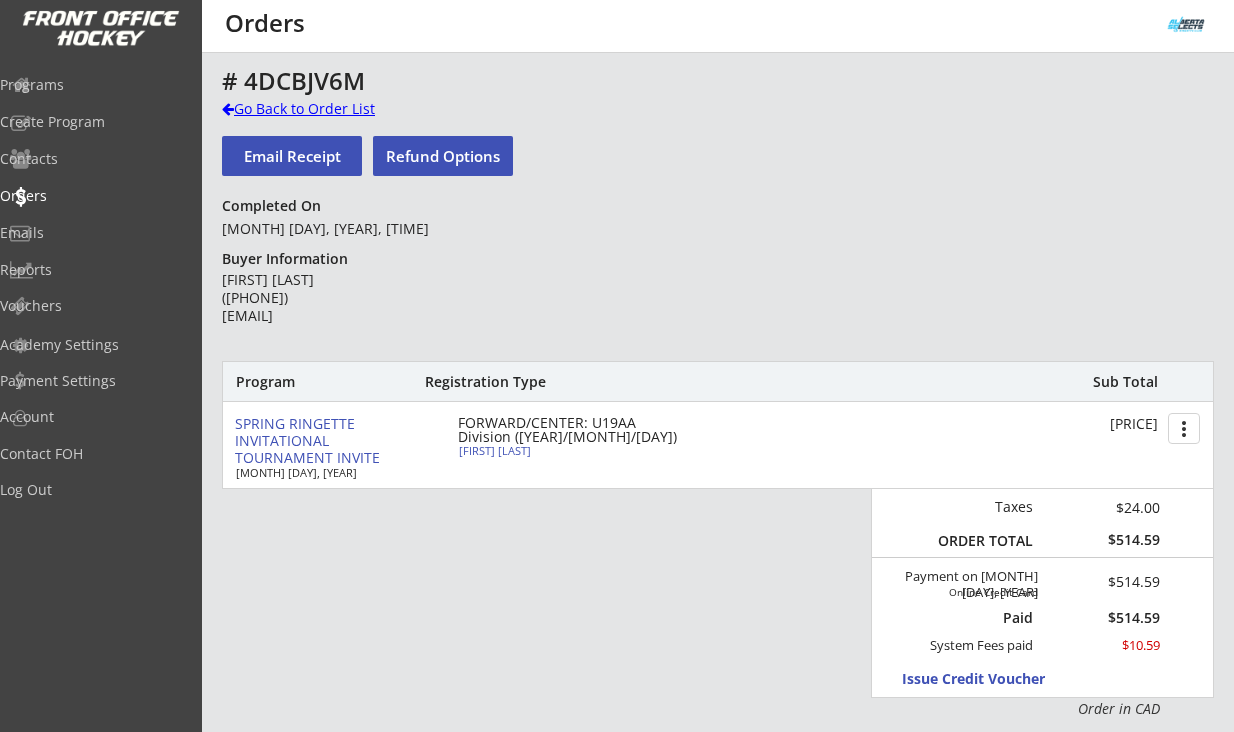 click on "Go Back to Order List" at bounding box center [0, 0] 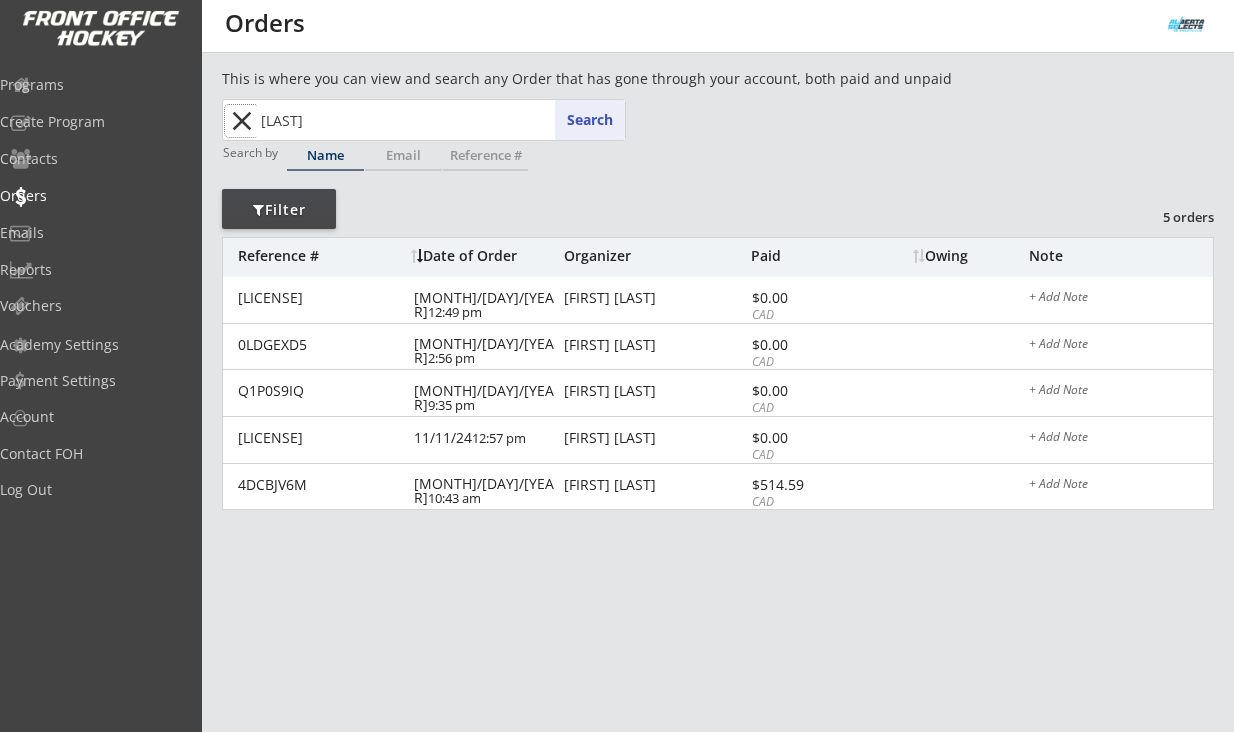 click on "close" at bounding box center (241, 121) 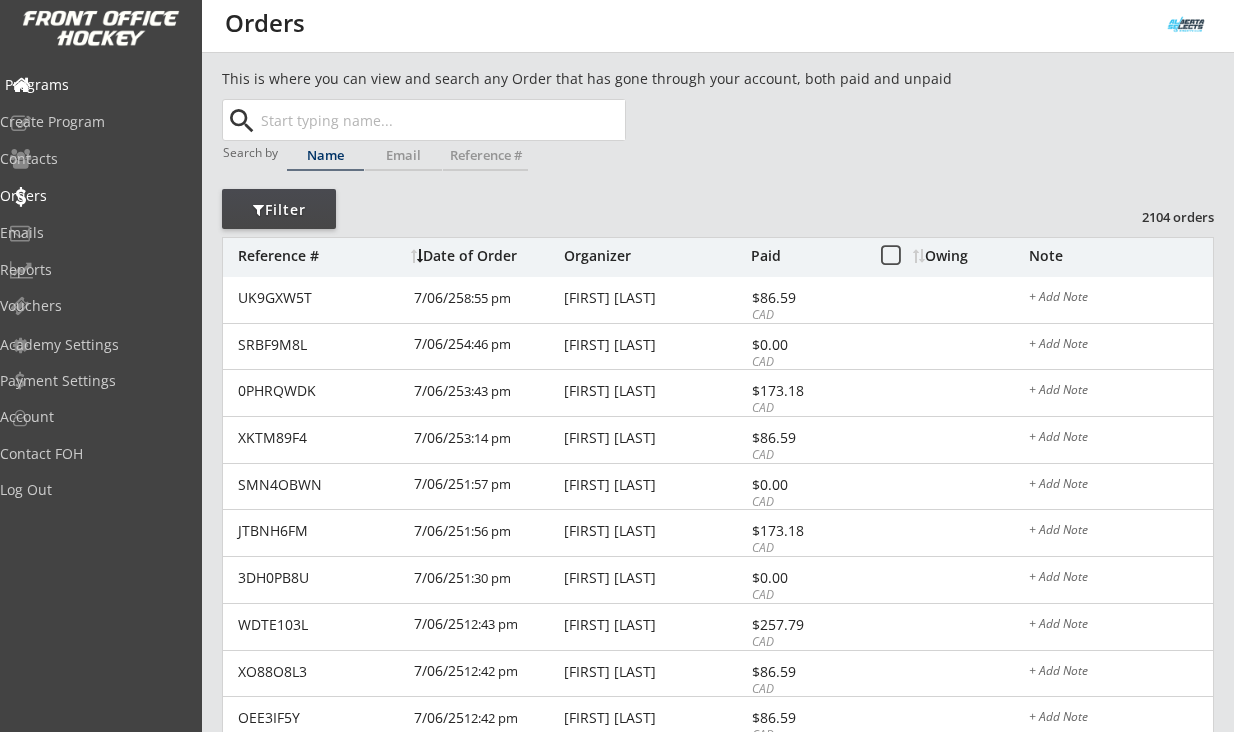 click on "Programs" at bounding box center (95, 85) 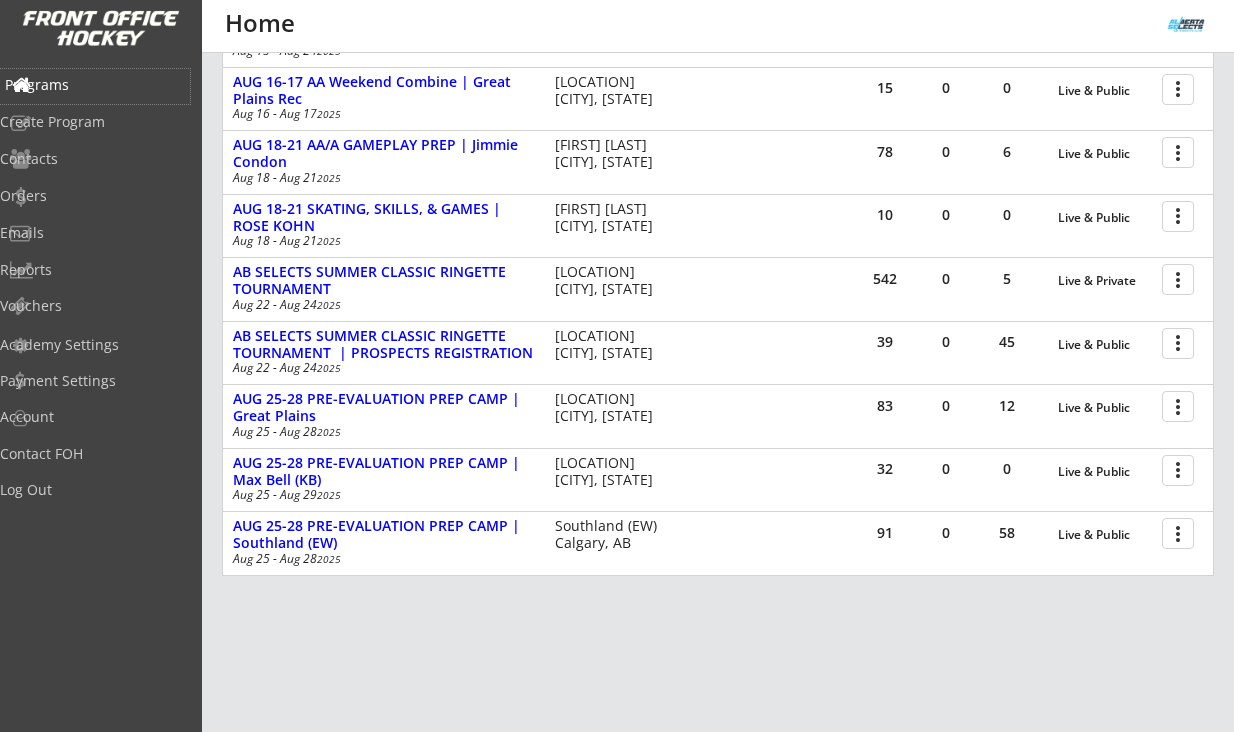 scroll, scrollTop: 712, scrollLeft: 0, axis: vertical 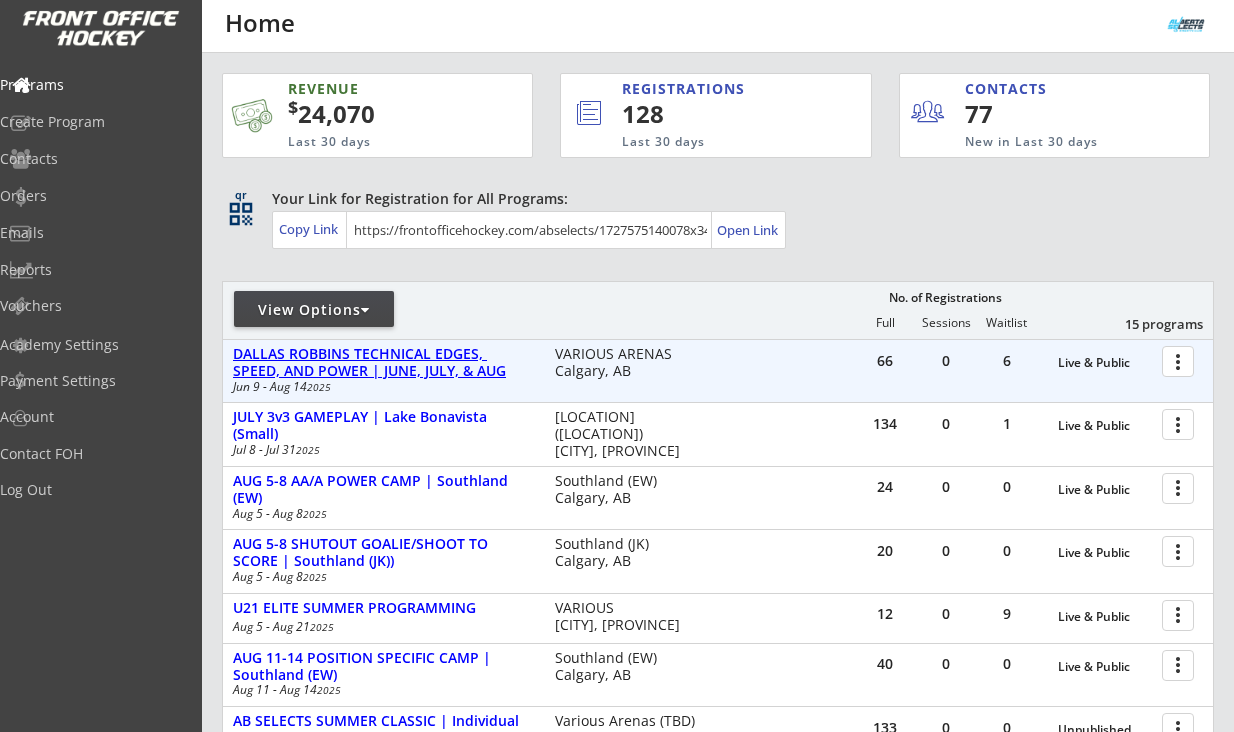 click on "DALLAS ROBBINS TECHNICAL EDGES, SPEED, AND POWER | JUNE, JULY, & AUG" at bounding box center (1105, 363) 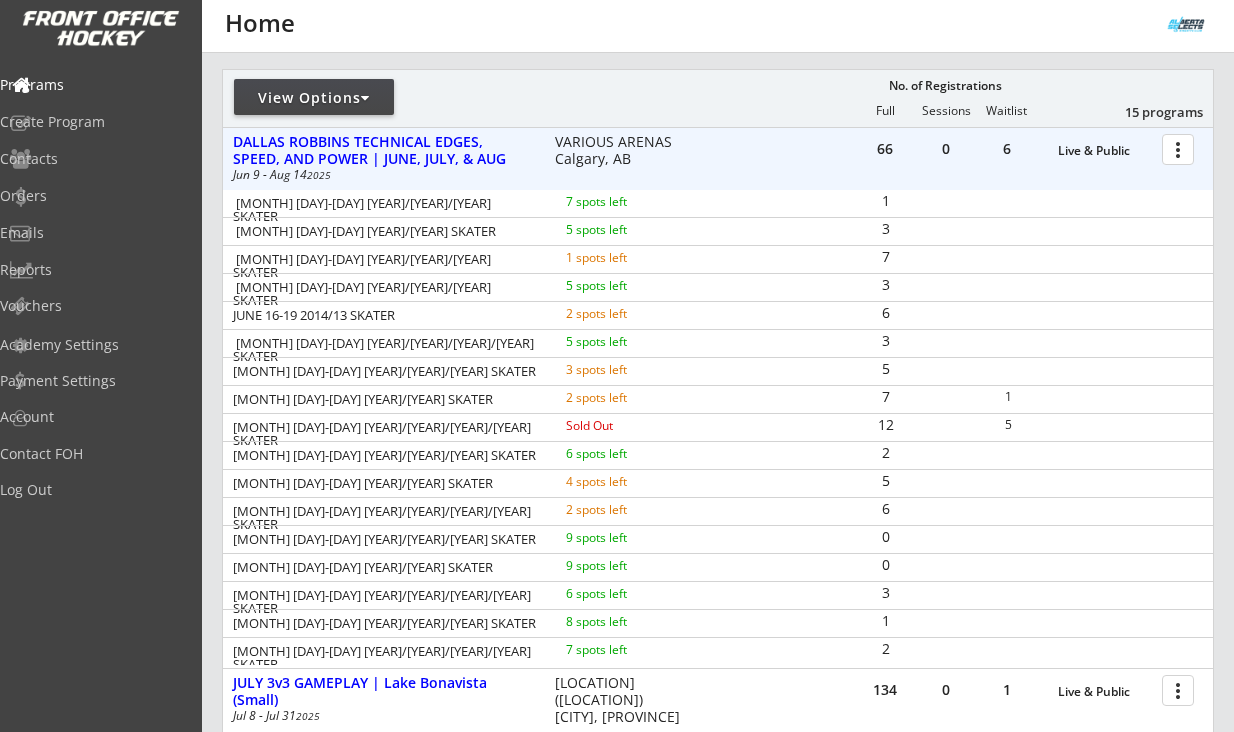 scroll, scrollTop: 219, scrollLeft: 0, axis: vertical 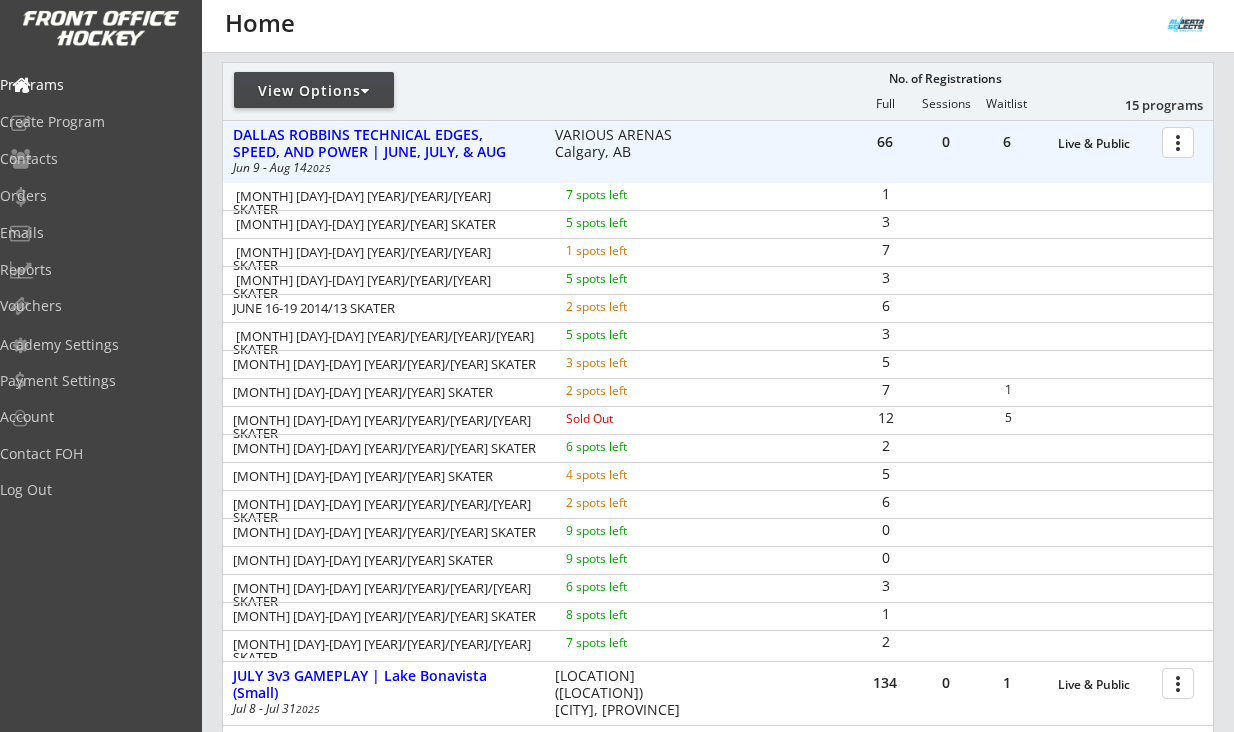 click at bounding box center [1181, 141] 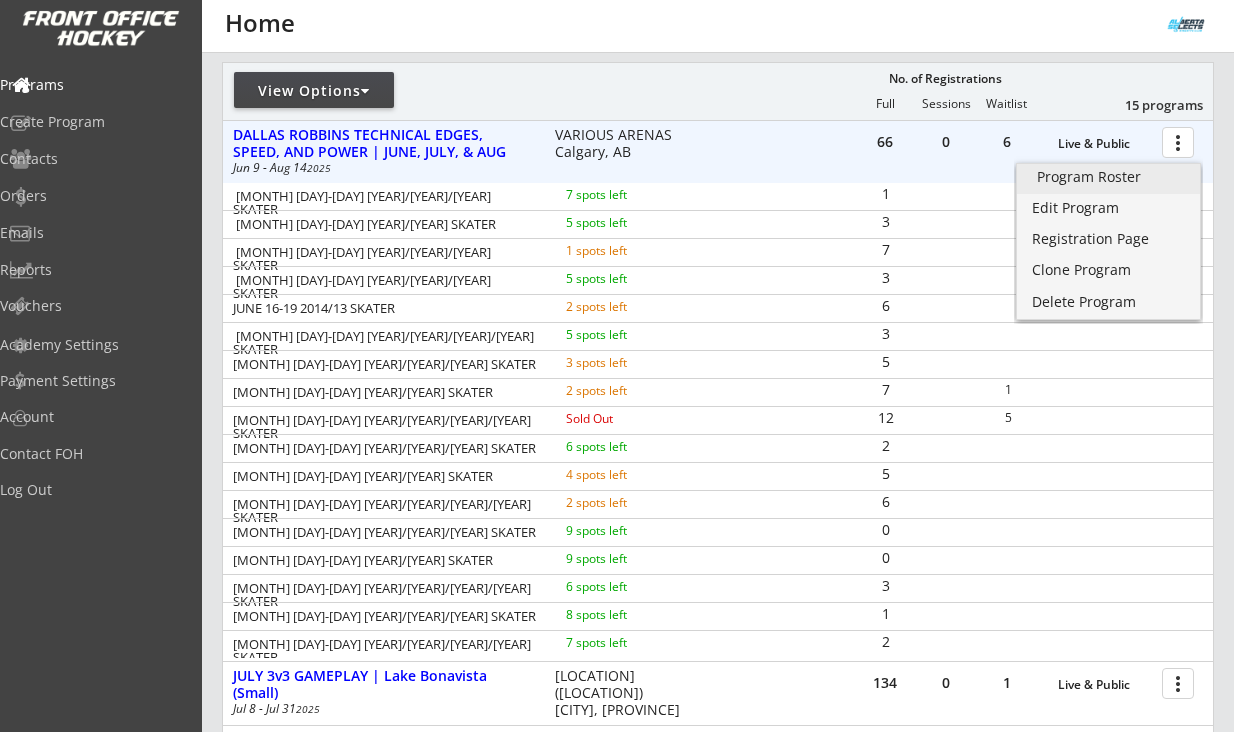click on "Program Roster" at bounding box center [1108, 177] 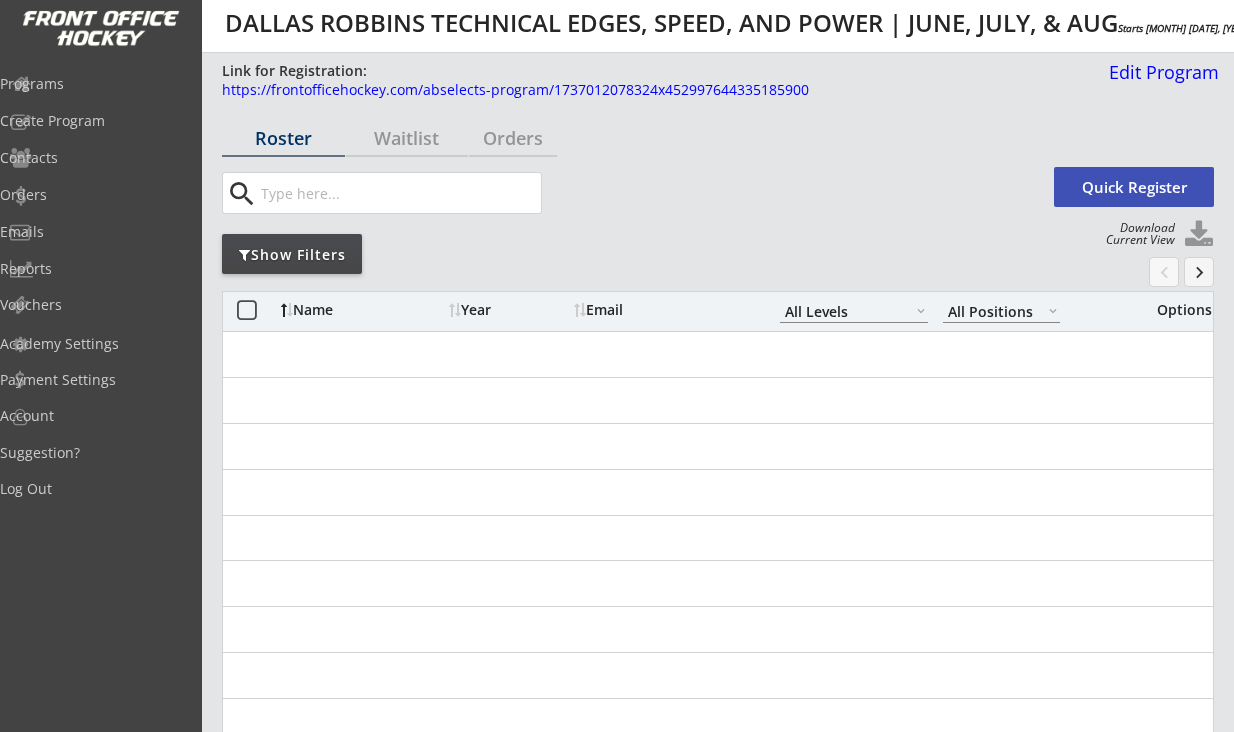 scroll, scrollTop: 0, scrollLeft: 0, axis: both 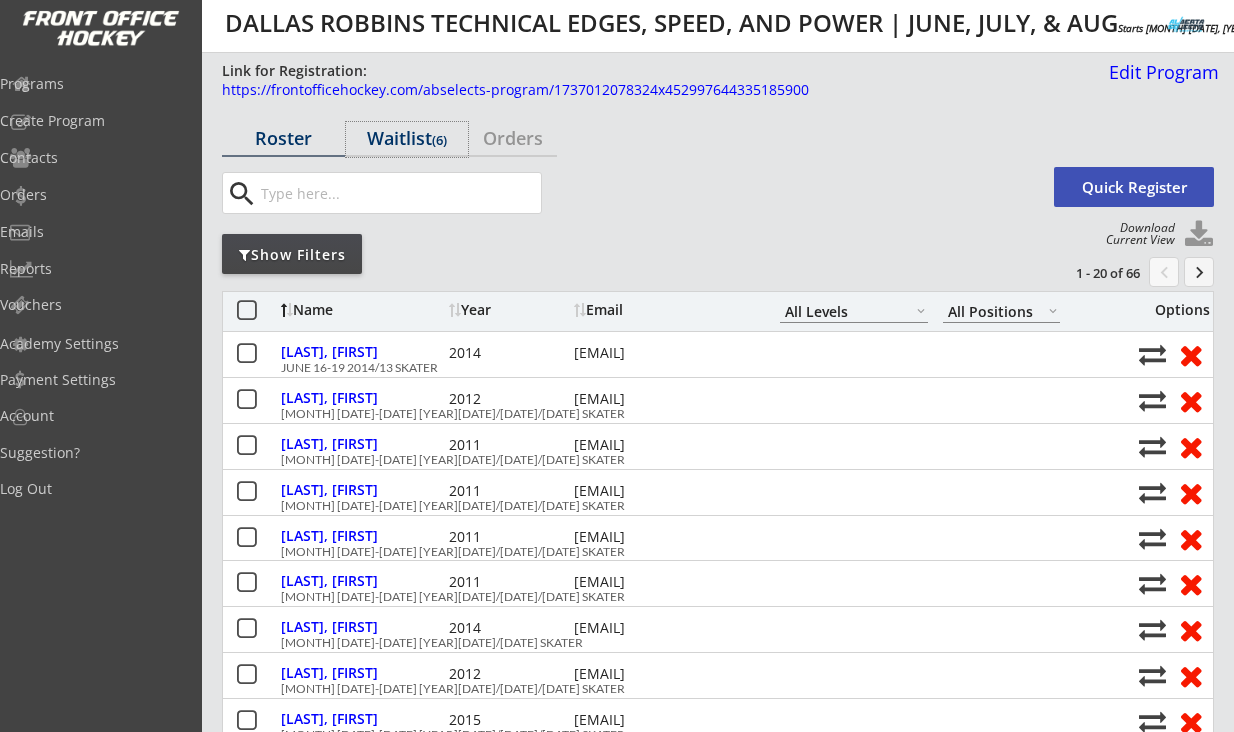 click on "Waitlist   (6)" at bounding box center (407, 138) 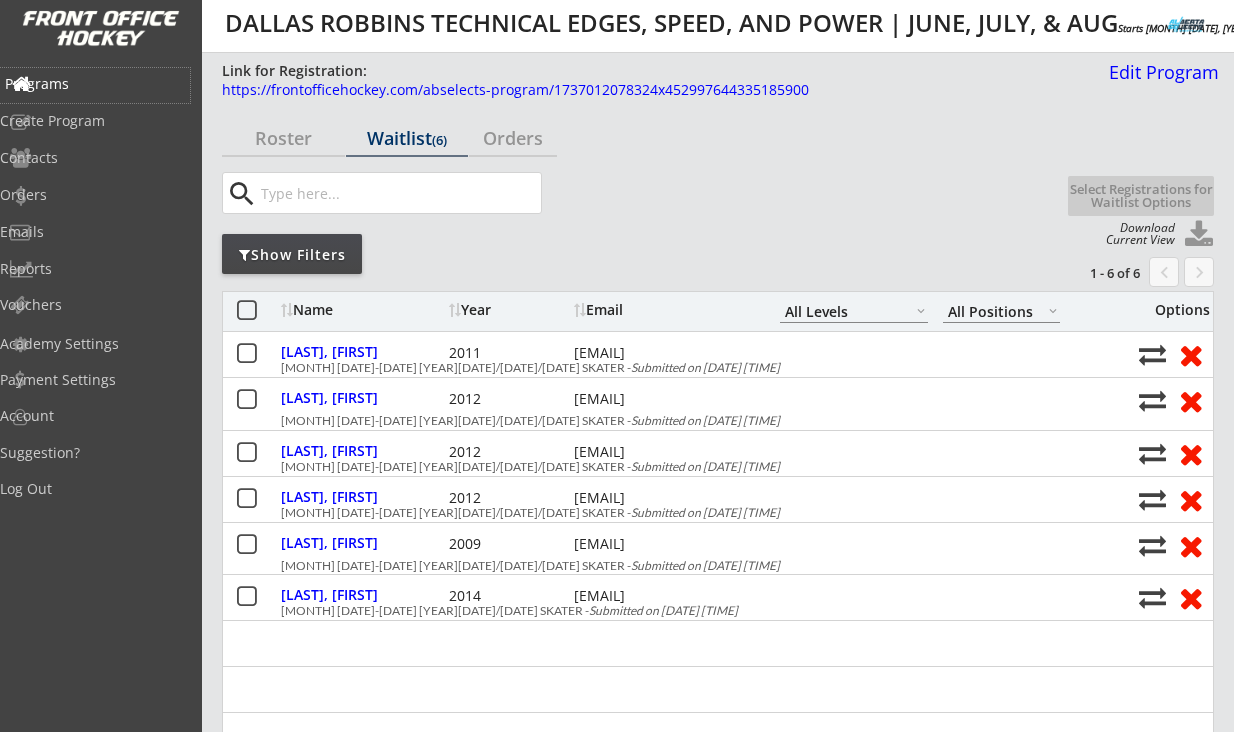 click on "Programs" at bounding box center (95, 84) 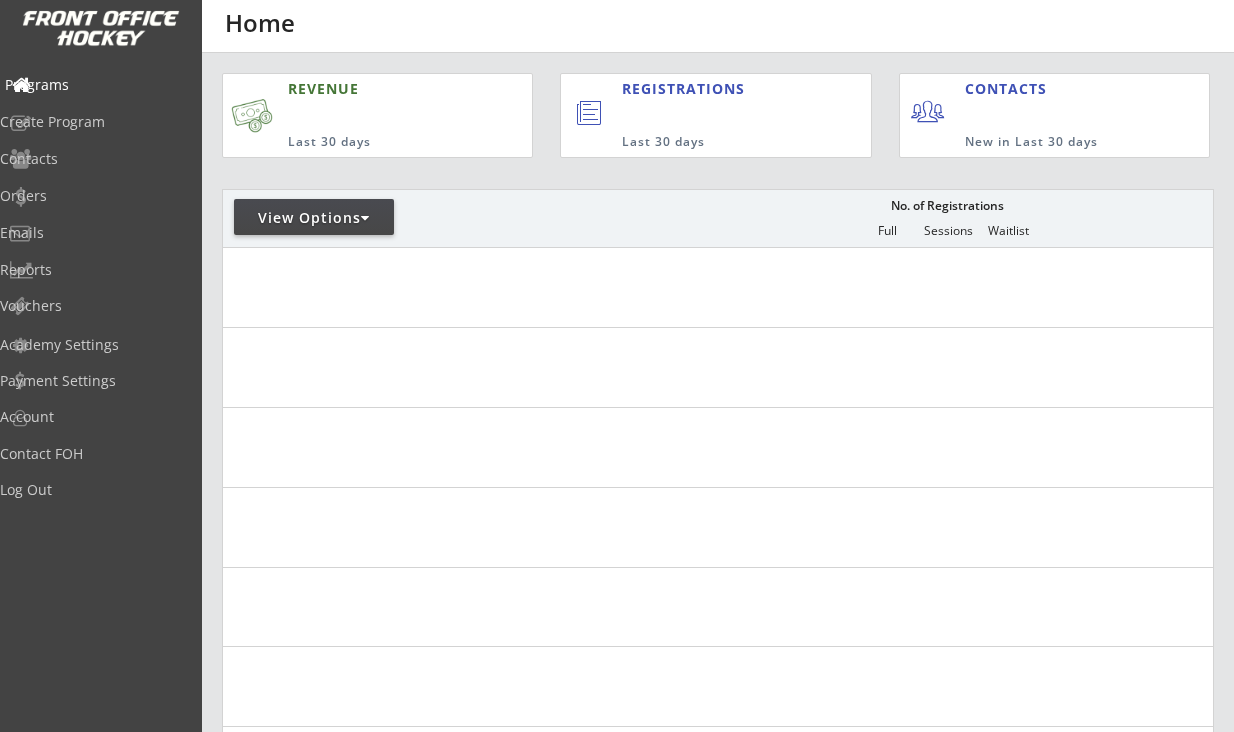 scroll, scrollTop: 0, scrollLeft: 0, axis: both 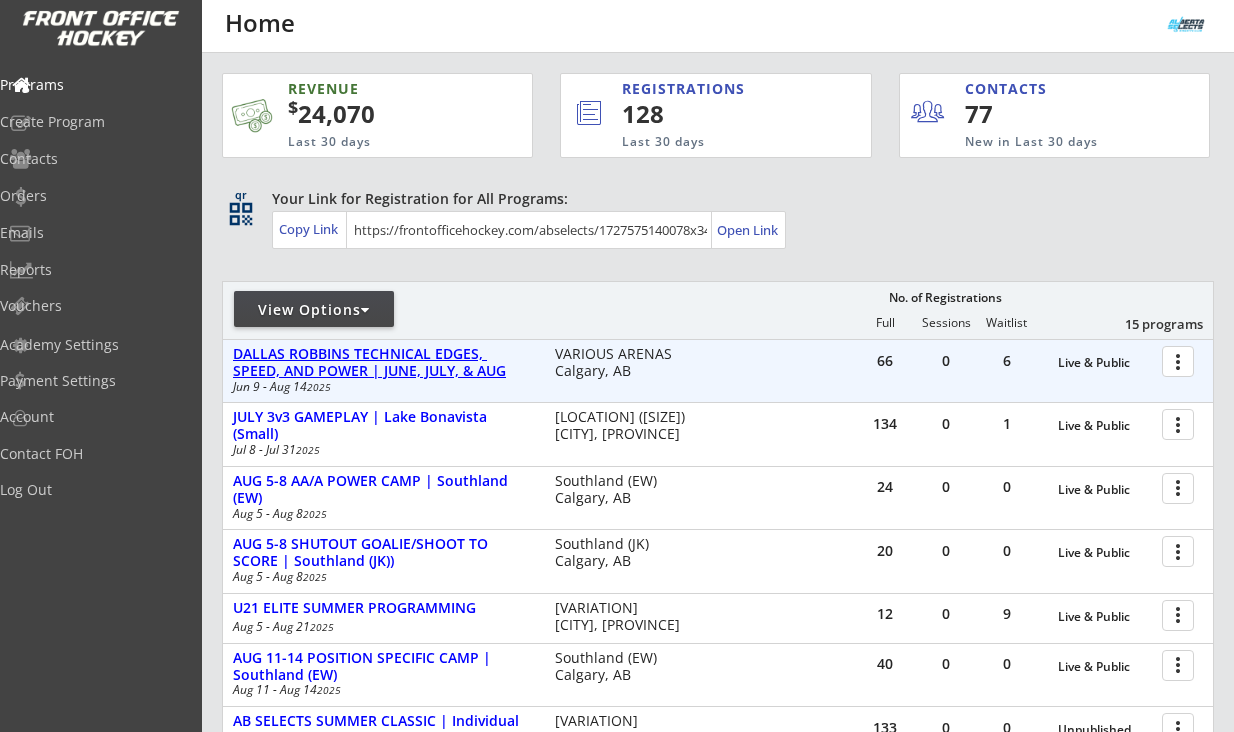click on "DALLAS ROBBINS TECHNICAL EDGES, SPEED, AND POWER | JUNE, JULY, & AUG" at bounding box center (1105, 363) 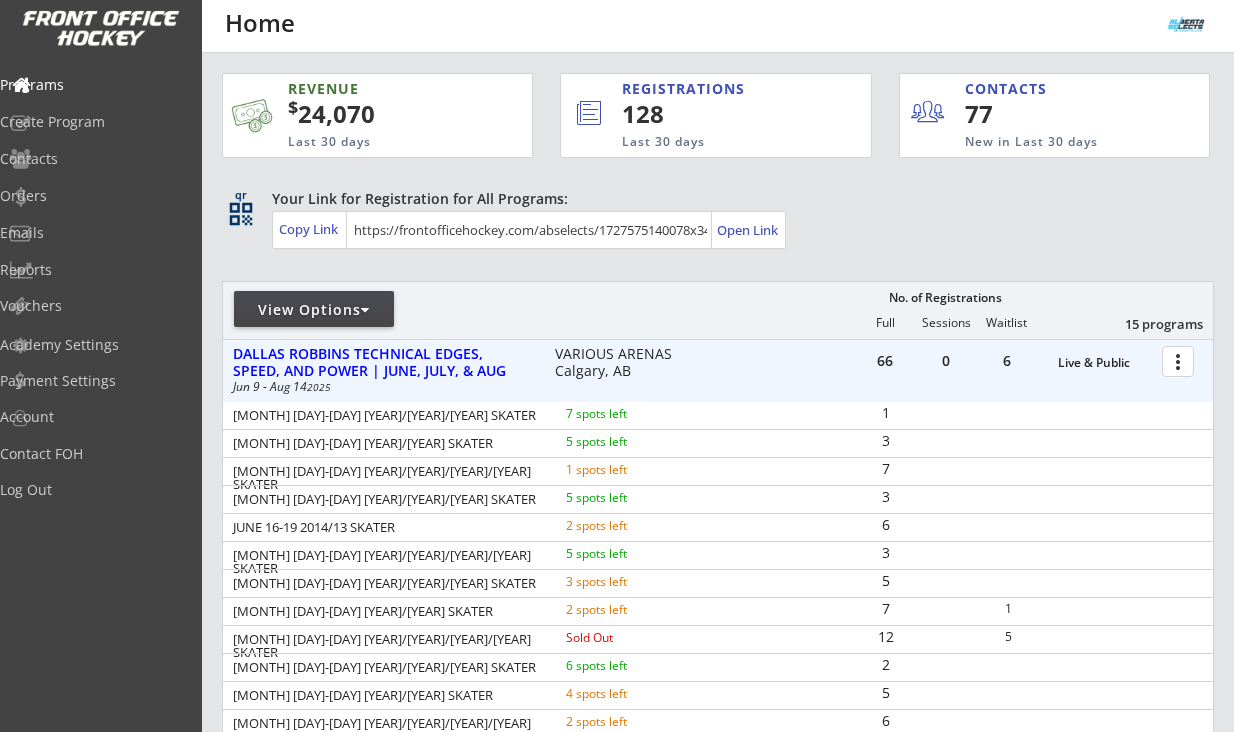 click at bounding box center [1181, 360] 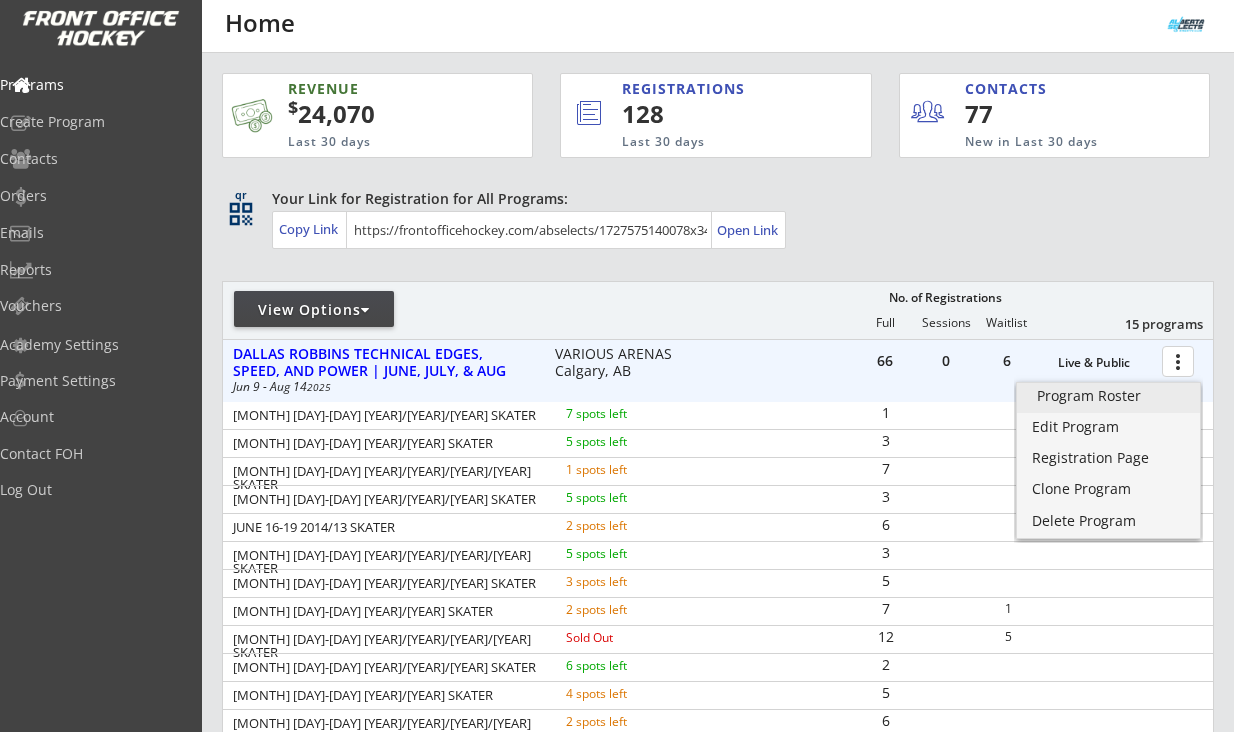 click on "Program Roster" at bounding box center [1108, 398] 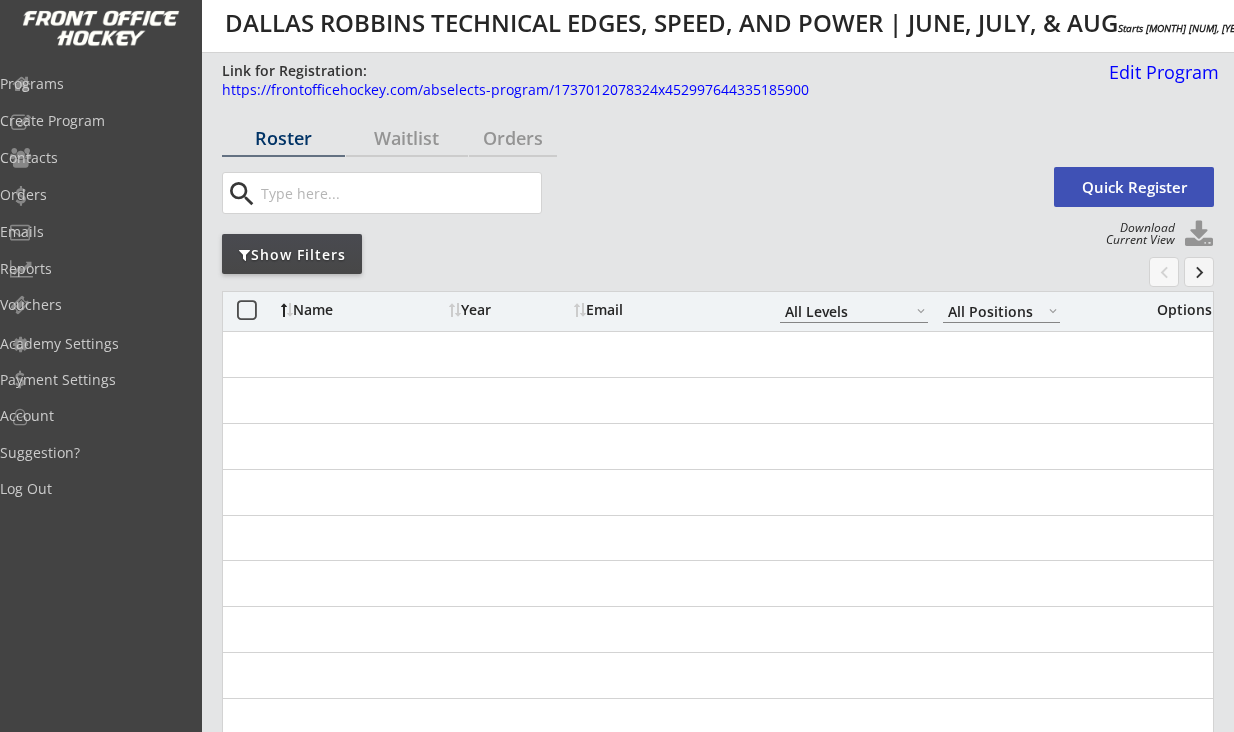 scroll, scrollTop: 0, scrollLeft: 0, axis: both 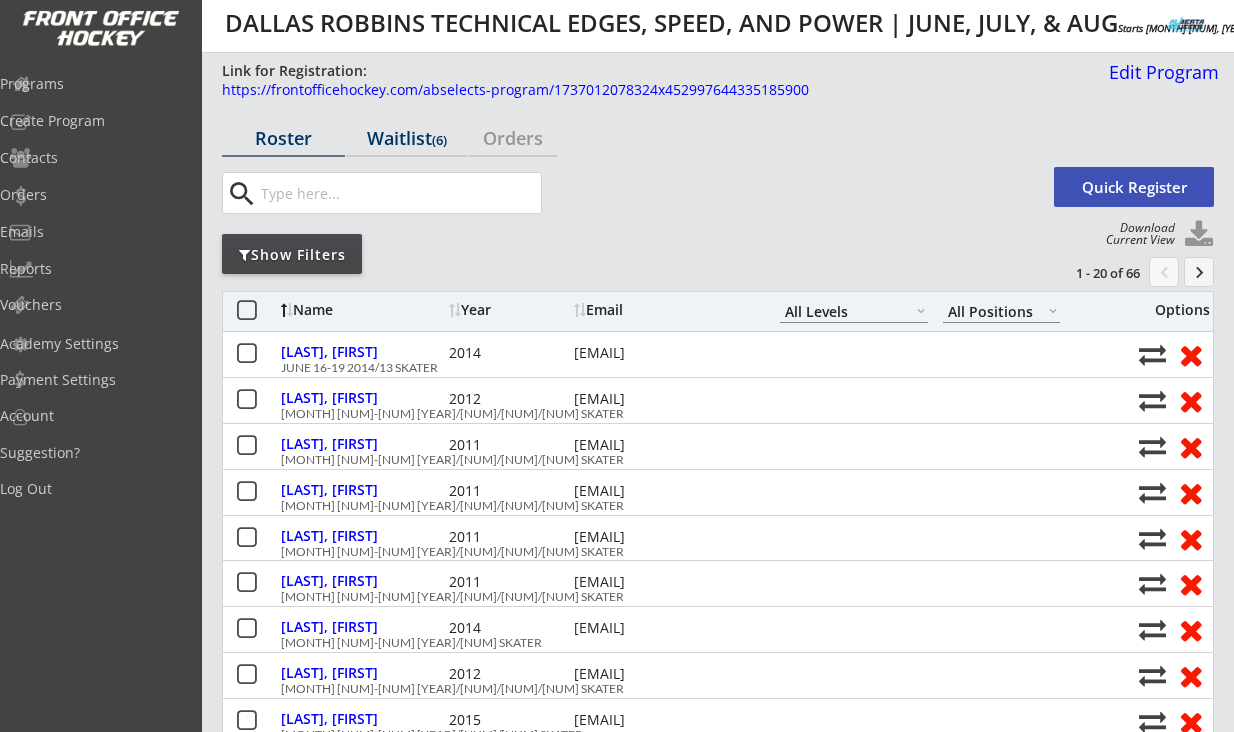 click on "Waitlist   (6)" at bounding box center [283, 138] 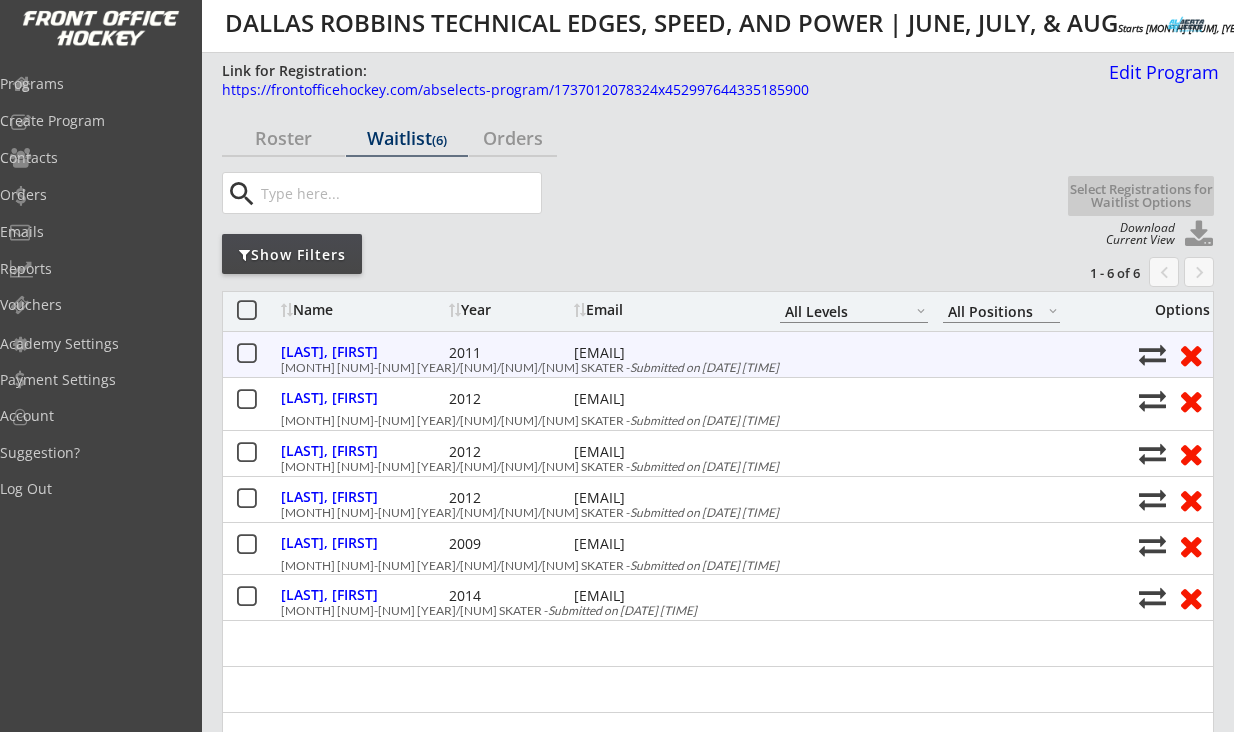 click at bounding box center (246, 354) 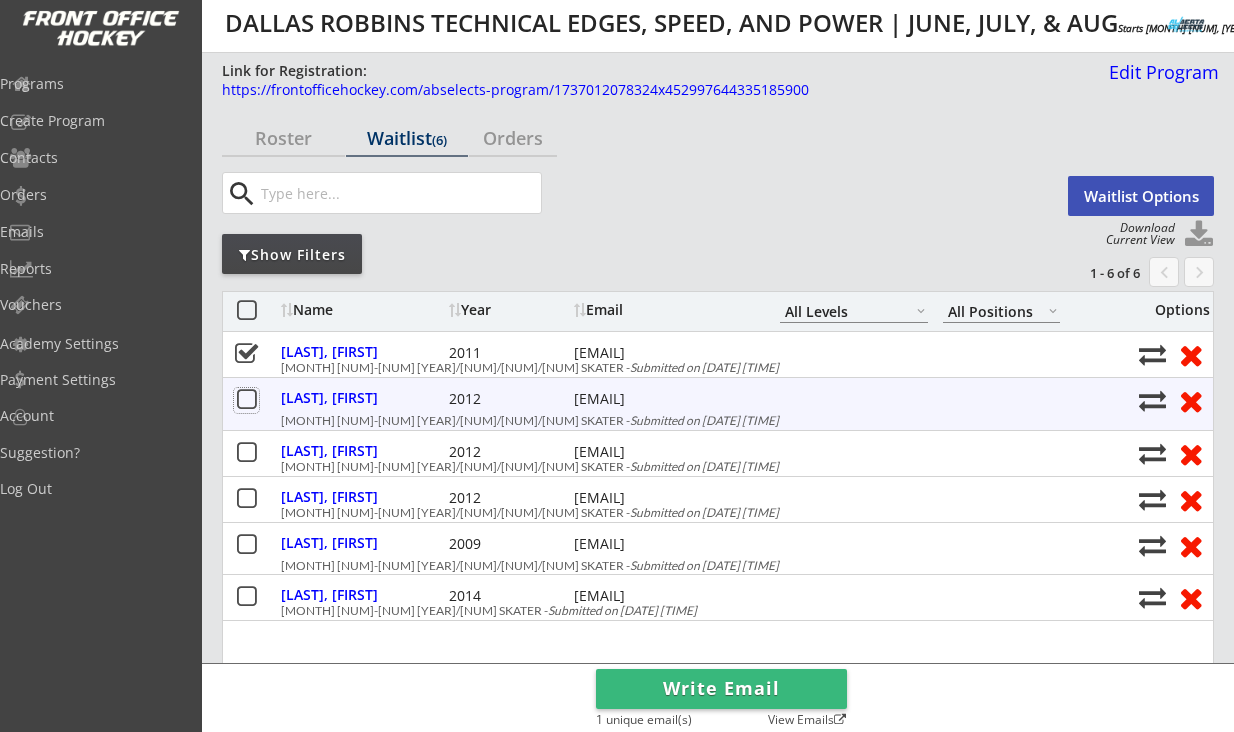 click at bounding box center [246, 400] 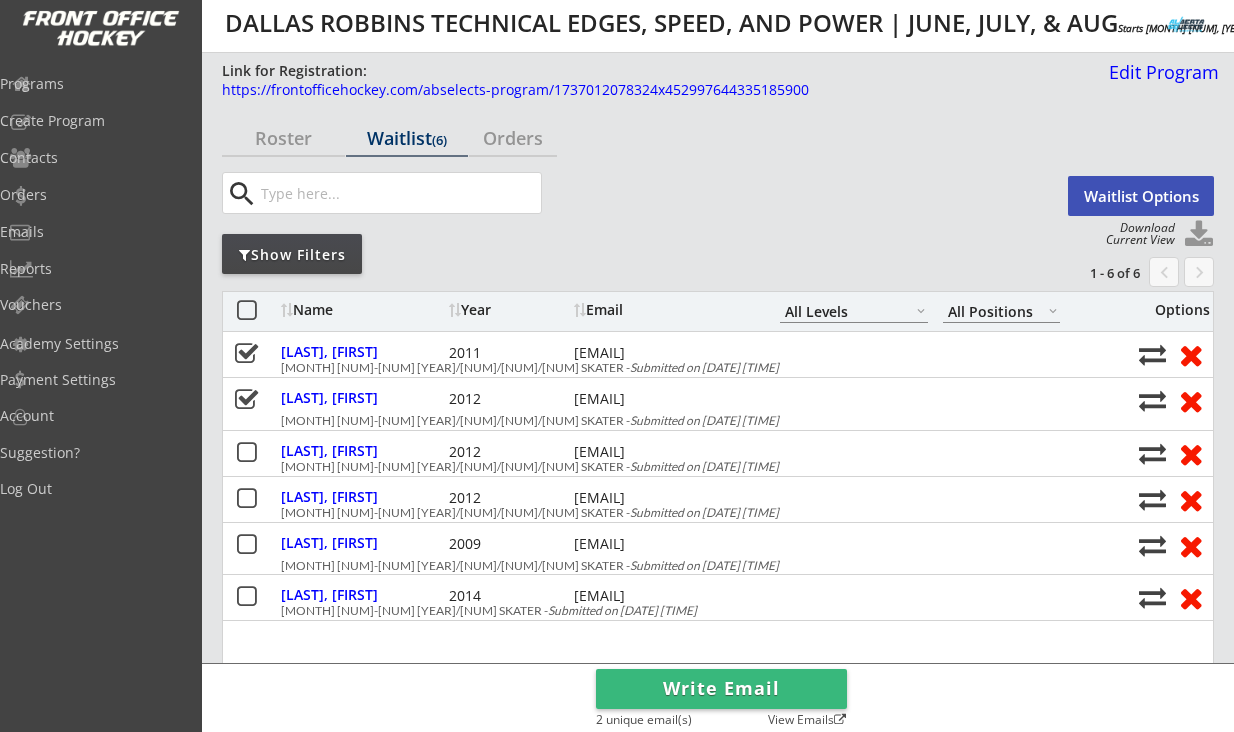 click on "Waitlist Options" at bounding box center [1141, 196] 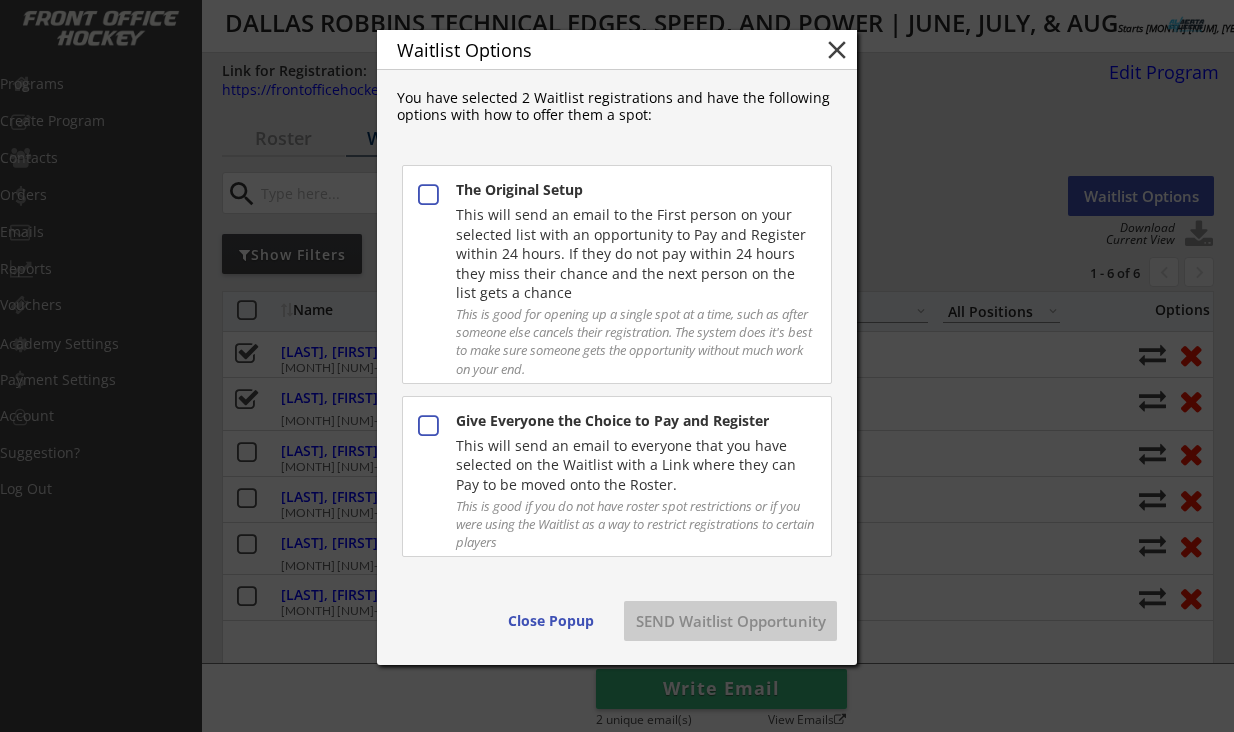 click on "This will send an email to everyone that you have selected on the Waitlist with a Link where they can Pay to be moved onto the Roster." at bounding box center [635, 190] 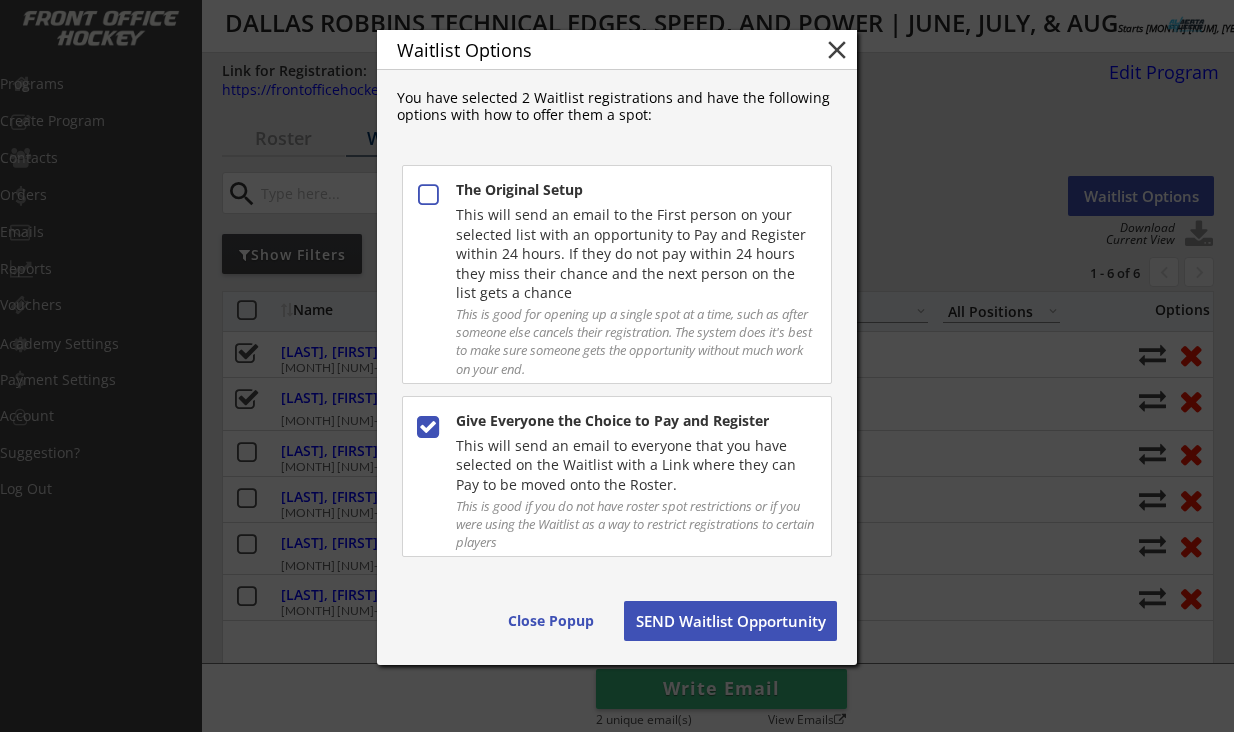 click on "SEND Waitlist Opportunity" at bounding box center (551, 621) 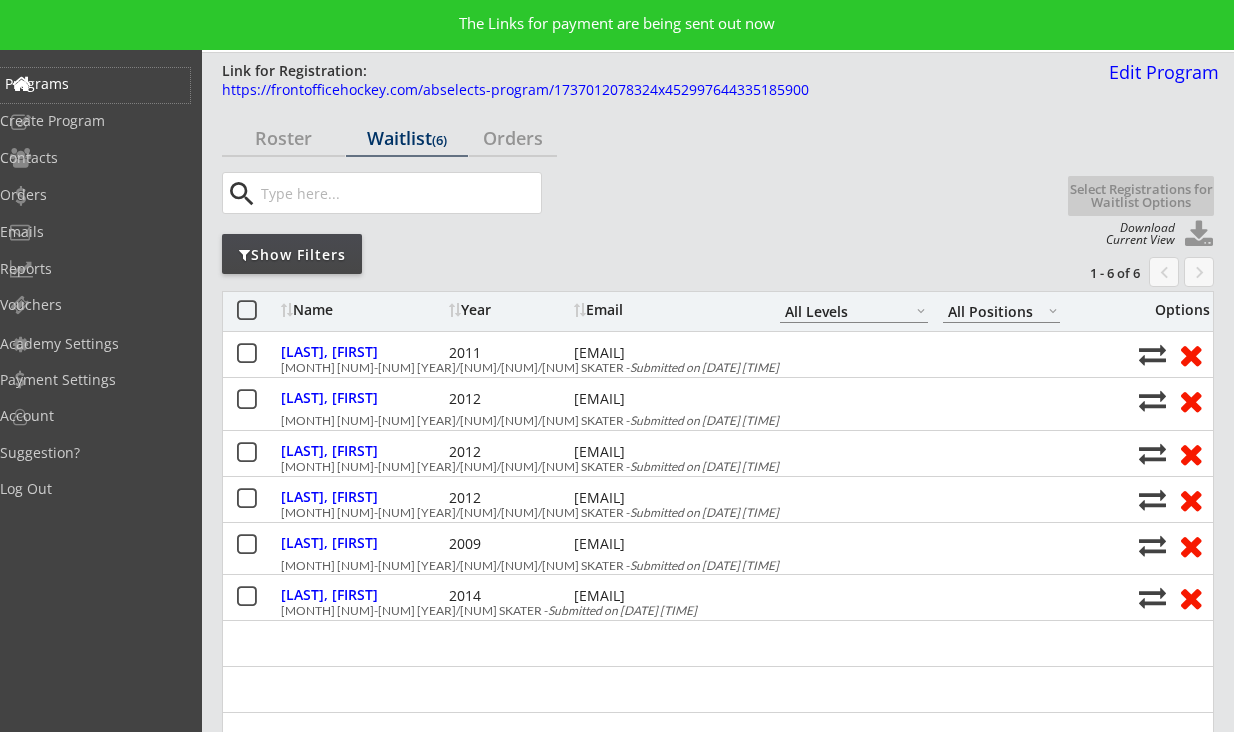 click on "Programs" at bounding box center [95, 84] 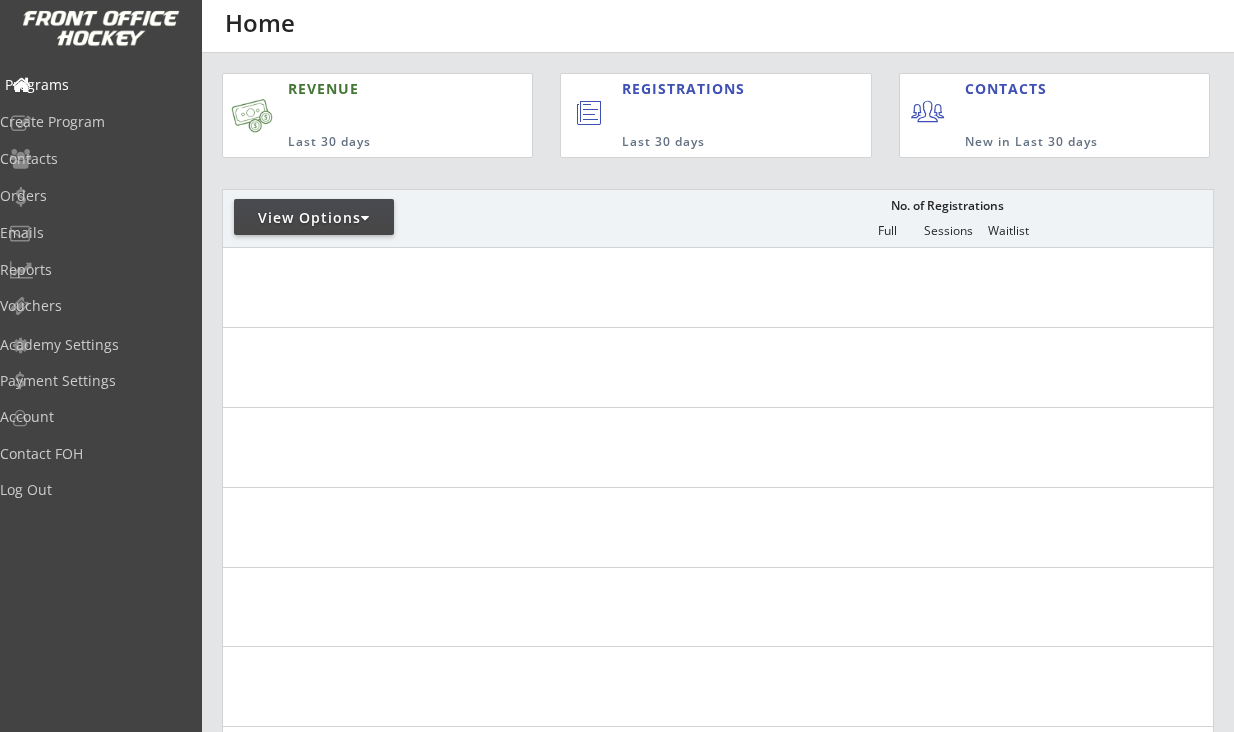 scroll, scrollTop: 0, scrollLeft: 0, axis: both 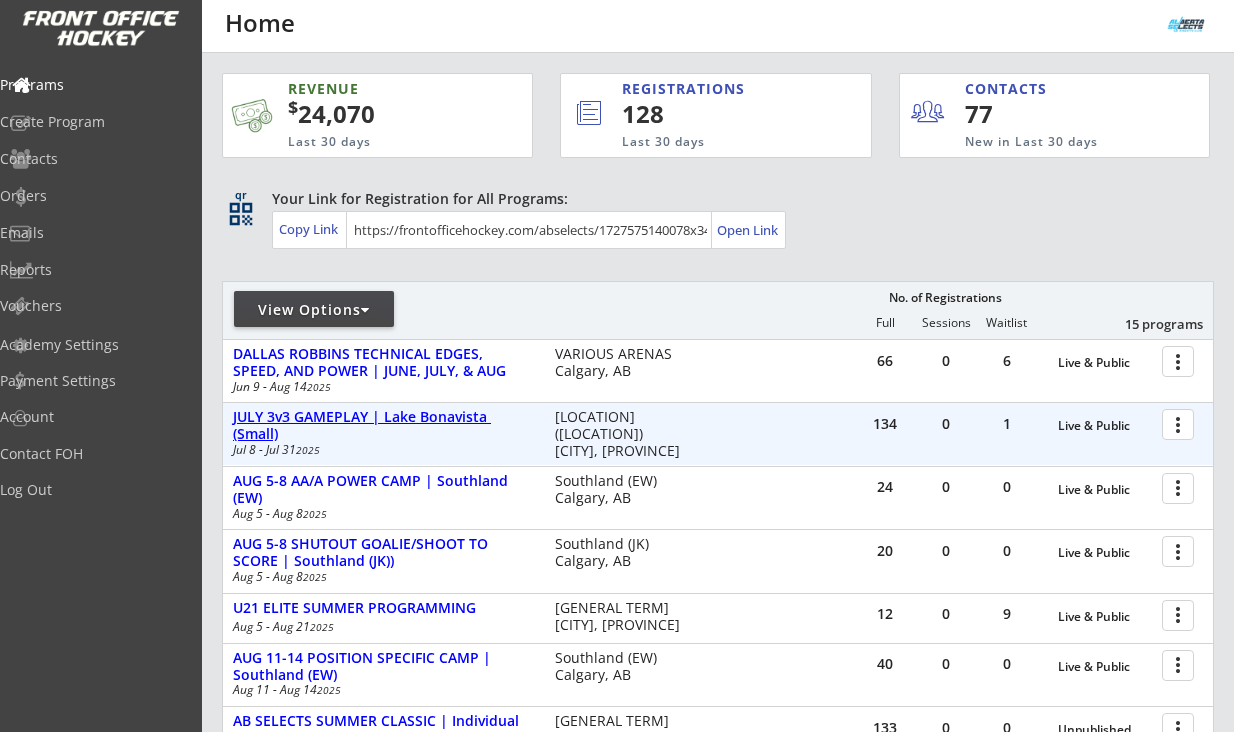 click on "JULY 3v3 GAMEPLAY | Lake Bonavista (Small)" at bounding box center [1105, 426] 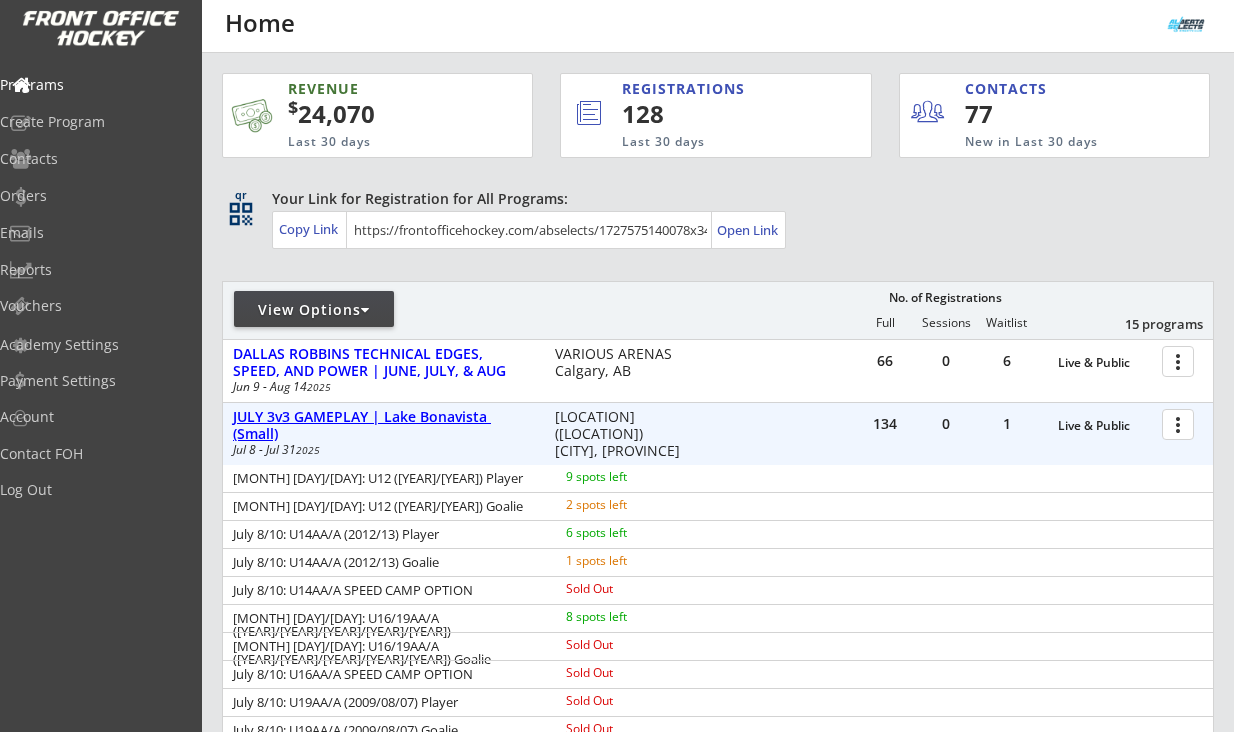 click on "JULY 3v3 GAMEPLAY | Lake Bonavista (Small)" at bounding box center (1105, 426) 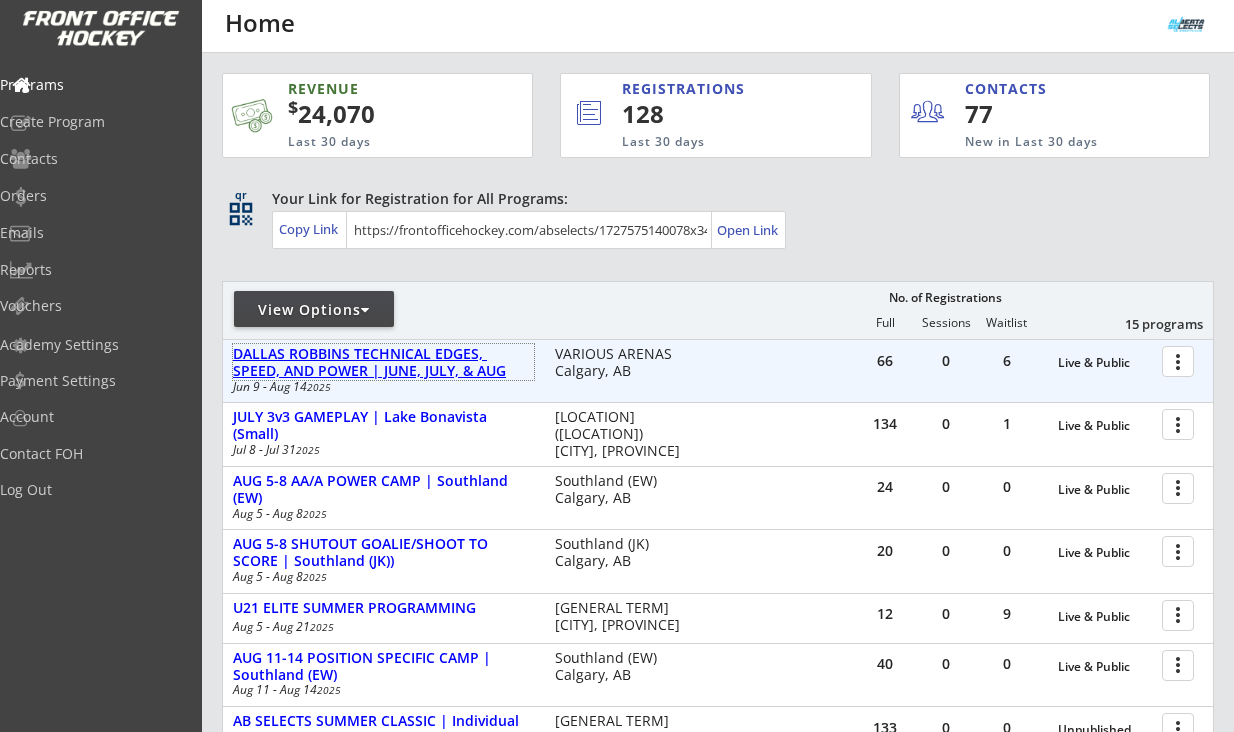 click on "DALLAS ROBBINS TECHNICAL EDGES, SPEED, AND POWER | JUNE, JULY, & AUG" at bounding box center (383, 363) 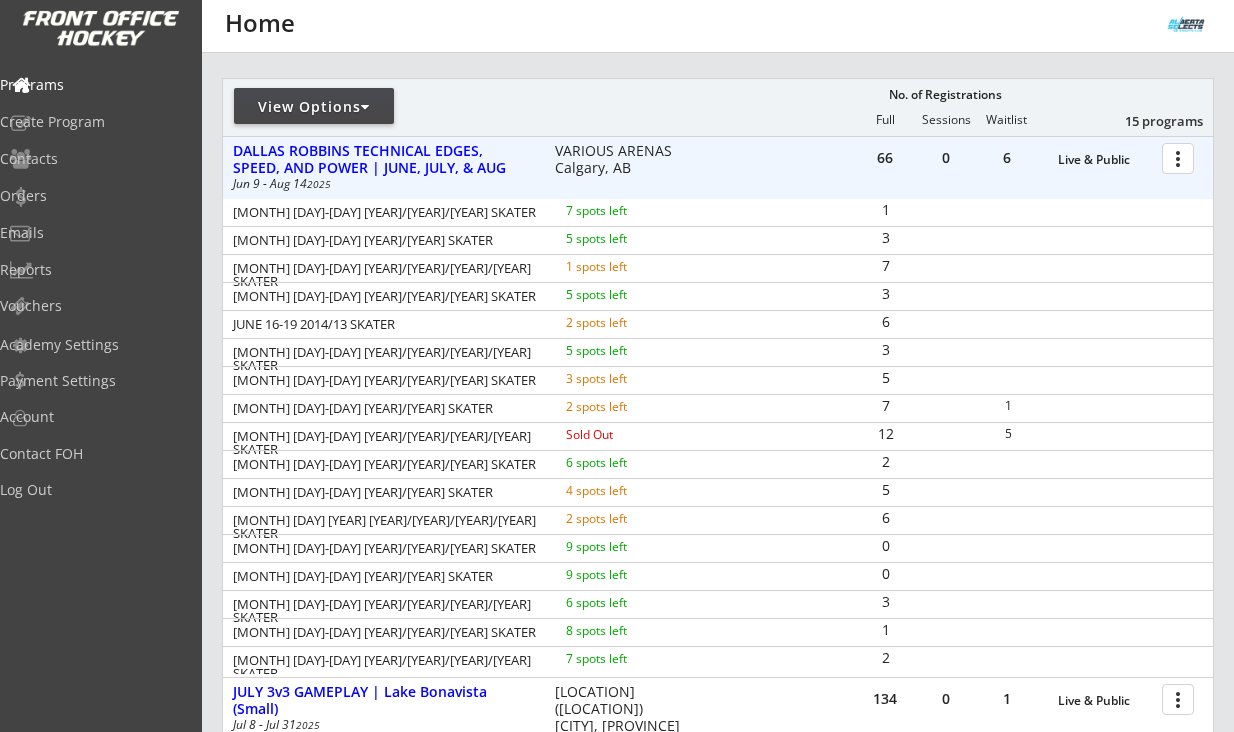 scroll, scrollTop: 214, scrollLeft: 0, axis: vertical 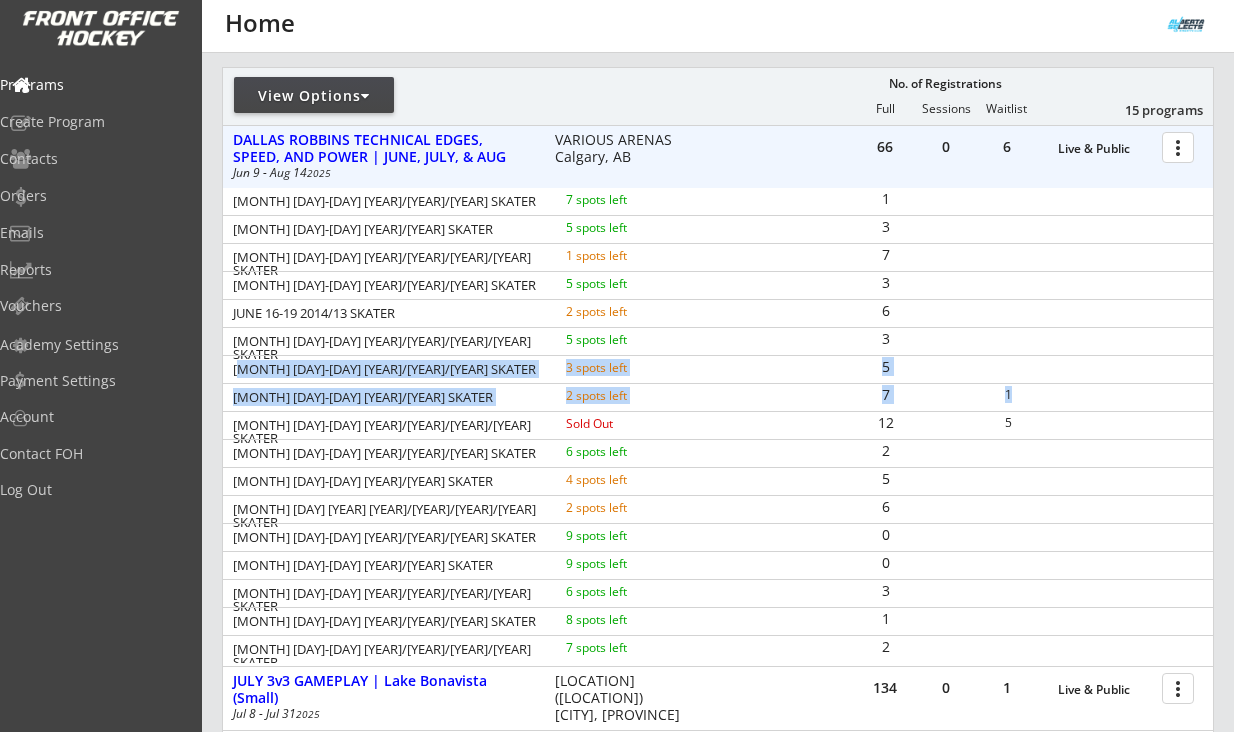 drag, startPoint x: 237, startPoint y: 366, endPoint x: 662, endPoint y: 383, distance: 425.33987 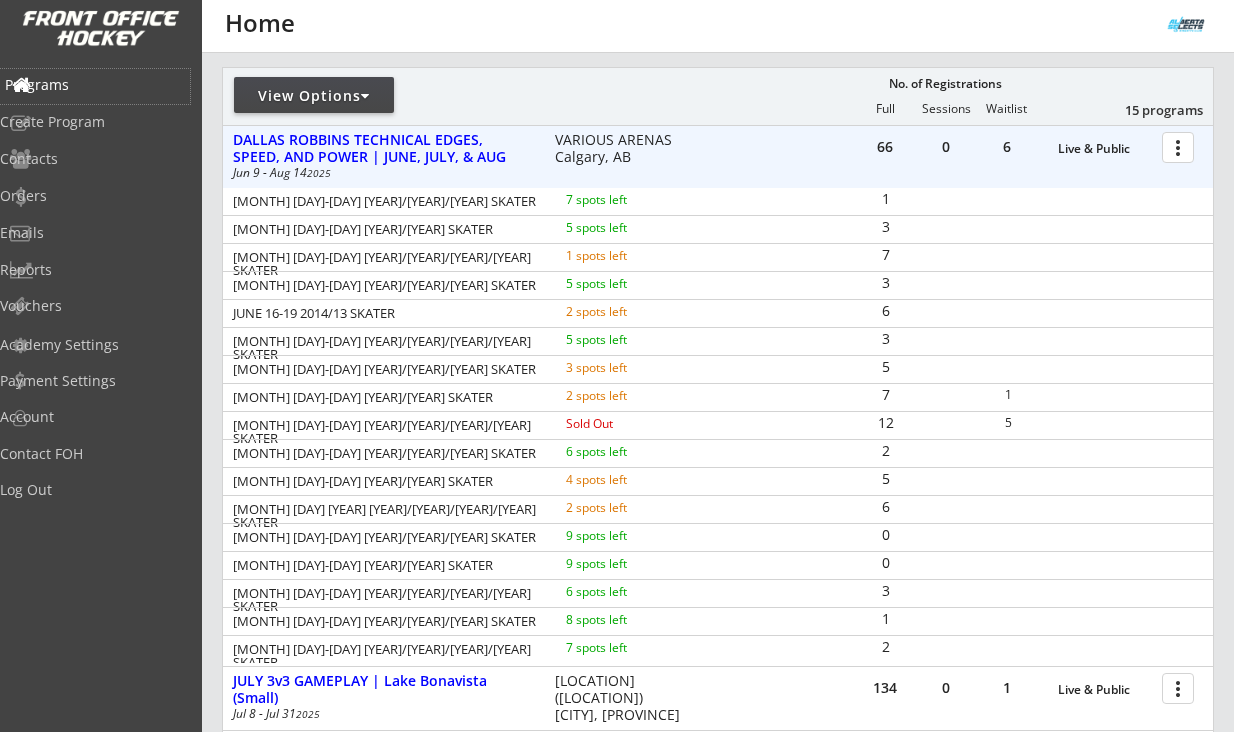click on "Programs" at bounding box center [95, 85] 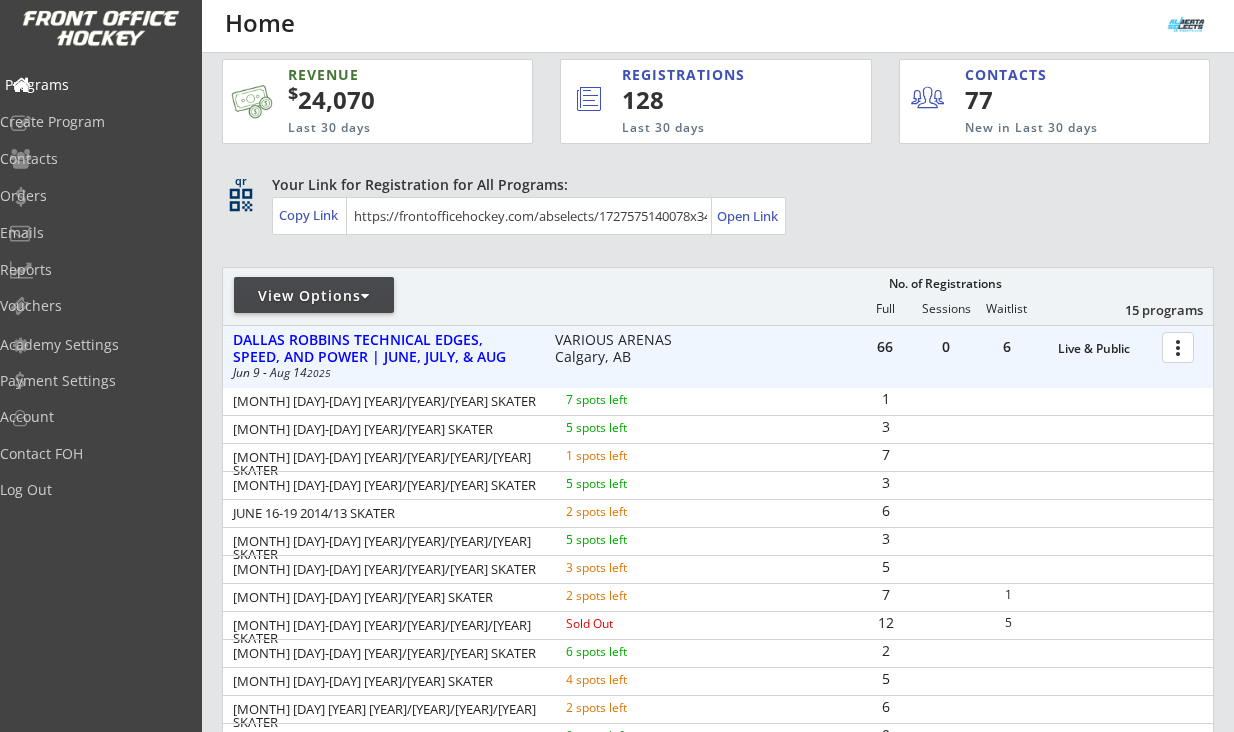scroll, scrollTop: 0, scrollLeft: 0, axis: both 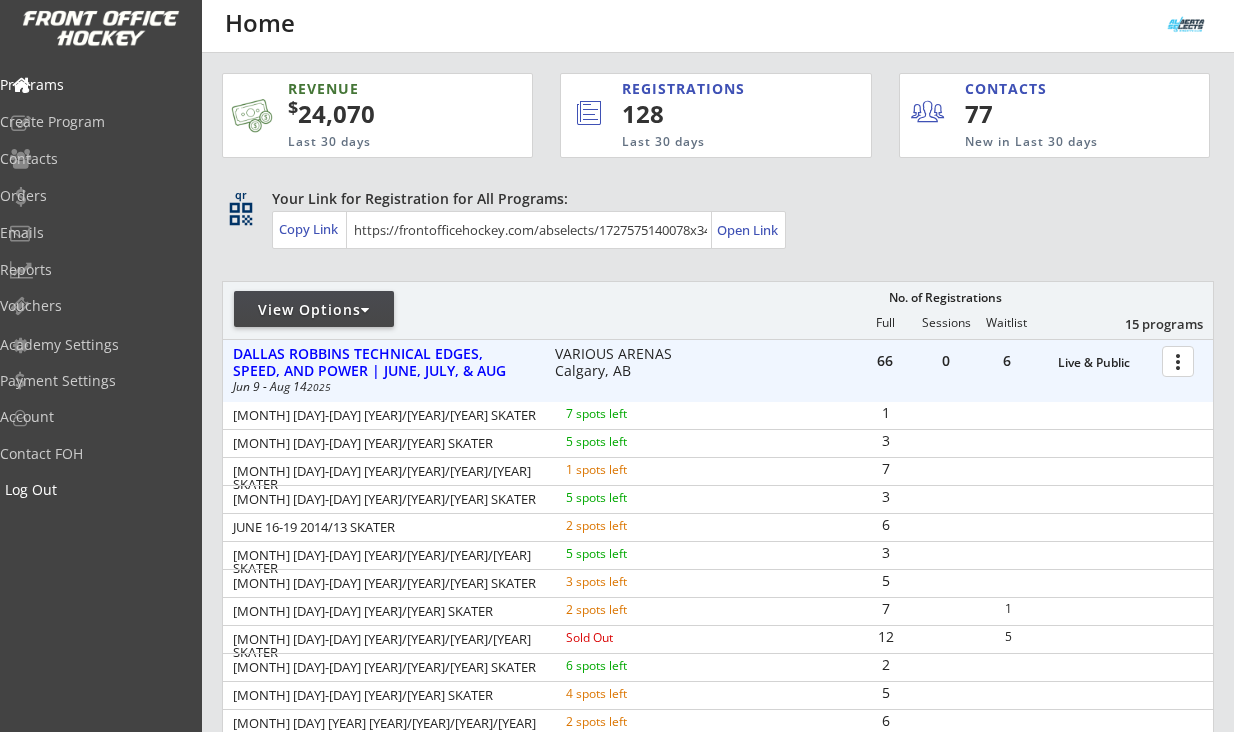 click on "Log Out" at bounding box center [95, 85] 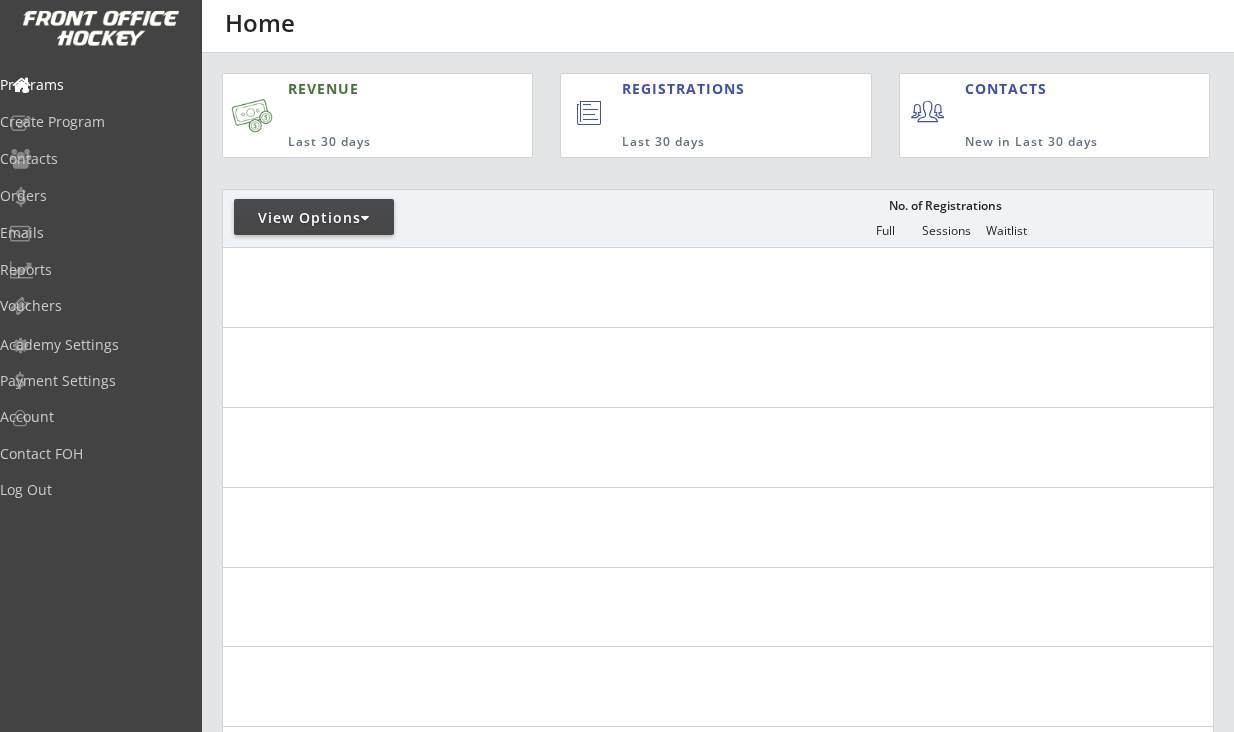 scroll, scrollTop: 0, scrollLeft: 0, axis: both 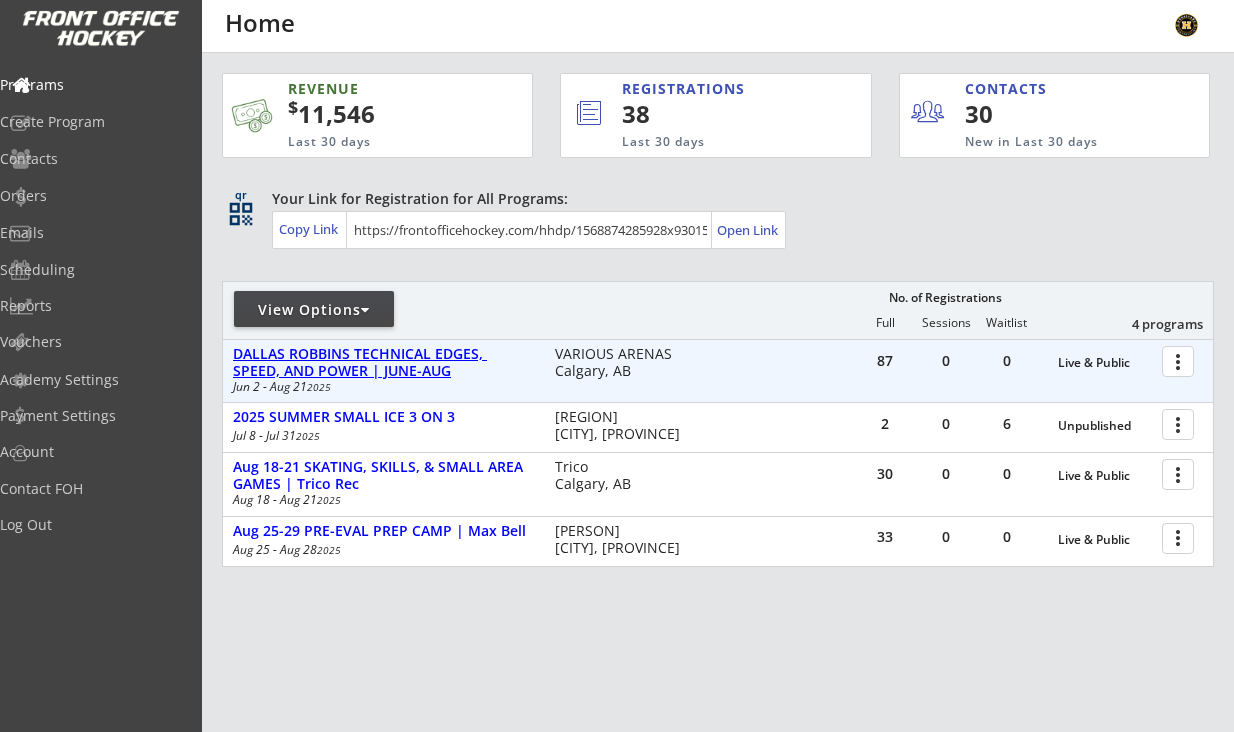 click on "DALLAS ROBBINS TECHNICAL EDGES, SPEED, AND POWER | JUNE-AUG" at bounding box center (1105, 363) 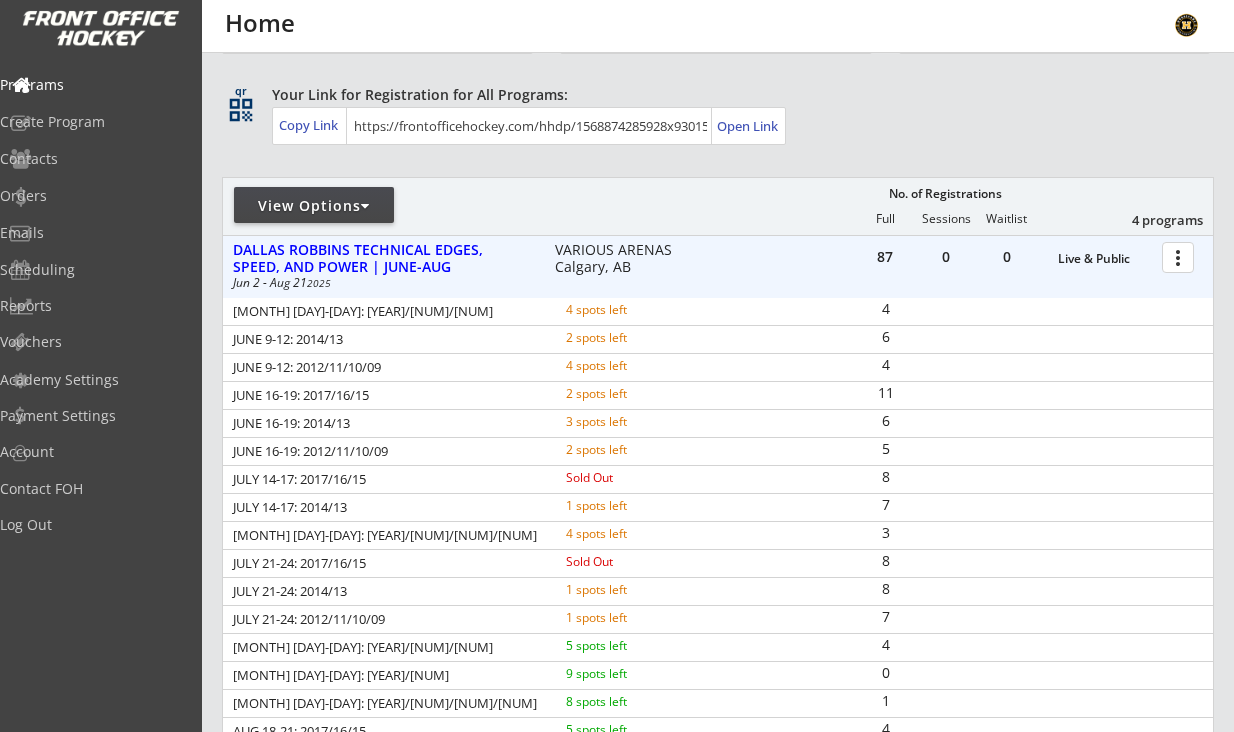 scroll, scrollTop: 105, scrollLeft: 0, axis: vertical 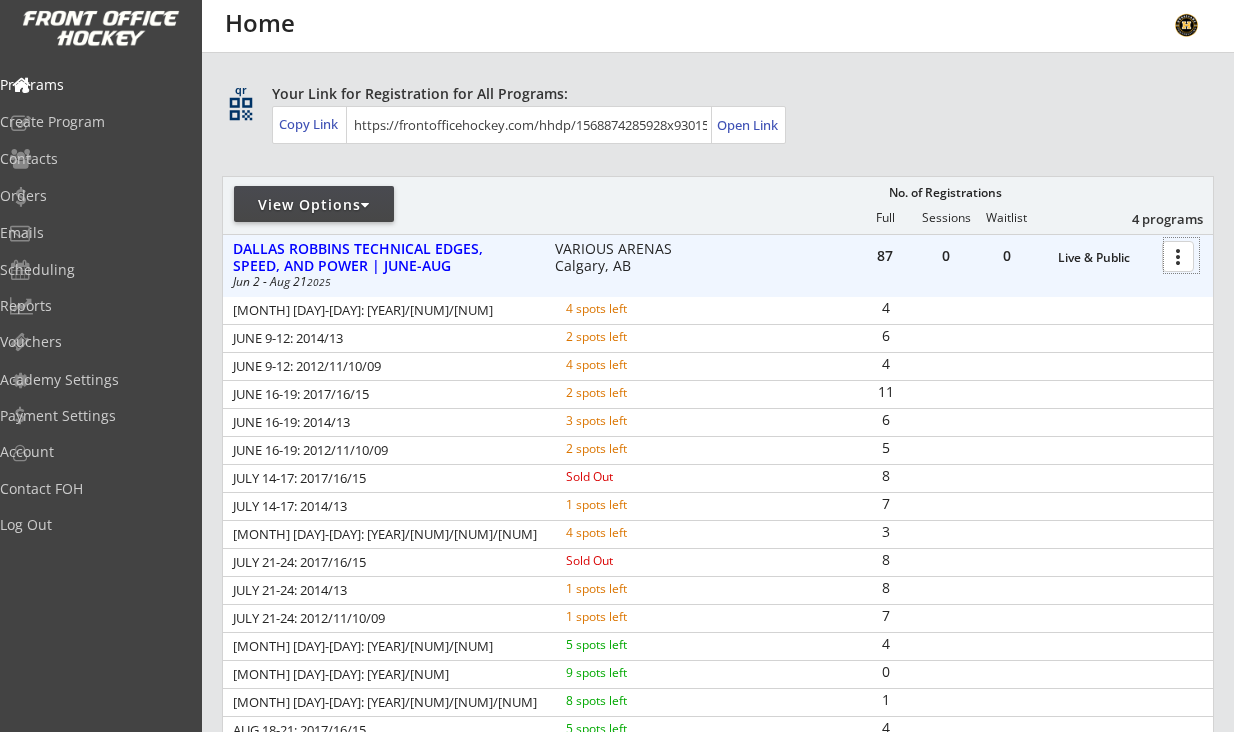 click at bounding box center [1181, 255] 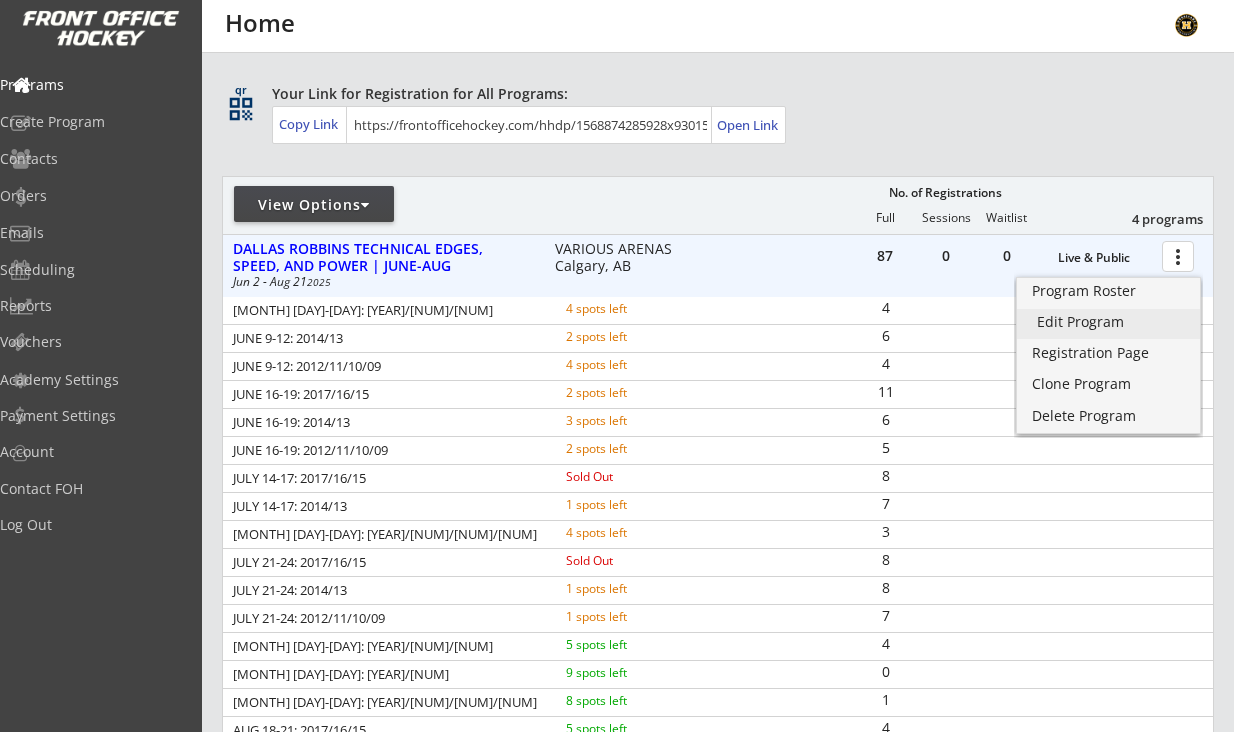 click on "Edit Program" at bounding box center [1108, 322] 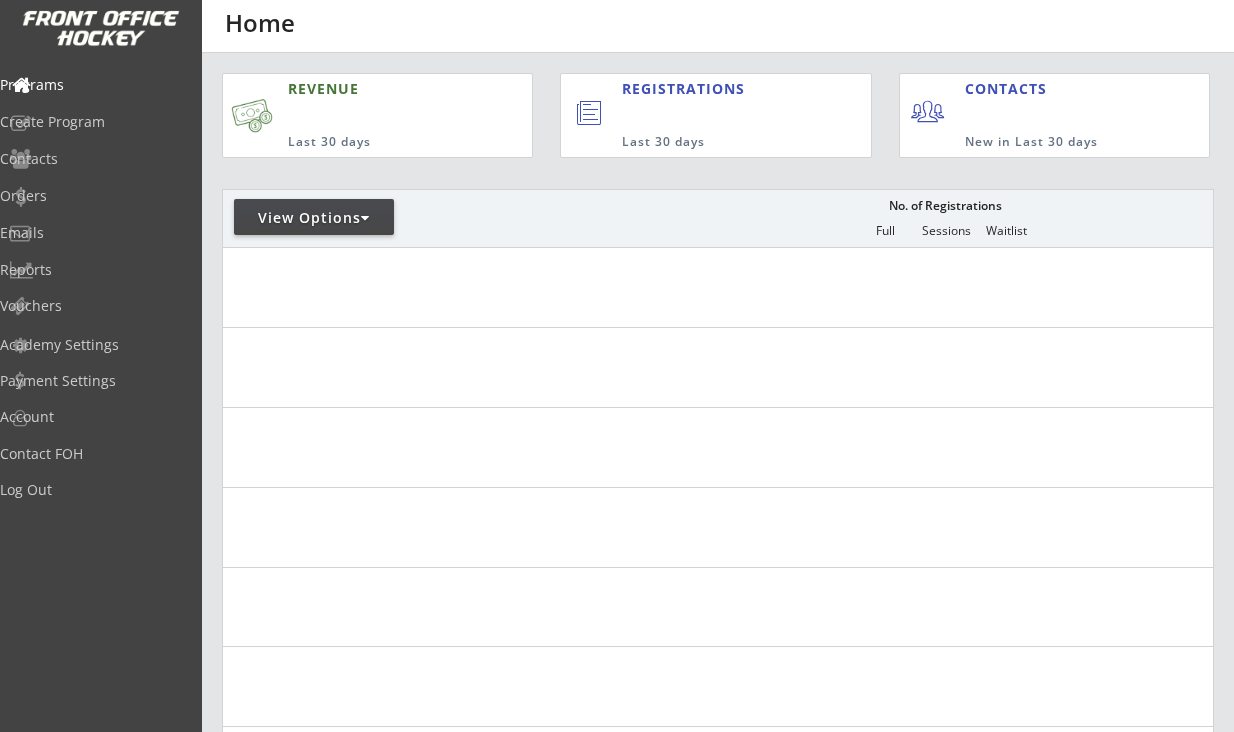 scroll, scrollTop: 0, scrollLeft: 0, axis: both 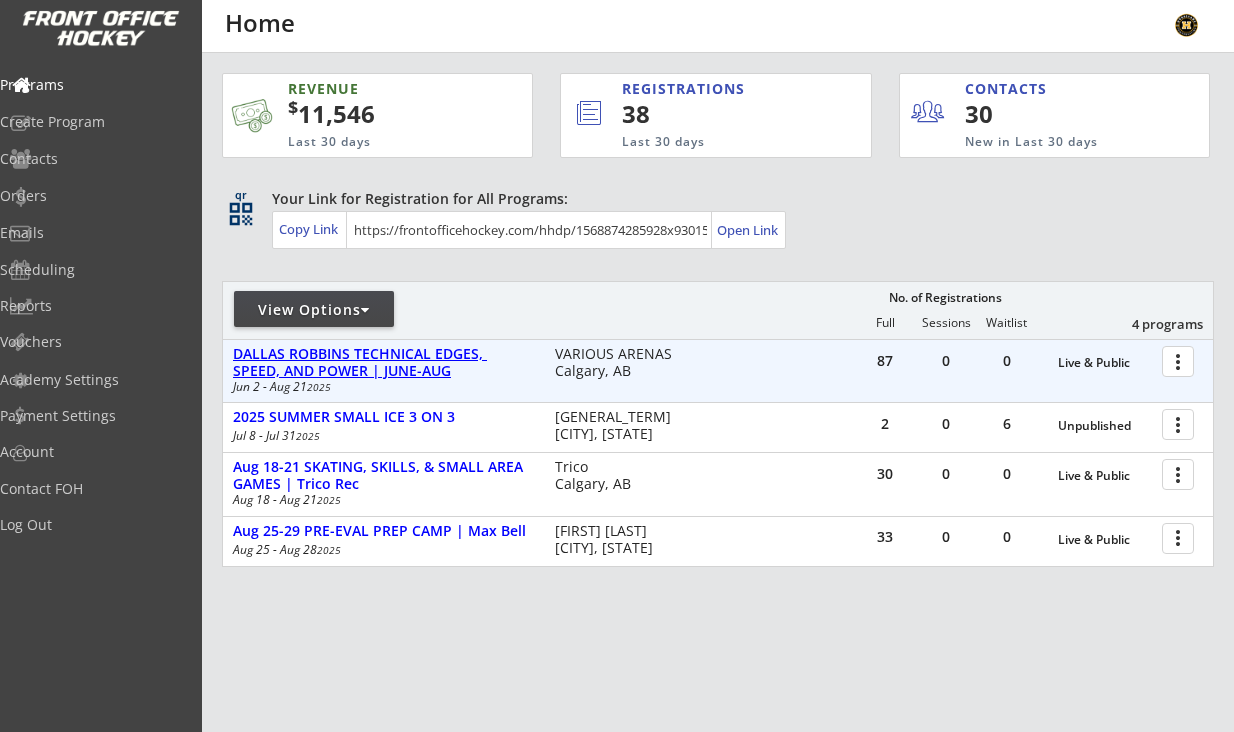 click on "DALLAS ROBBINS TECHNICAL EDGES, SPEED, AND POWER | JUNE-AUG" at bounding box center [1105, 363] 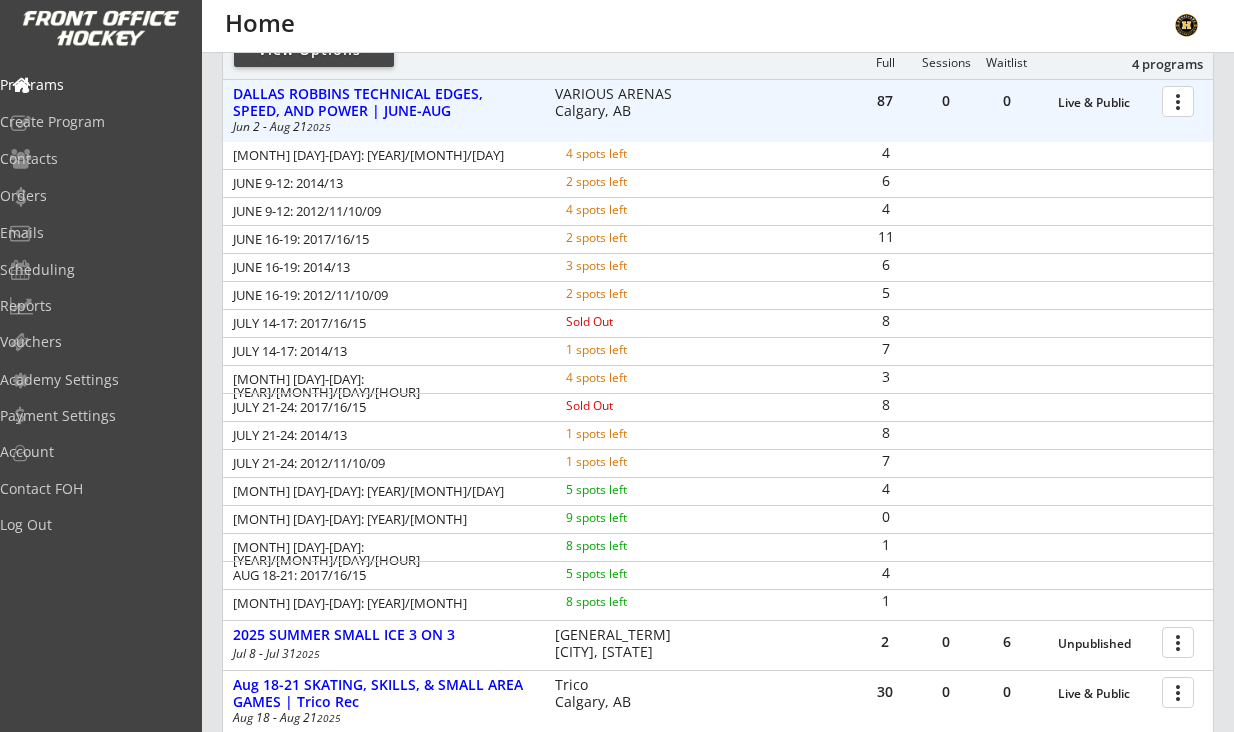 scroll, scrollTop: 249, scrollLeft: 0, axis: vertical 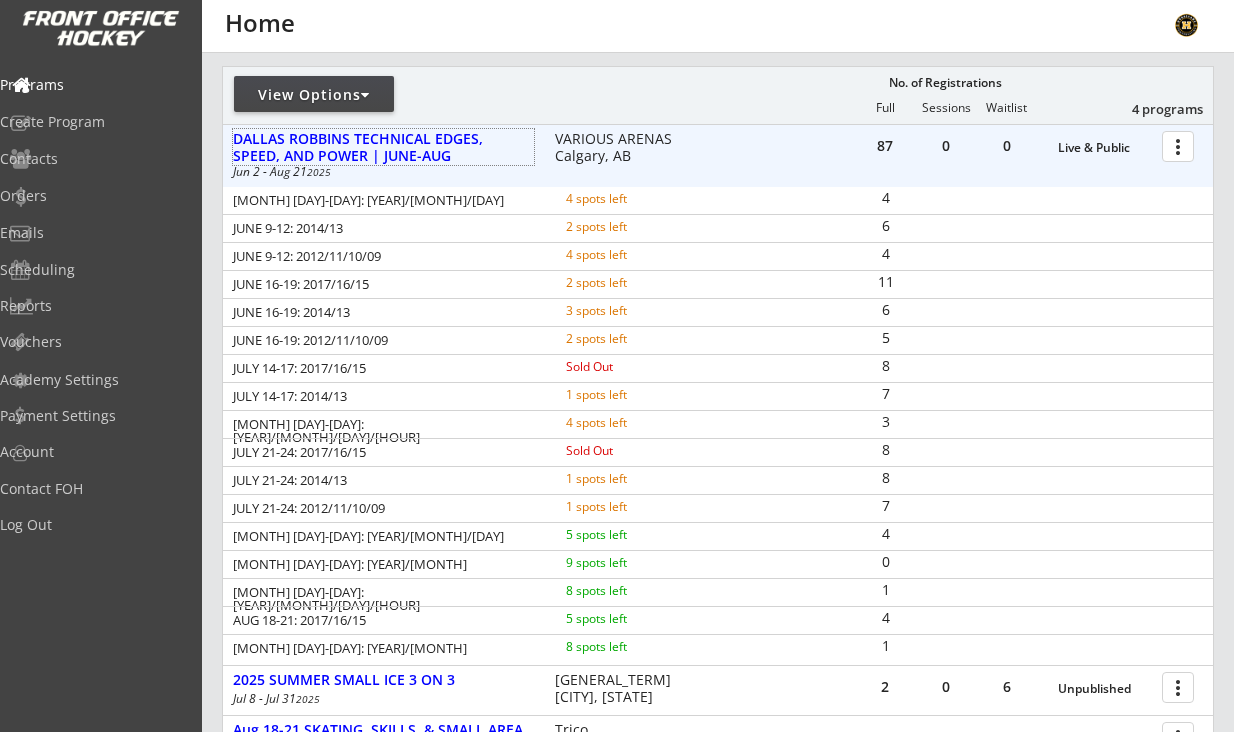 click at bounding box center (1181, 145) 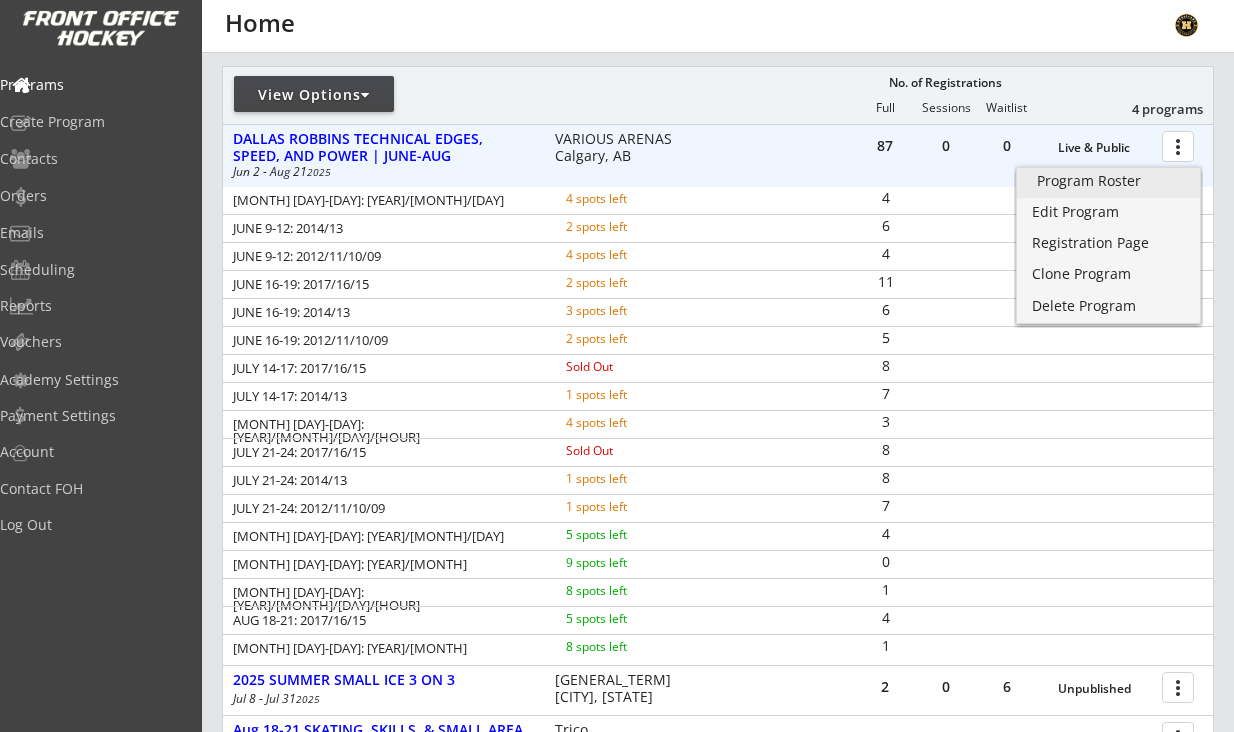 click on "Program Roster" at bounding box center (1108, 181) 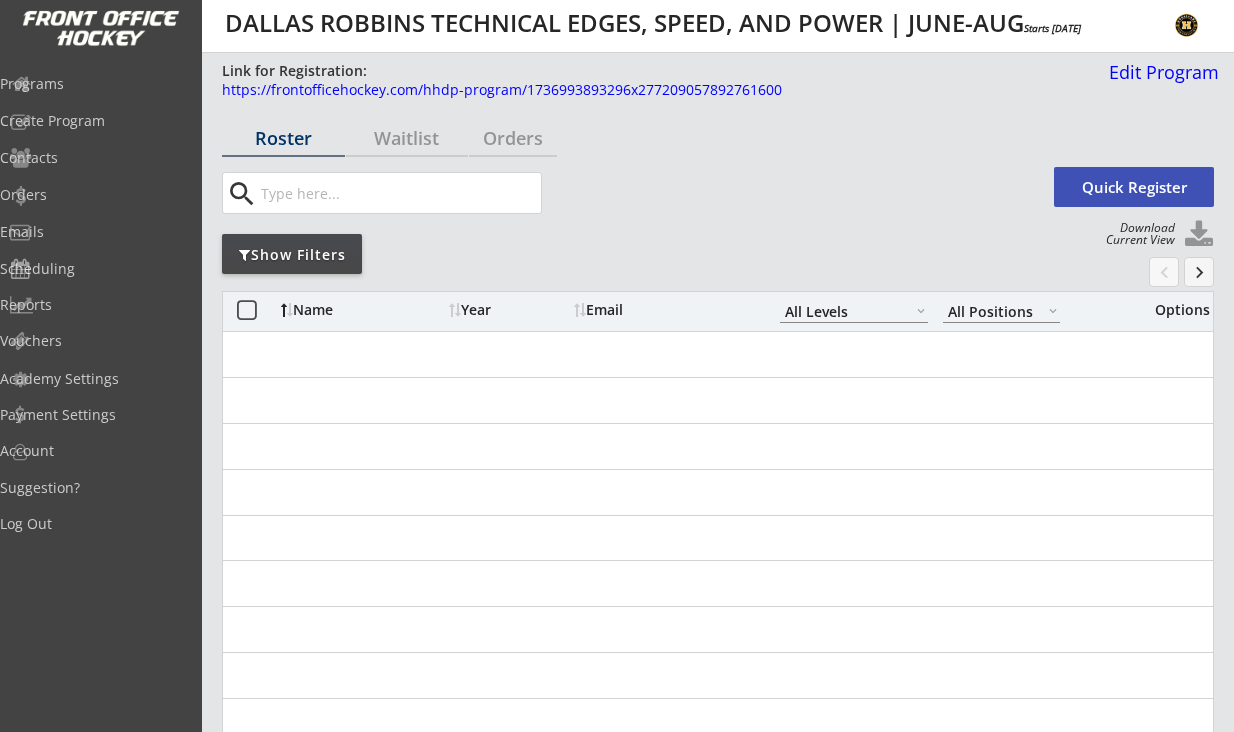 scroll, scrollTop: 0, scrollLeft: 0, axis: both 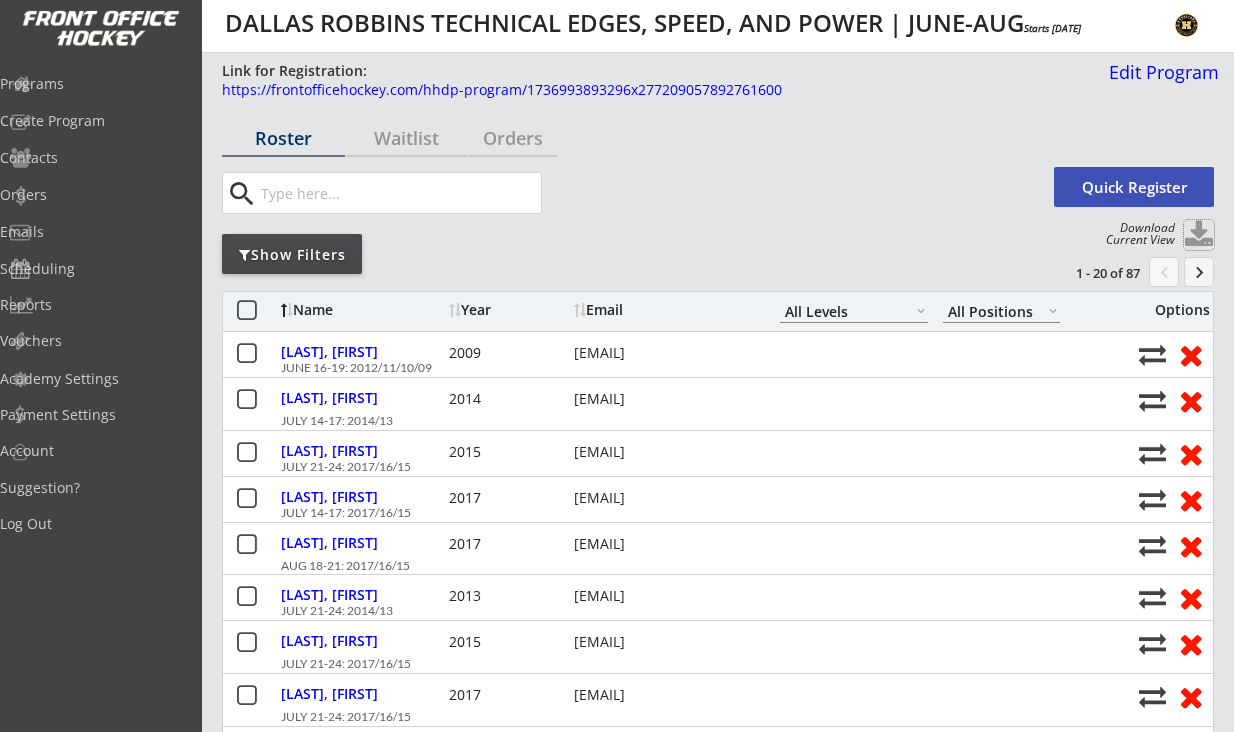 click at bounding box center (1199, 235) 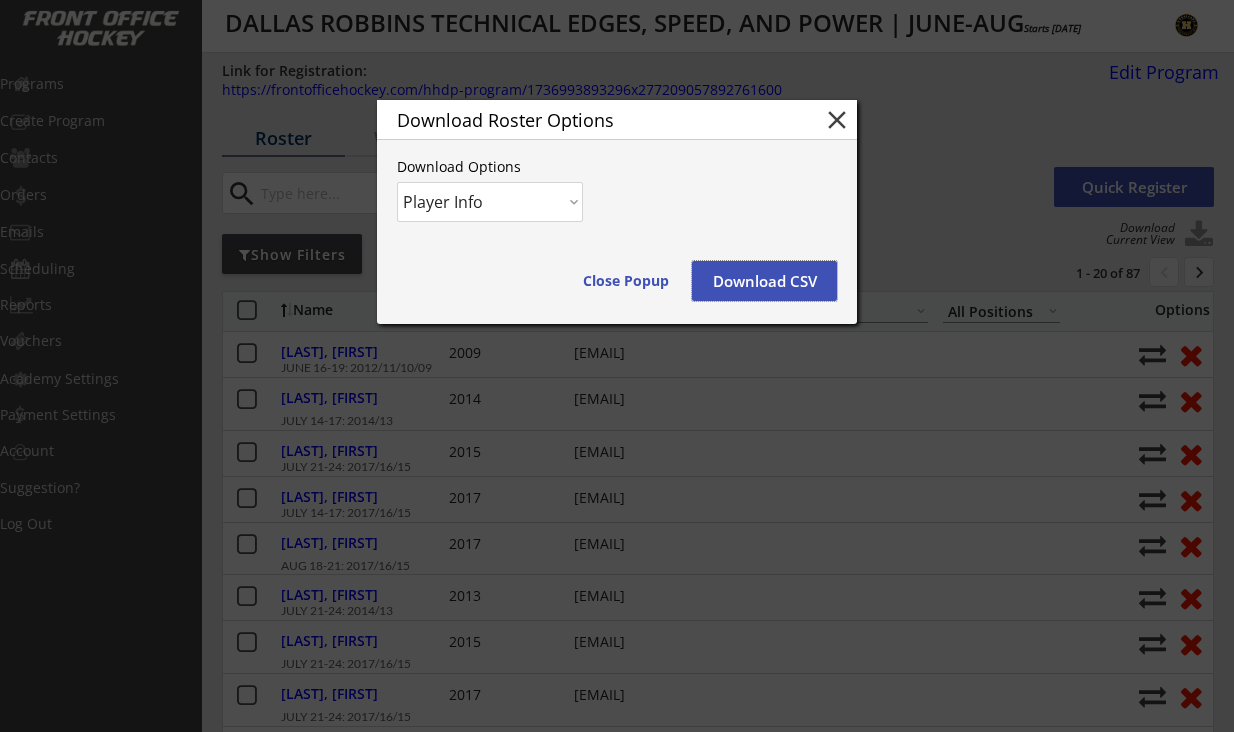 click on "Download CSV" at bounding box center (764, 281) 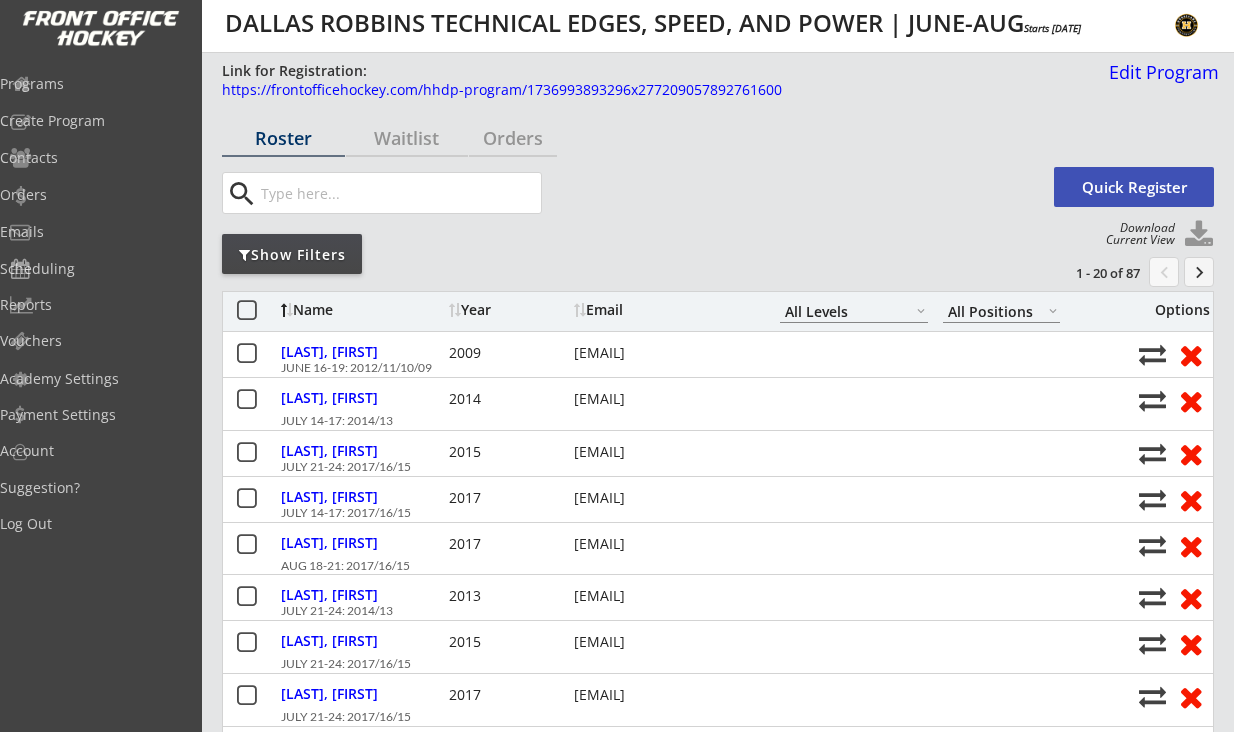 click at bounding box center (1199, 235) 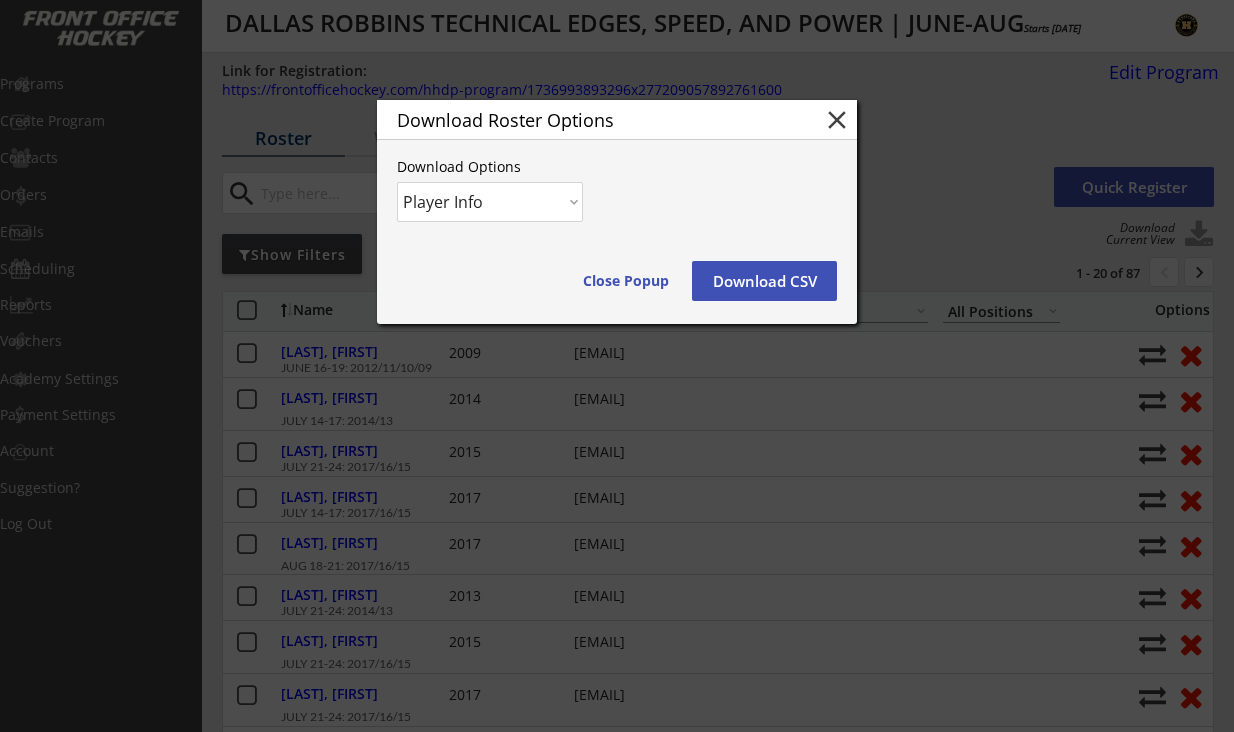 click on "Player Info Player and Order Info" at bounding box center (490, 202) 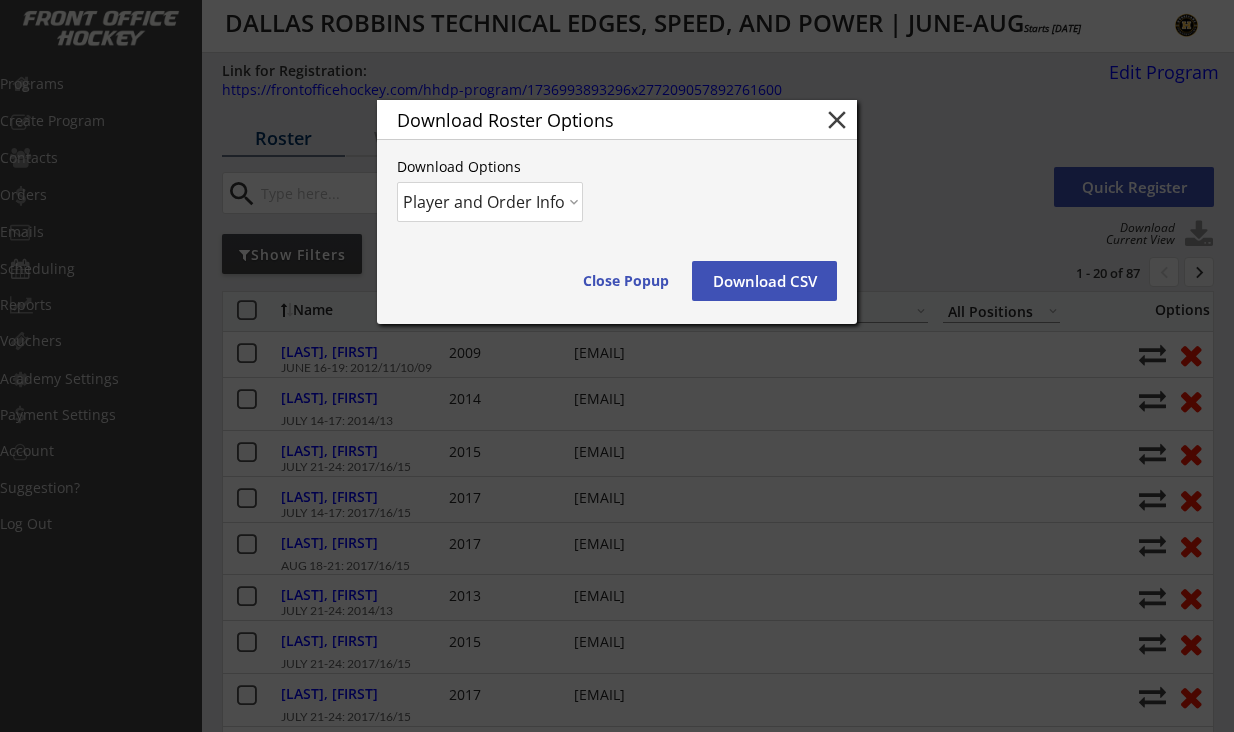click on "Download CSV" at bounding box center [626, 281] 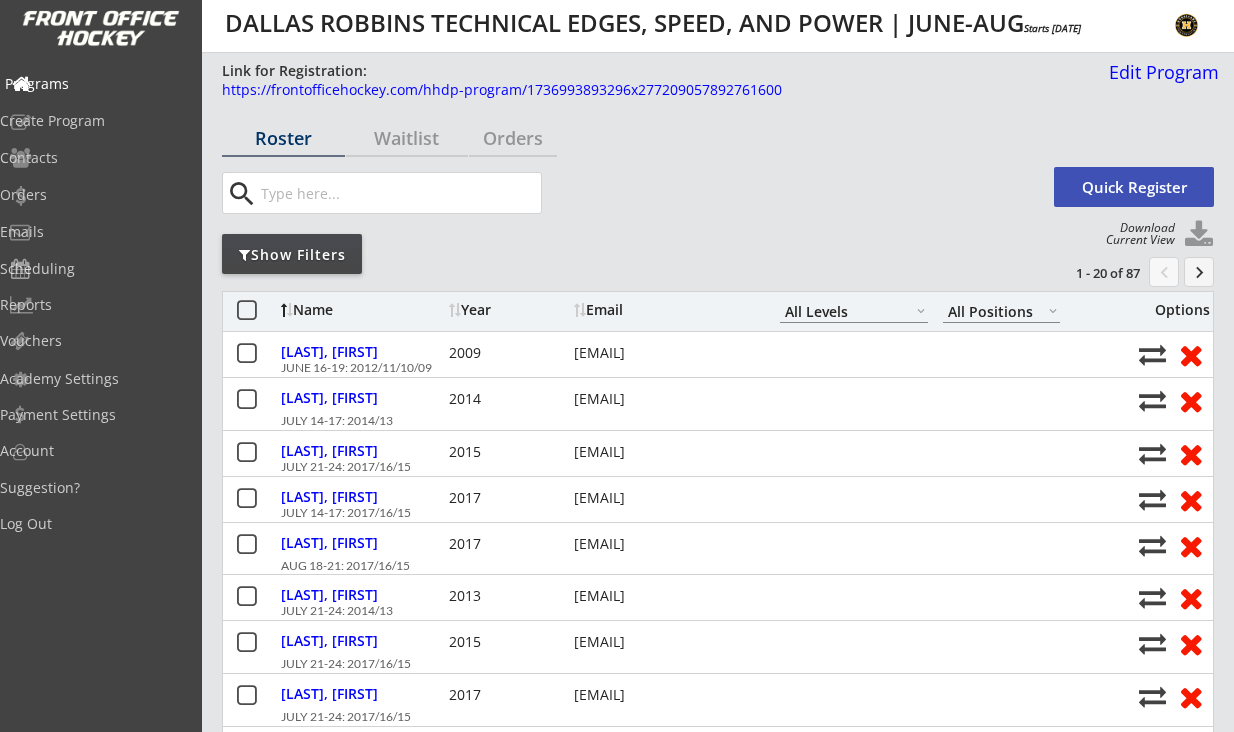 click on "Programs" at bounding box center (95, 84) 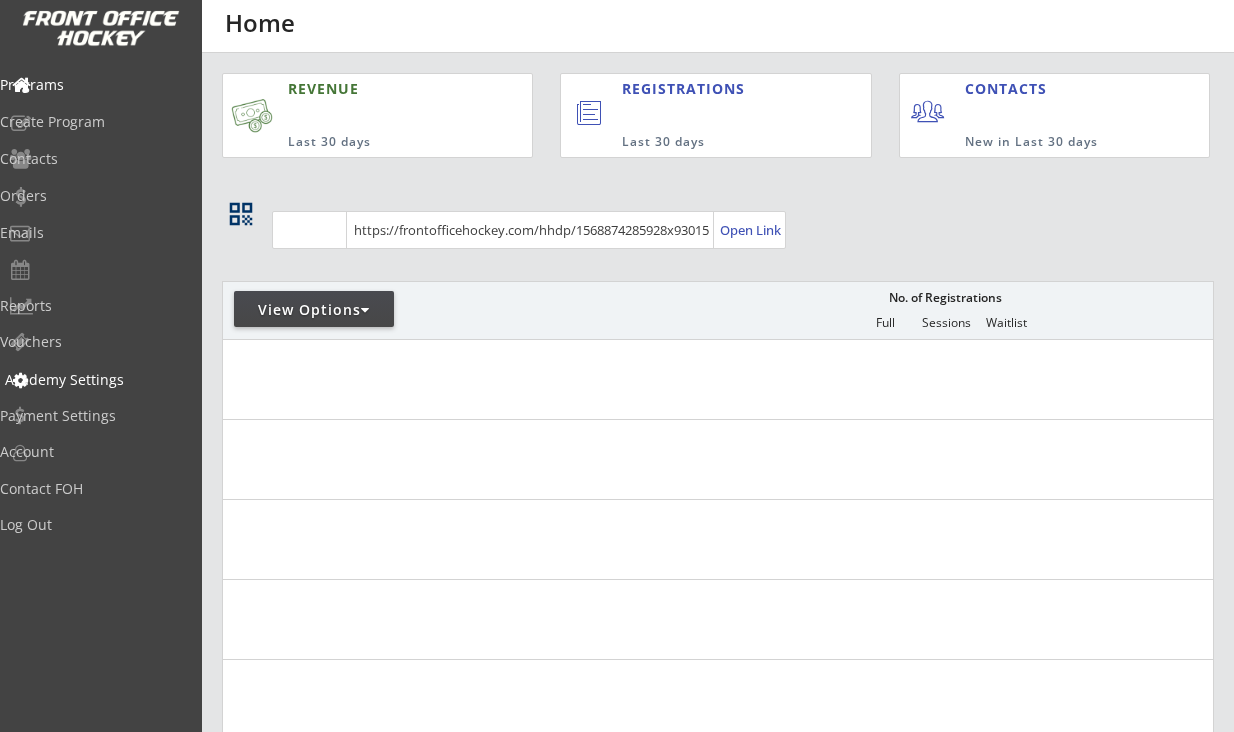 scroll, scrollTop: 0, scrollLeft: 0, axis: both 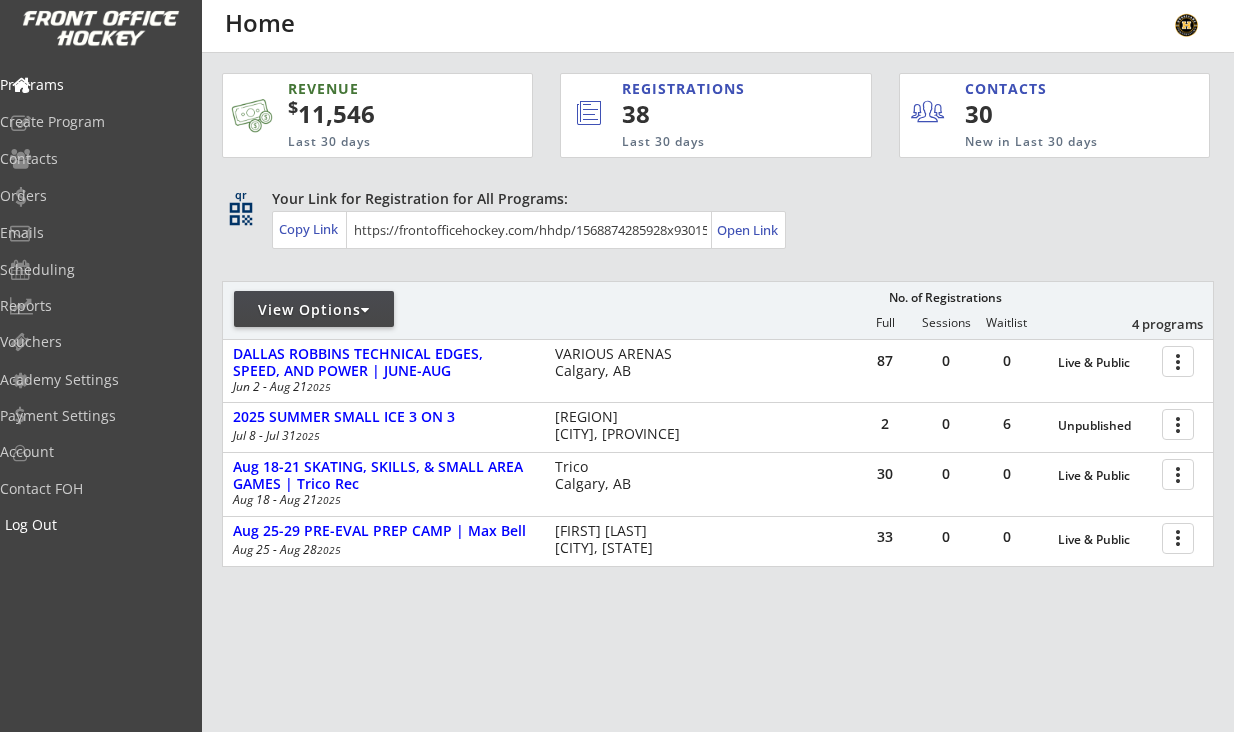 click on "Log Out" at bounding box center [95, 86] 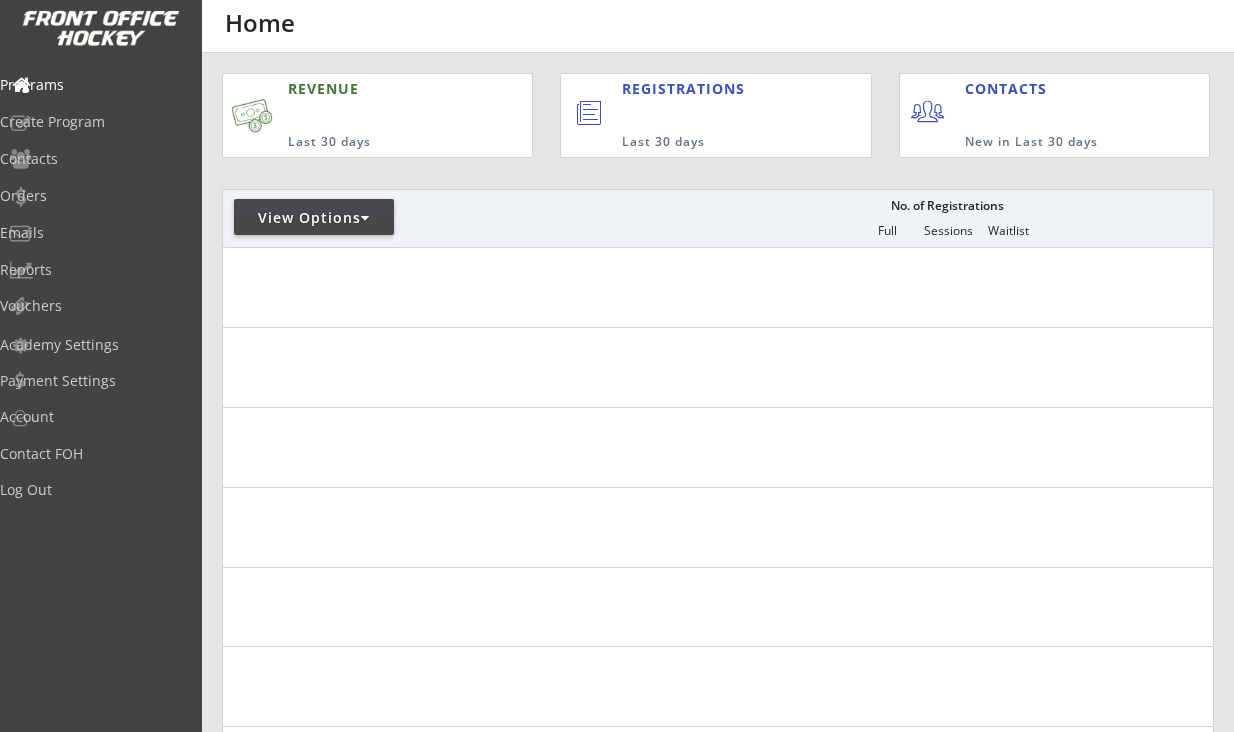 scroll, scrollTop: 0, scrollLeft: 0, axis: both 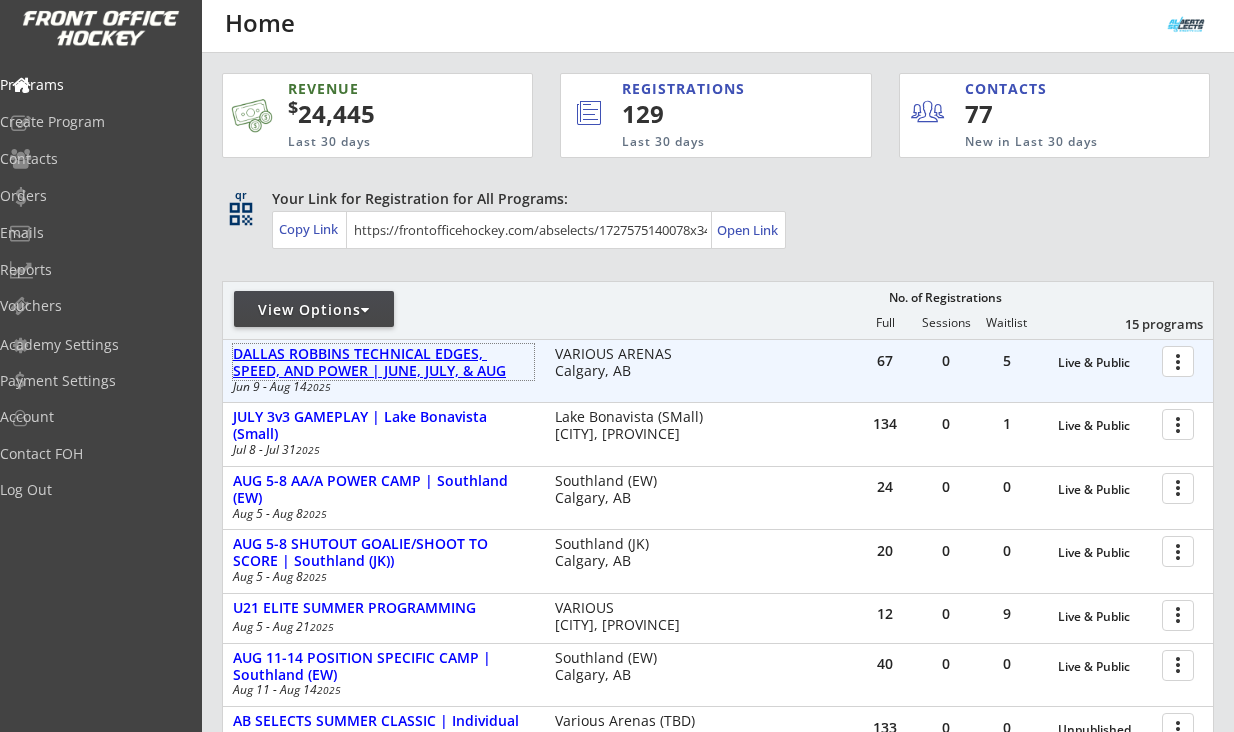 click on "DALLAS ROBBINS TECHNICAL EDGES, SPEED, AND POWER | JUNE, JULY, & AUG" at bounding box center (383, 363) 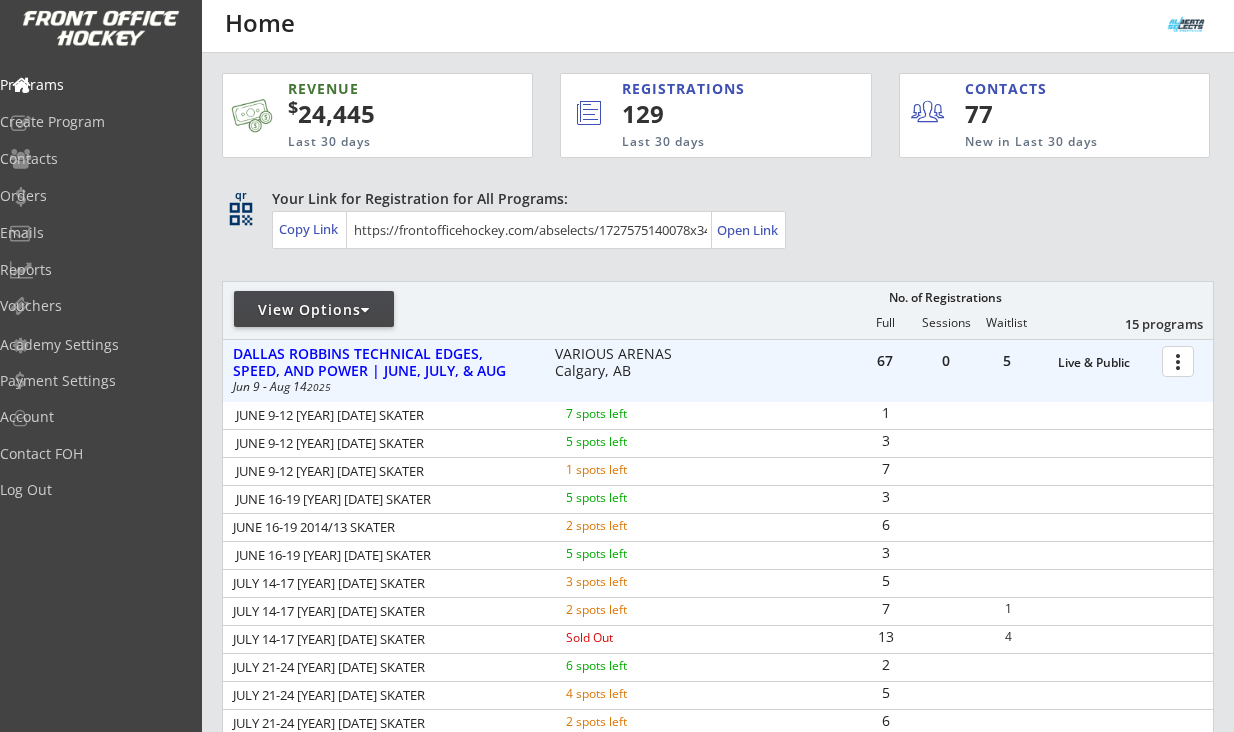click at bounding box center [1181, 360] 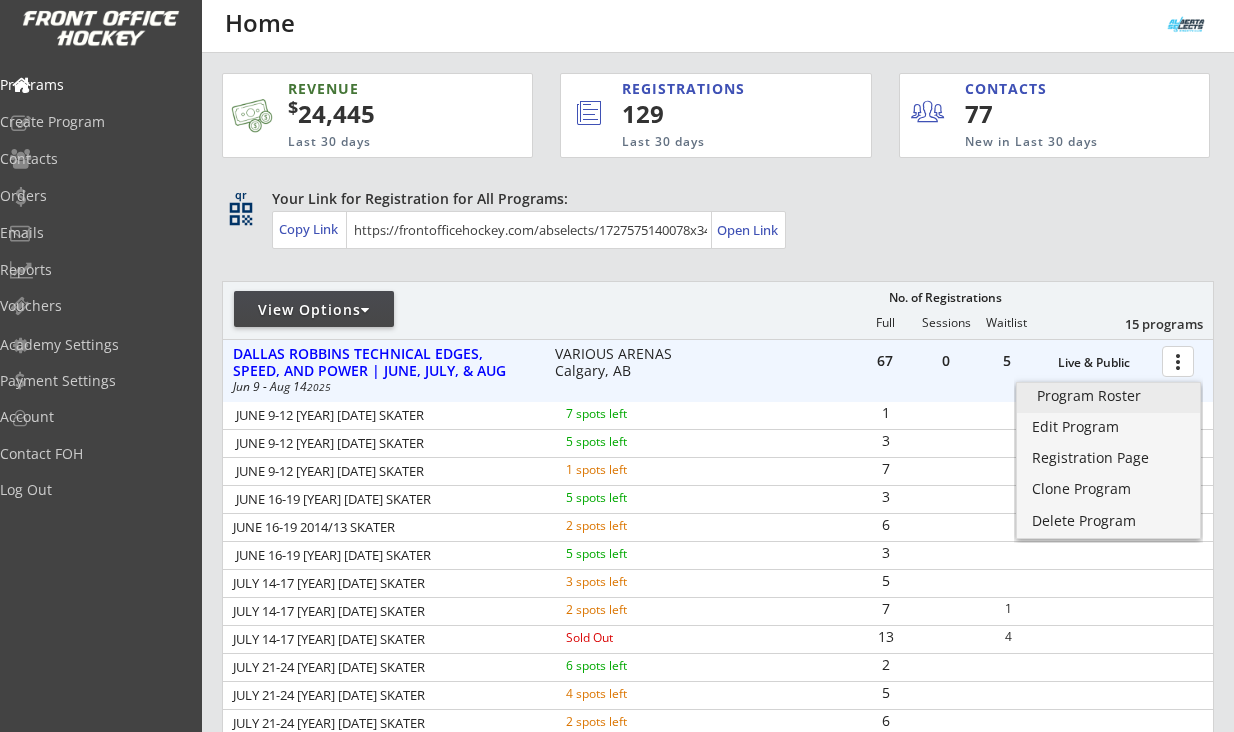 click on "Program Roster" at bounding box center [1108, 396] 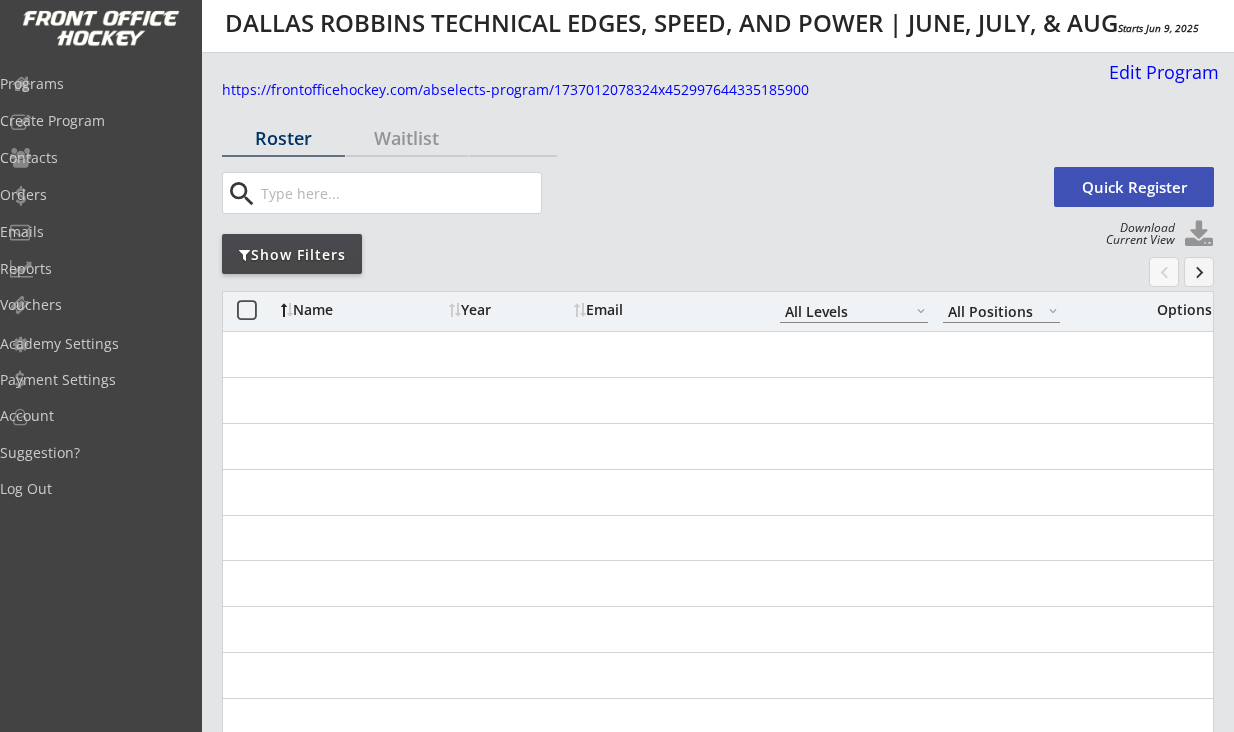 scroll, scrollTop: 0, scrollLeft: 0, axis: both 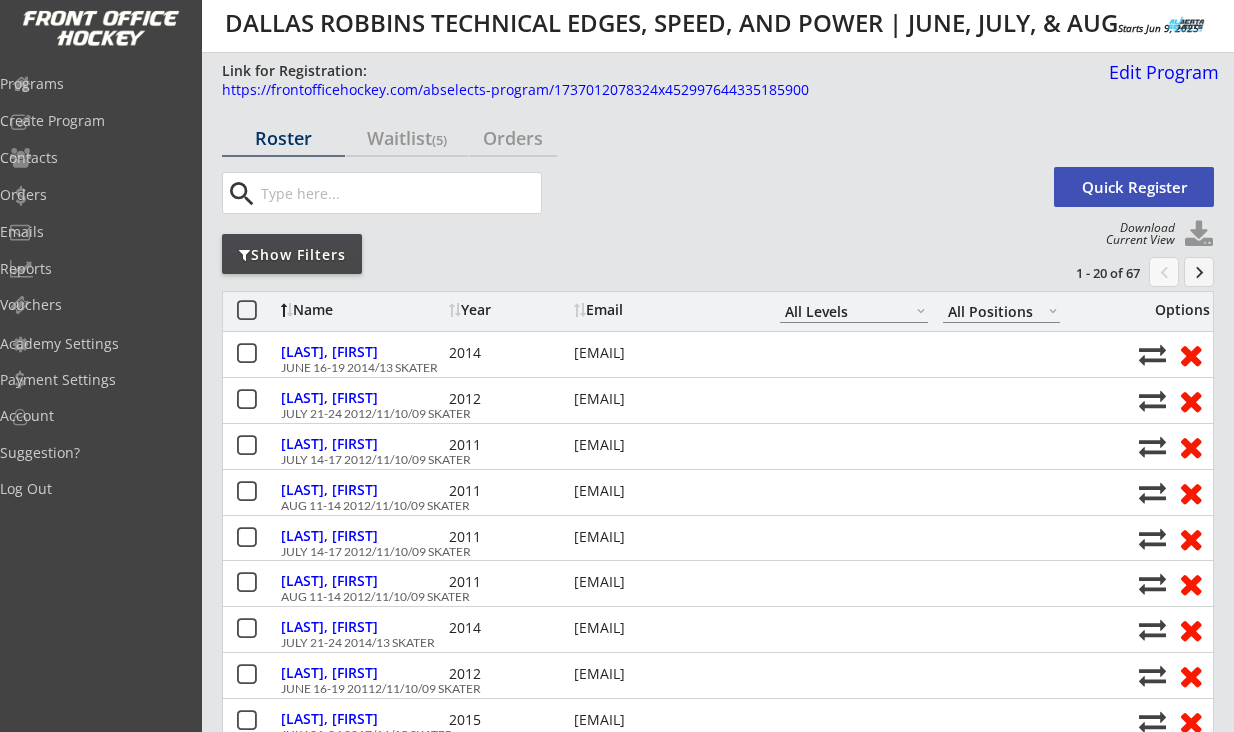 click at bounding box center [1199, 235] 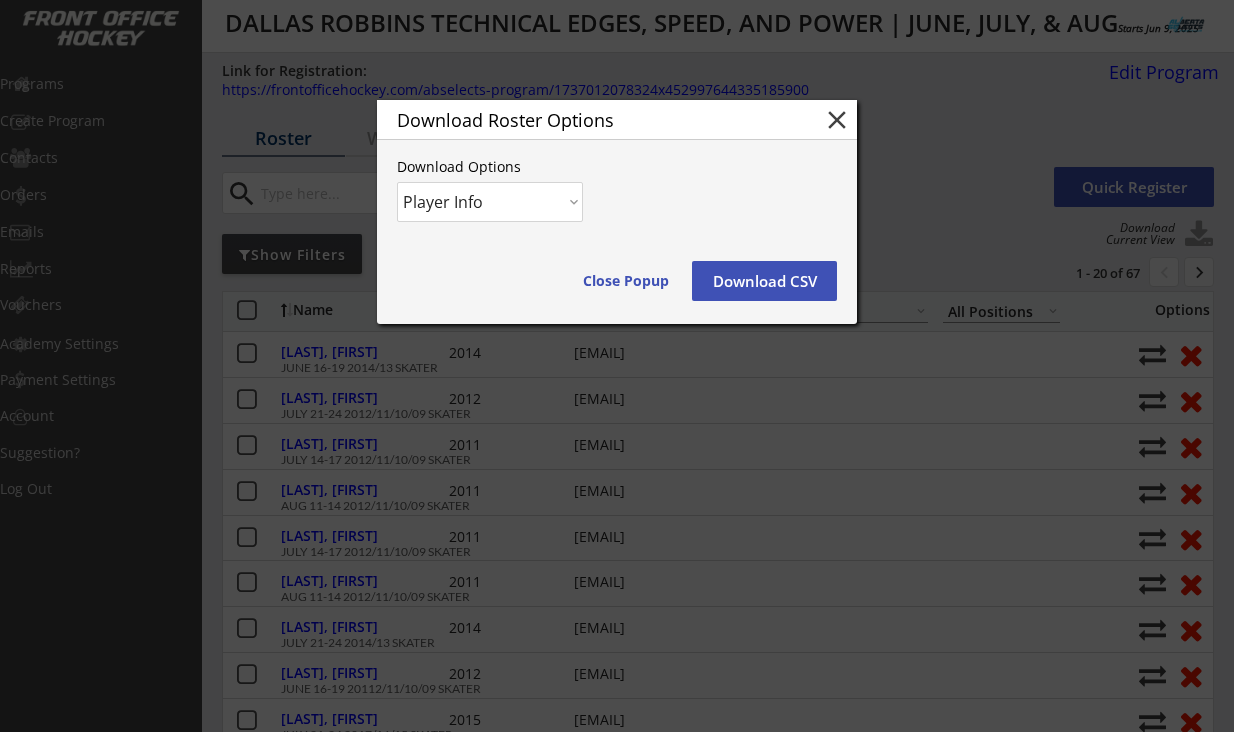 click on "Download CSV" at bounding box center (626, 281) 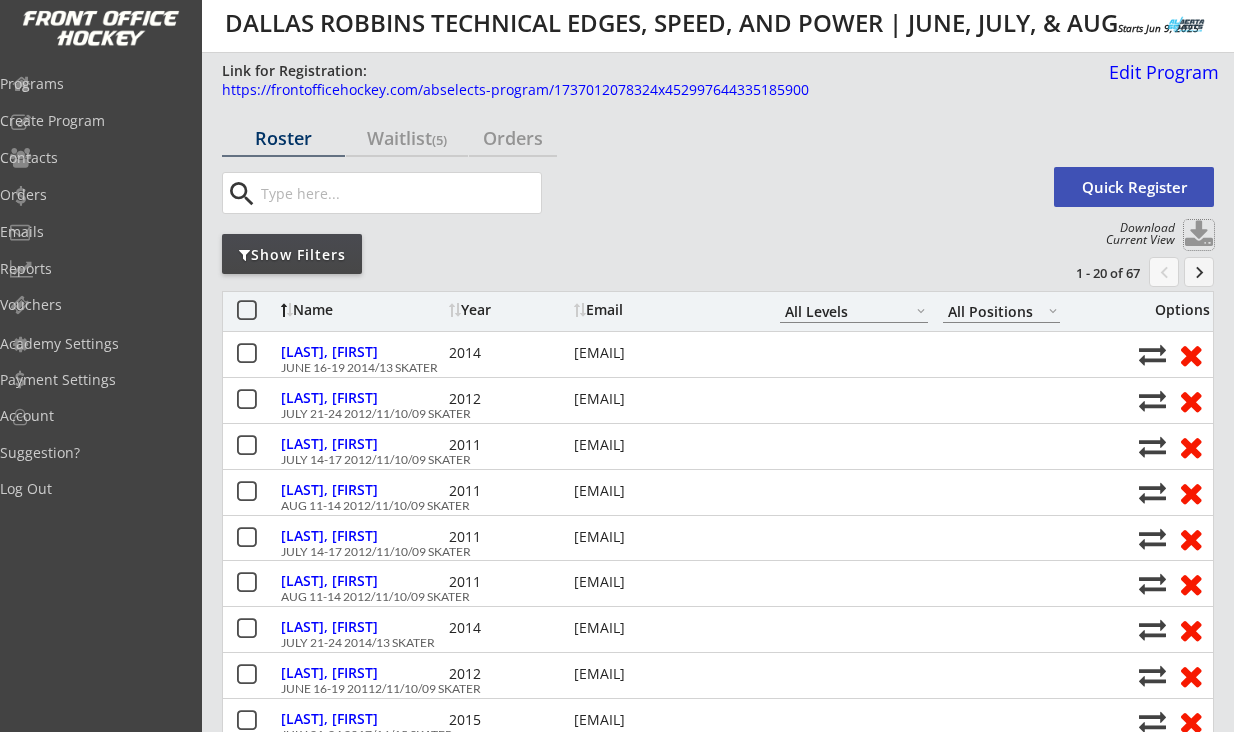 click at bounding box center (1199, 235) 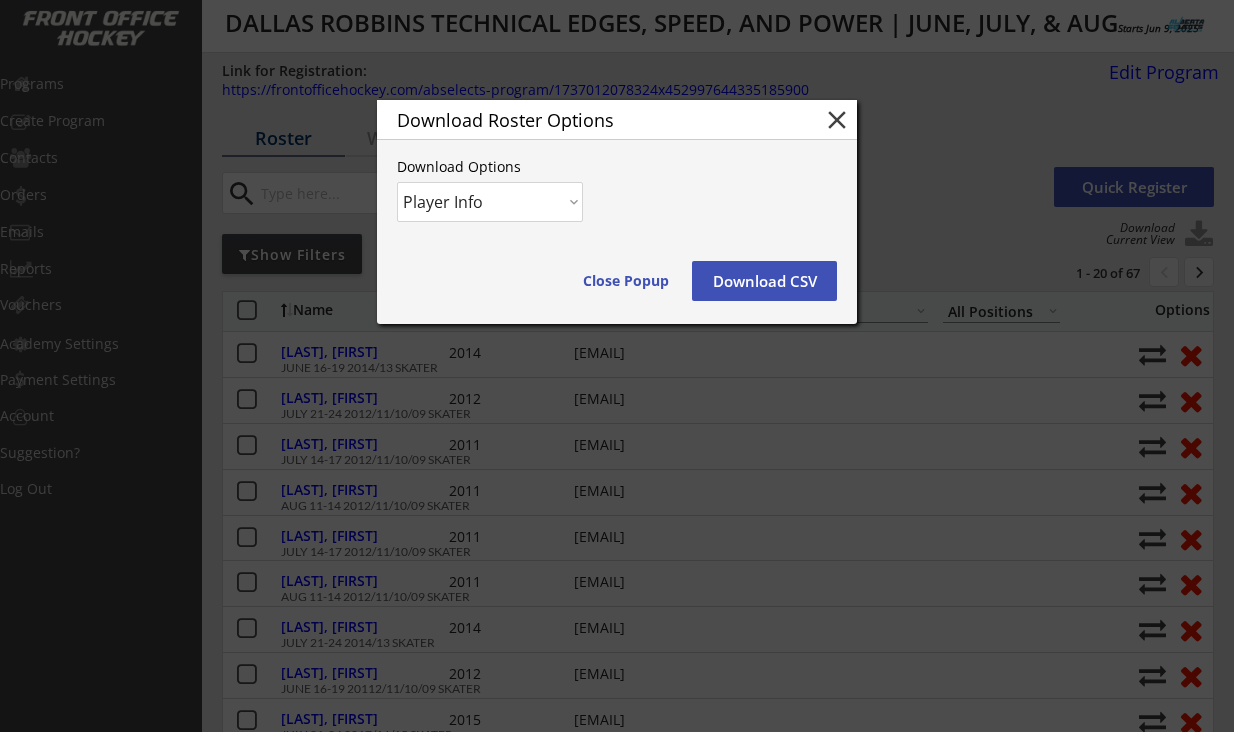 click on "Player Info Player and Order Info" at bounding box center (490, 202) 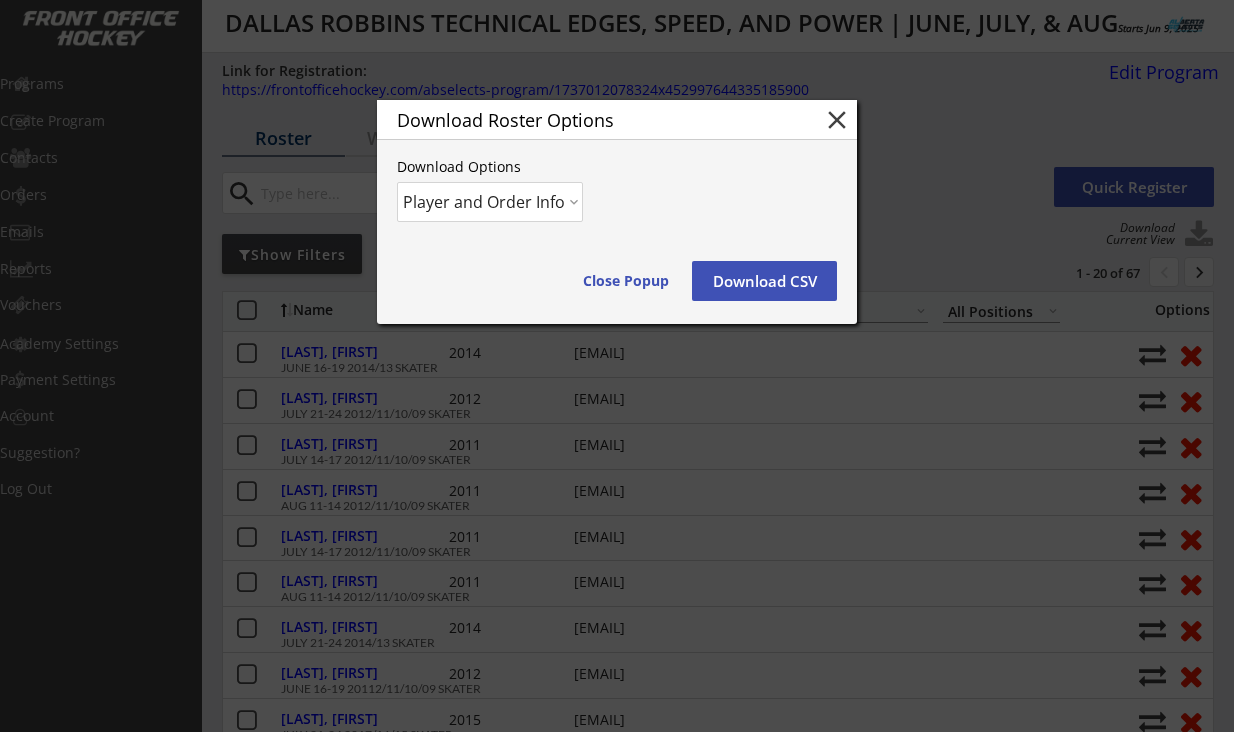 click on "Download CSV" at bounding box center [626, 281] 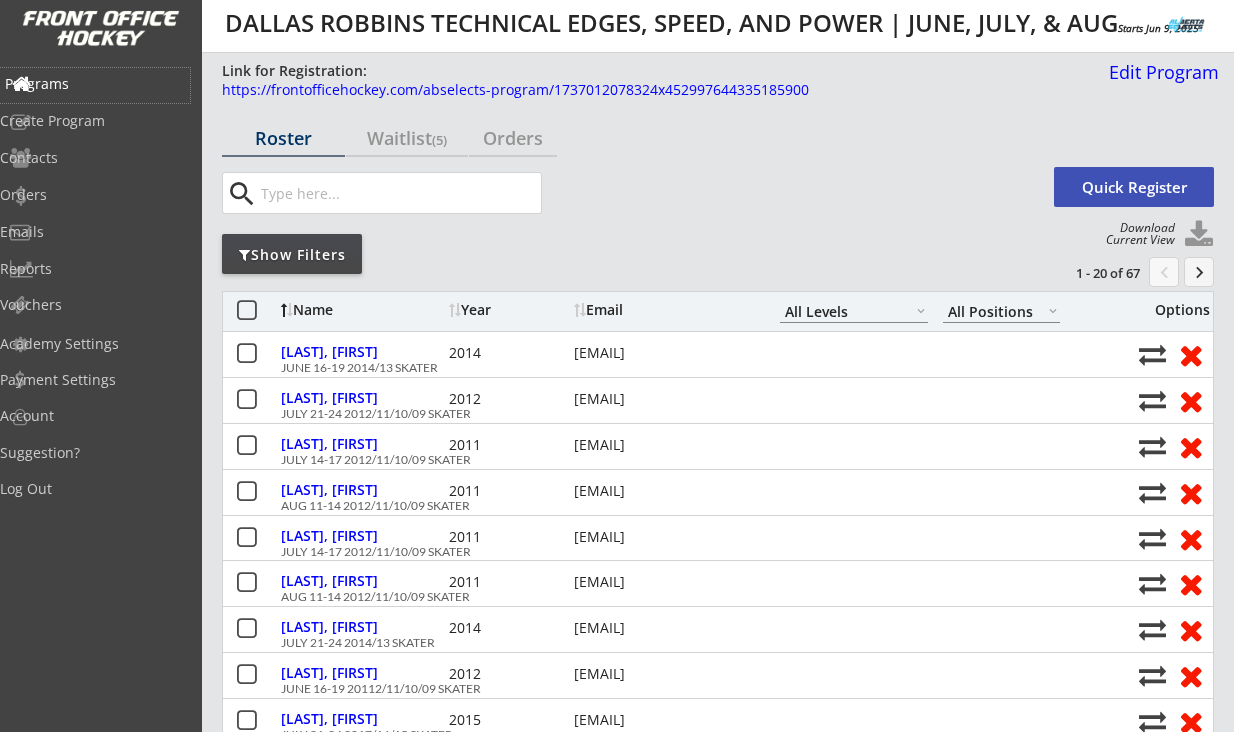 click on "Programs" at bounding box center [95, 84] 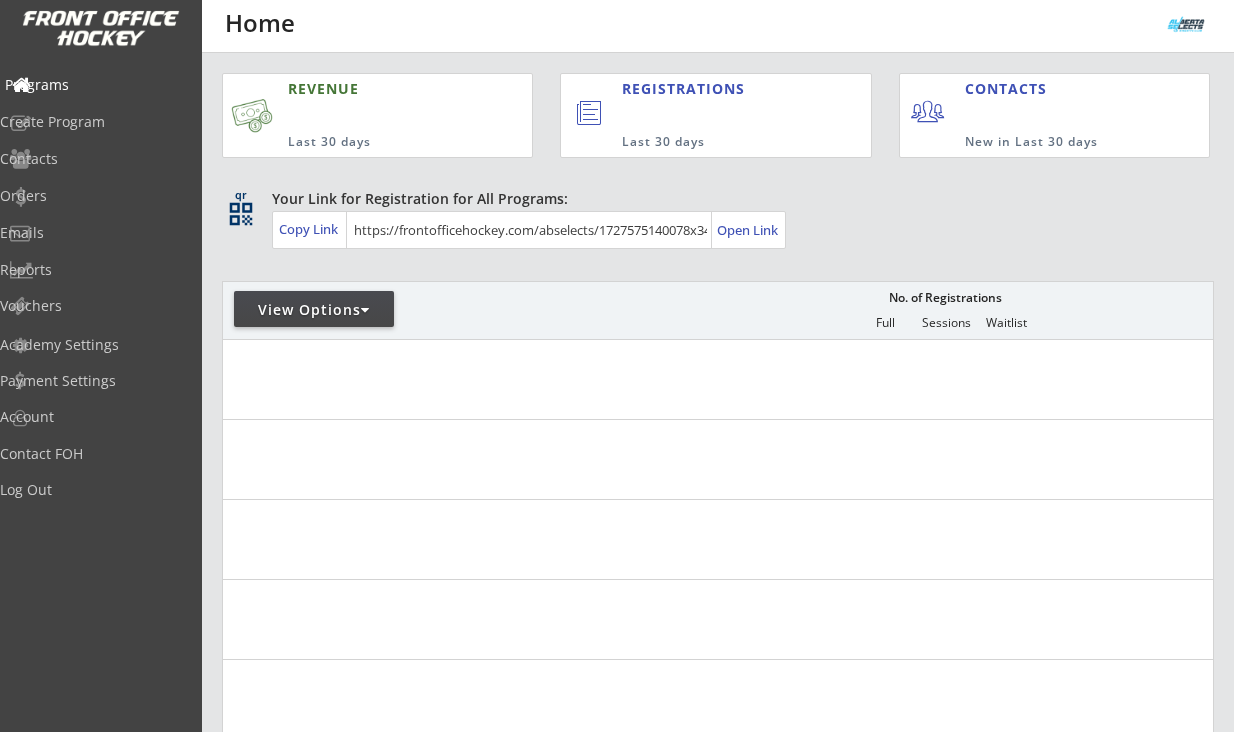 scroll, scrollTop: 0, scrollLeft: 0, axis: both 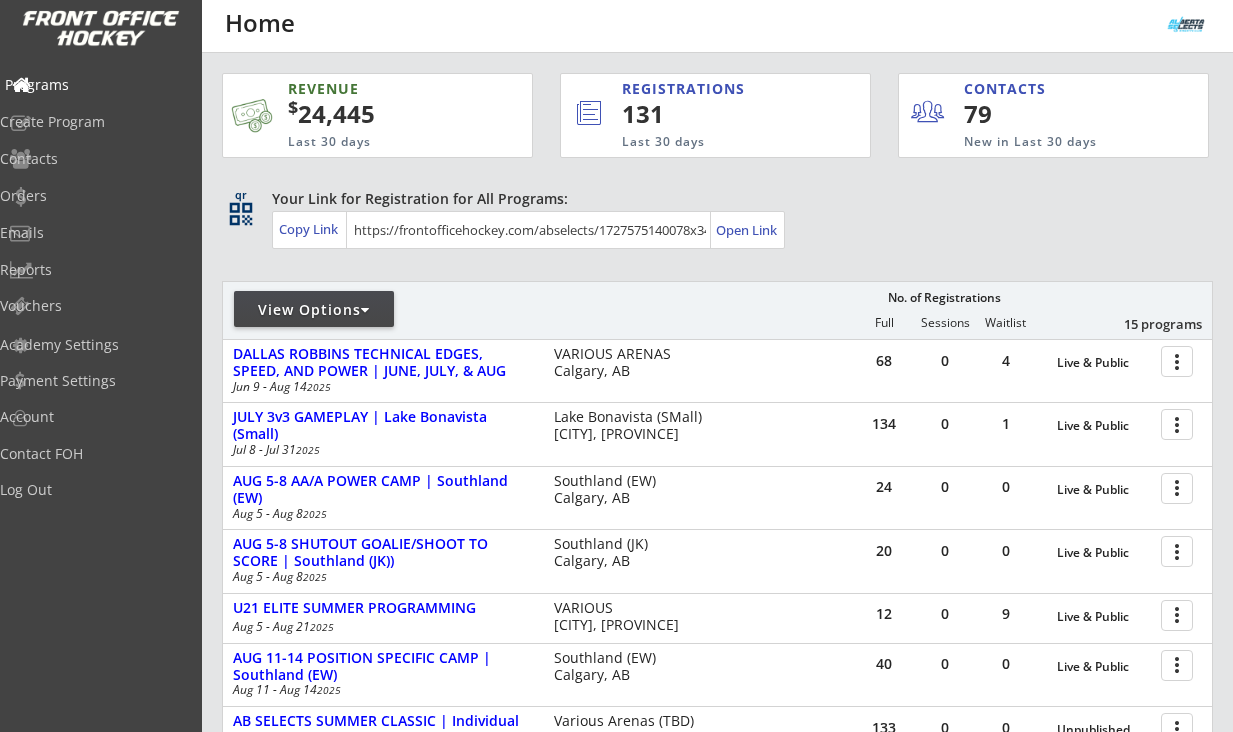 click on "Programs" at bounding box center [95, 85] 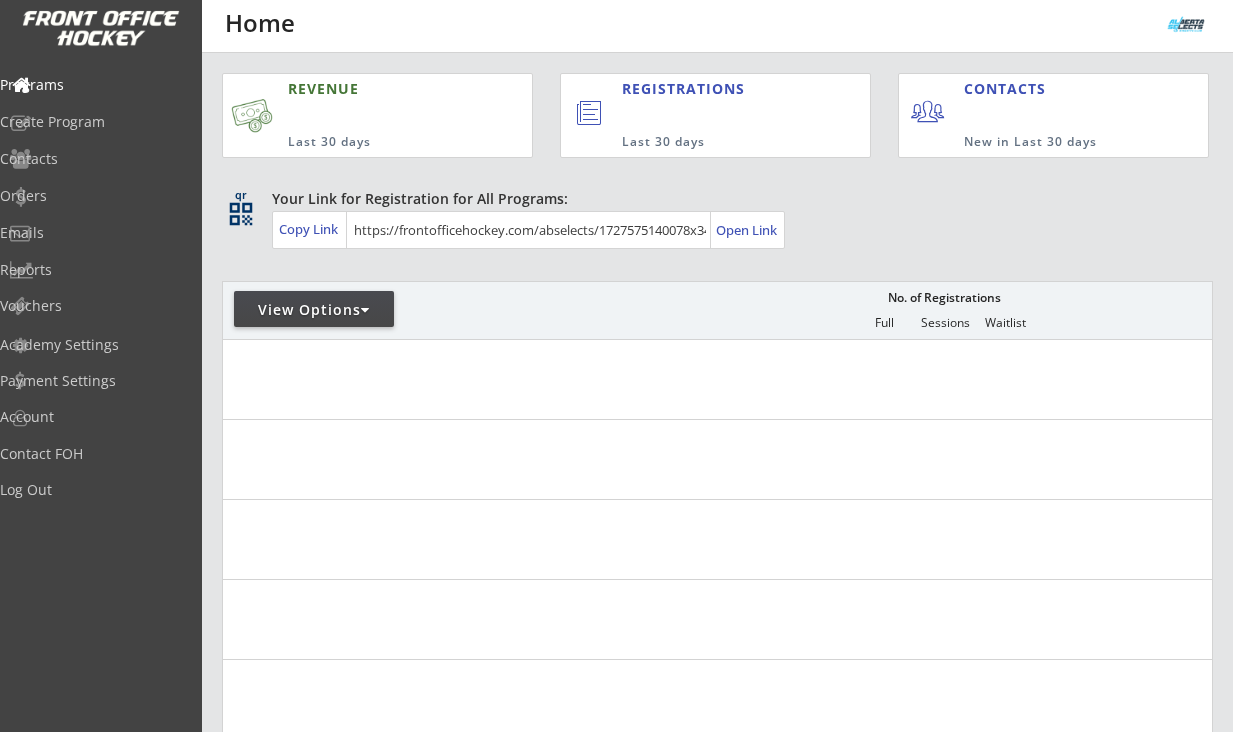 scroll, scrollTop: 0, scrollLeft: 0, axis: both 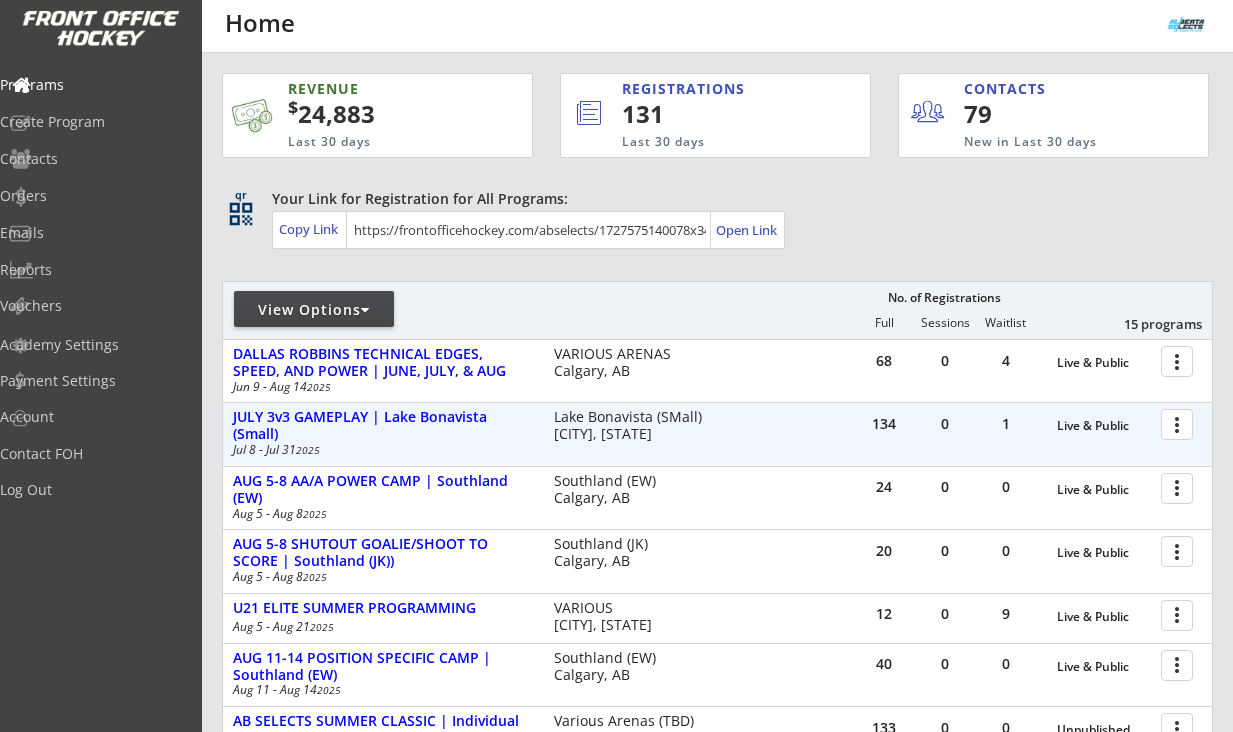 click on "[NUMBER] [NUMBER] [WORD] & [WORD] more_vert JULY [NUMBER]v[NUMBER] GAMEPLAY | [LOCATION] ([ABBR]) Jul [DAY] - Jul [DAY] [YEAR] [LOCATION] ([ABBR])
[CITY], [STATE]" at bounding box center (717, 434) 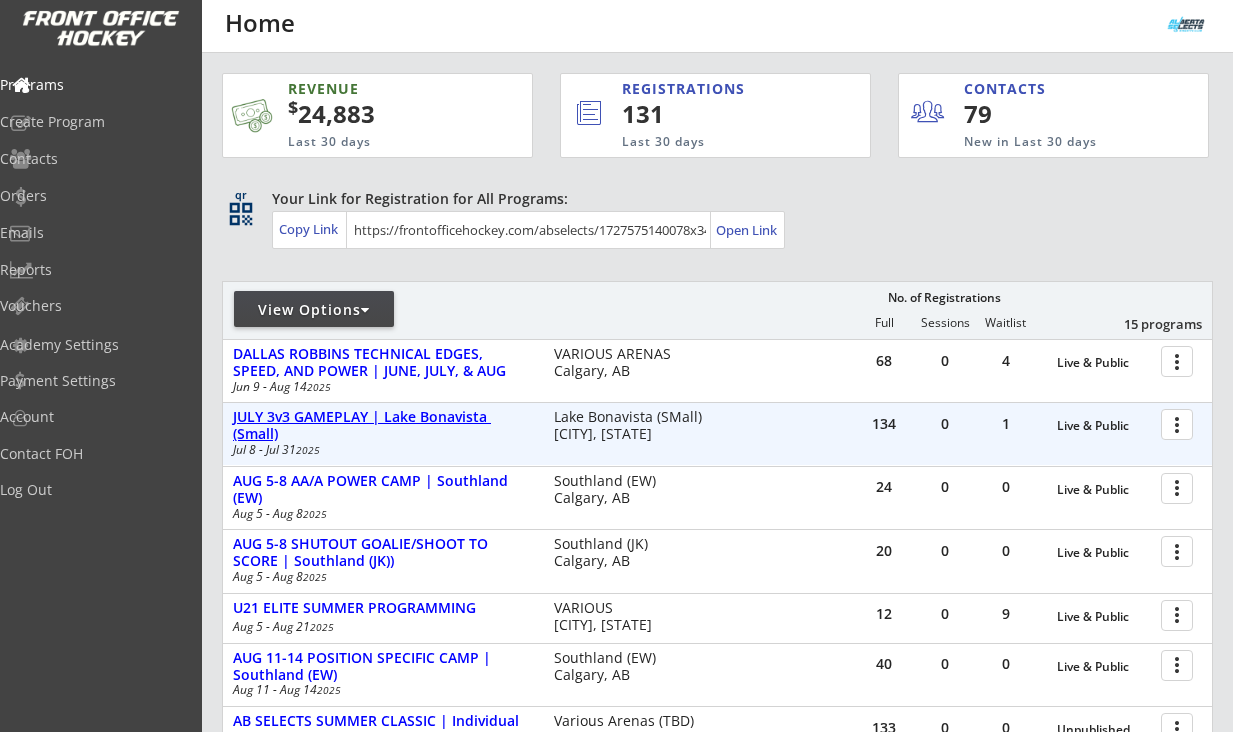click on "JULY 3v3 GAMEPLAY | Lake Bonavista (Small)" at bounding box center (1104, 426) 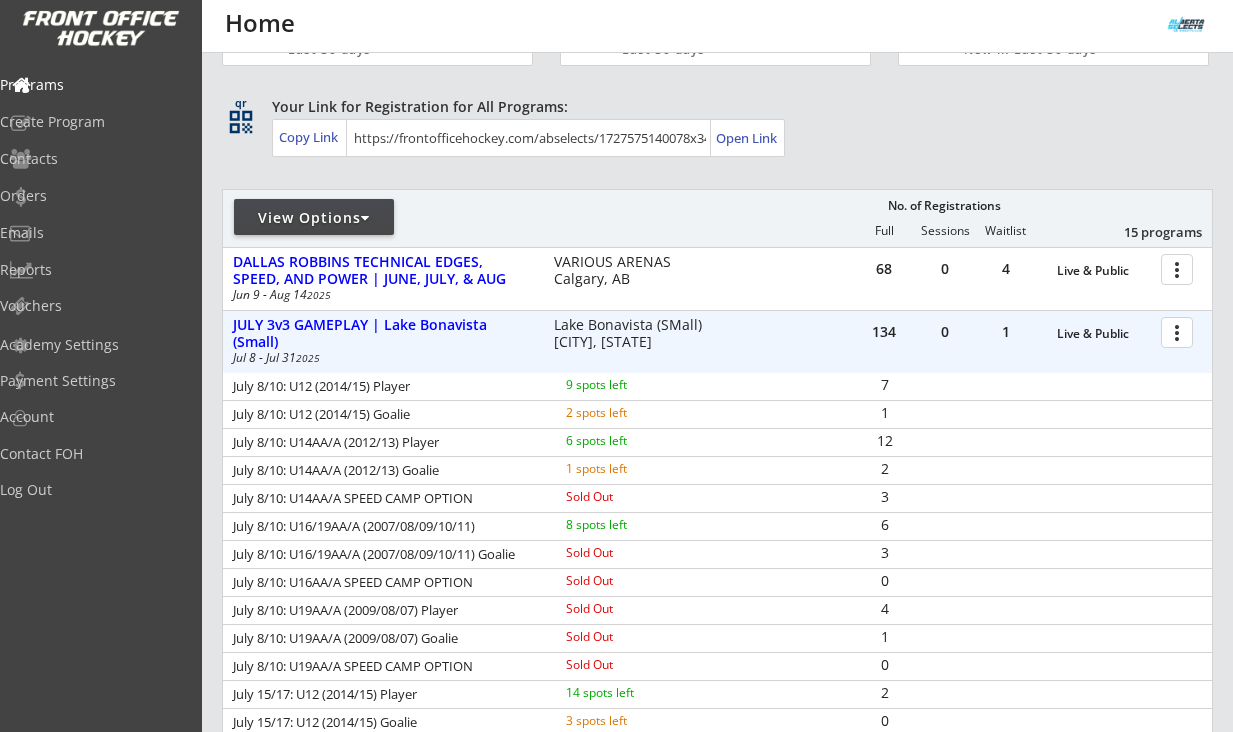 scroll, scrollTop: 87, scrollLeft: 0, axis: vertical 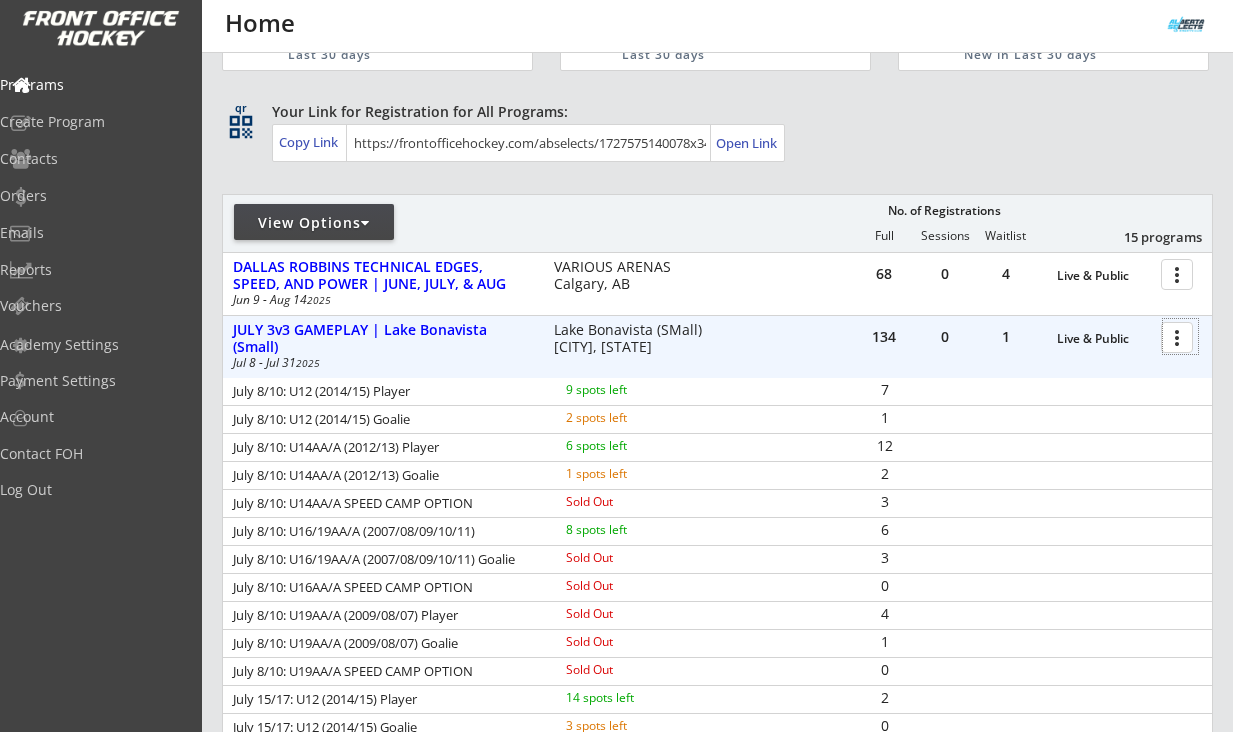 click at bounding box center [1180, 336] 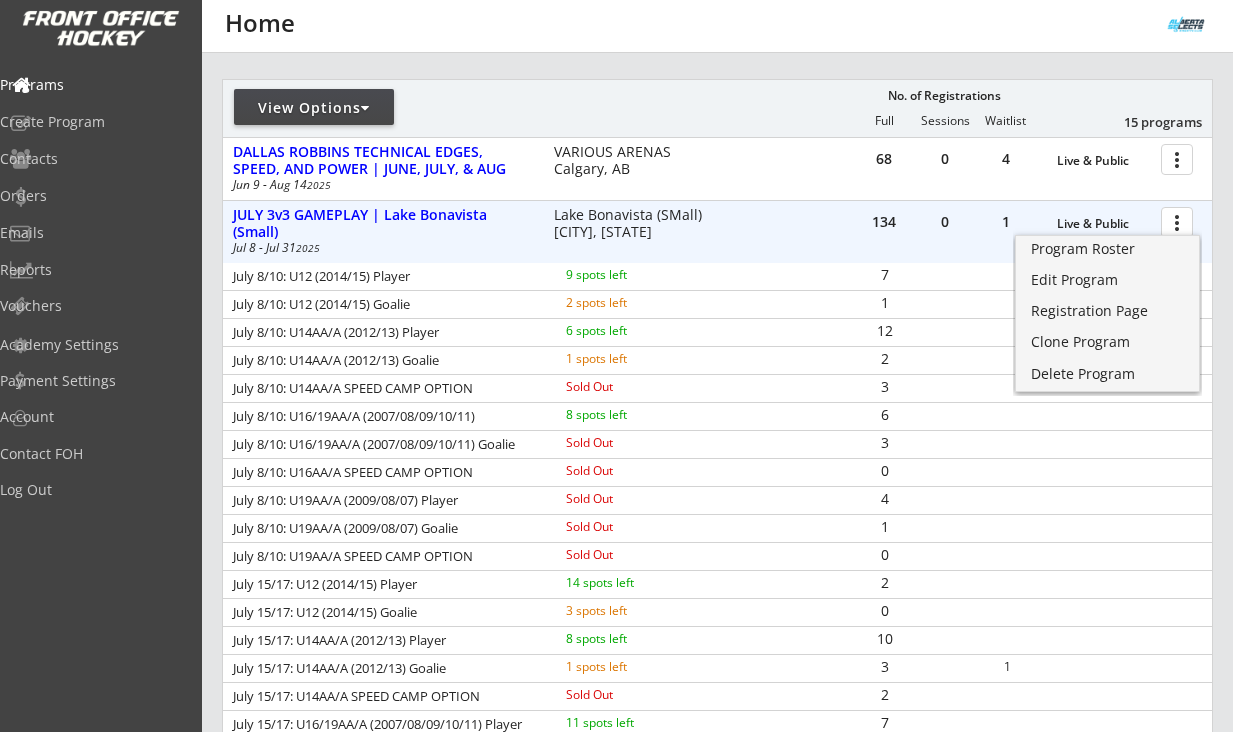 scroll, scrollTop: 224, scrollLeft: 0, axis: vertical 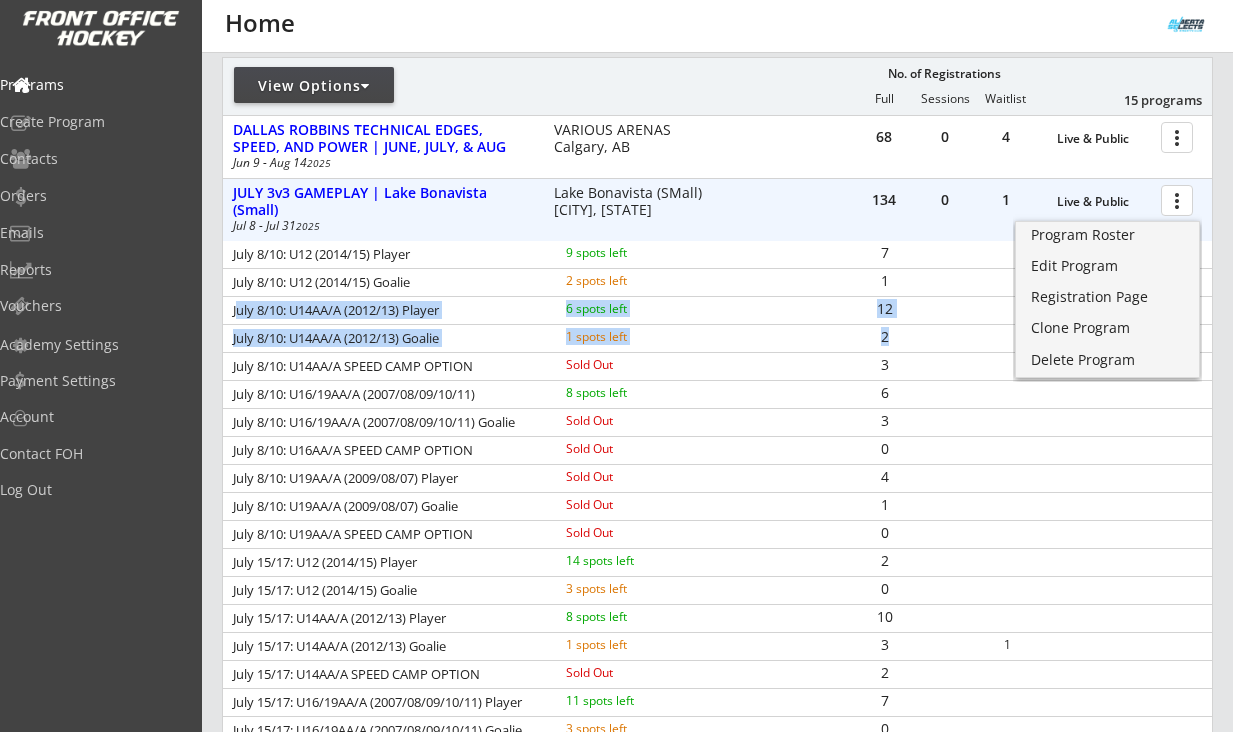 drag, startPoint x: 235, startPoint y: 312, endPoint x: 889, endPoint y: 350, distance: 655.103 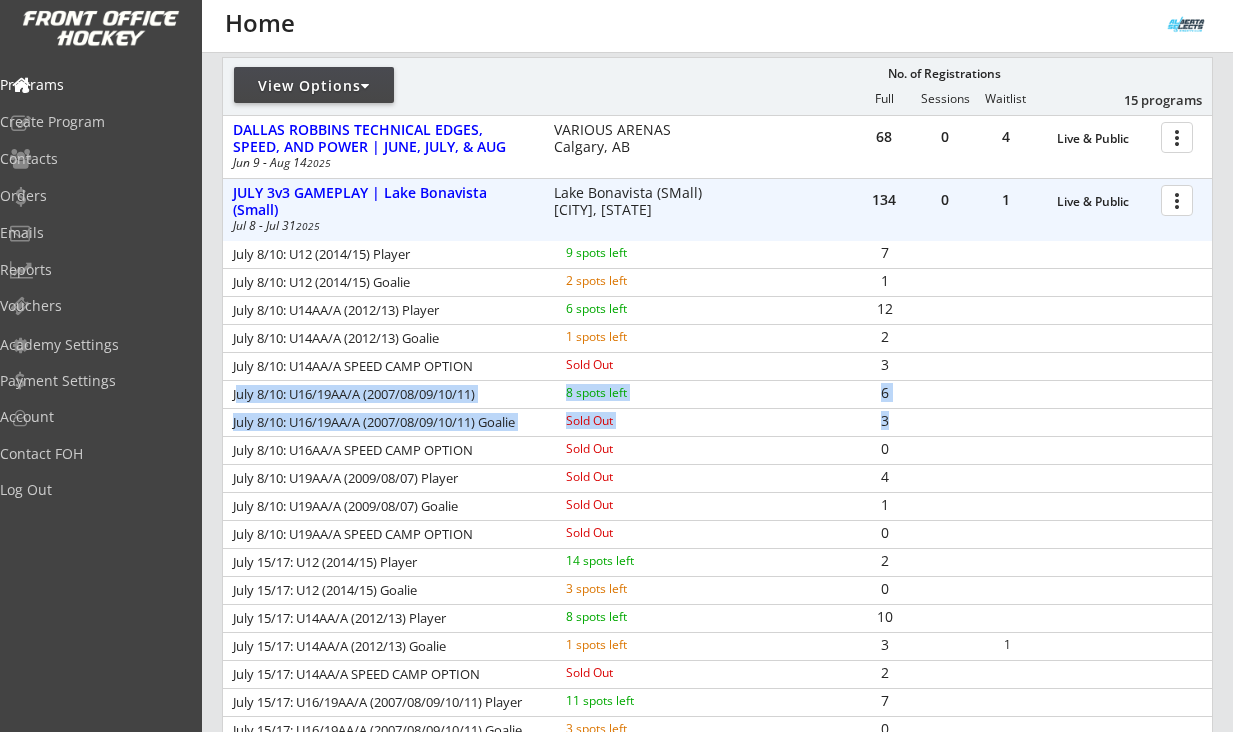 drag, startPoint x: 236, startPoint y: 397, endPoint x: 922, endPoint y: 416, distance: 686.26306 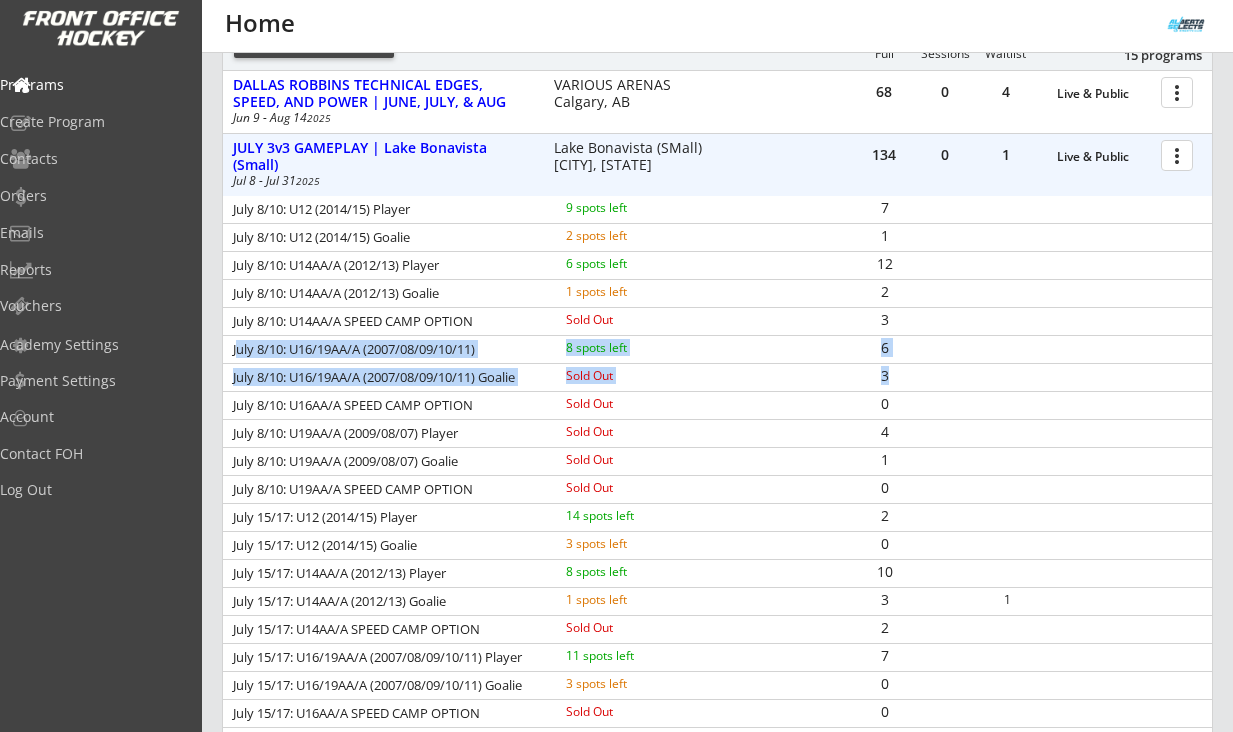 scroll, scrollTop: 277, scrollLeft: 0, axis: vertical 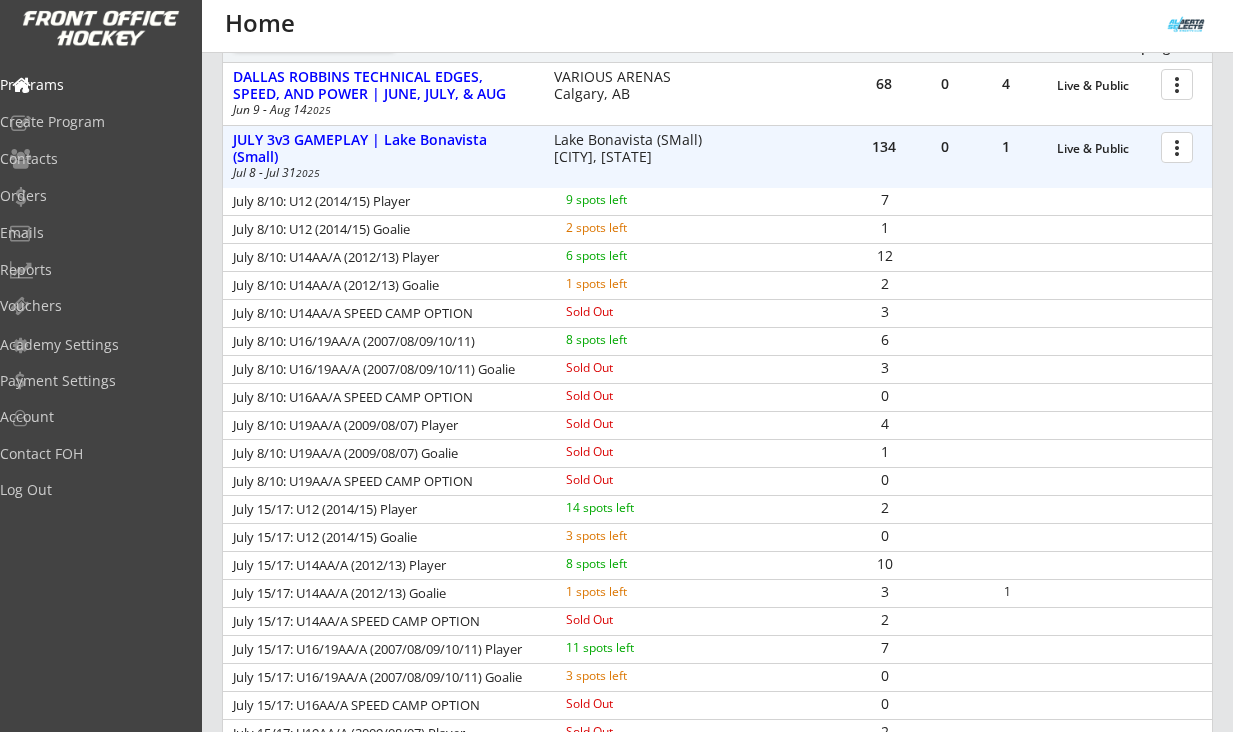 drag, startPoint x: 234, startPoint y: 510, endPoint x: 909, endPoint y: 513, distance: 675.00665 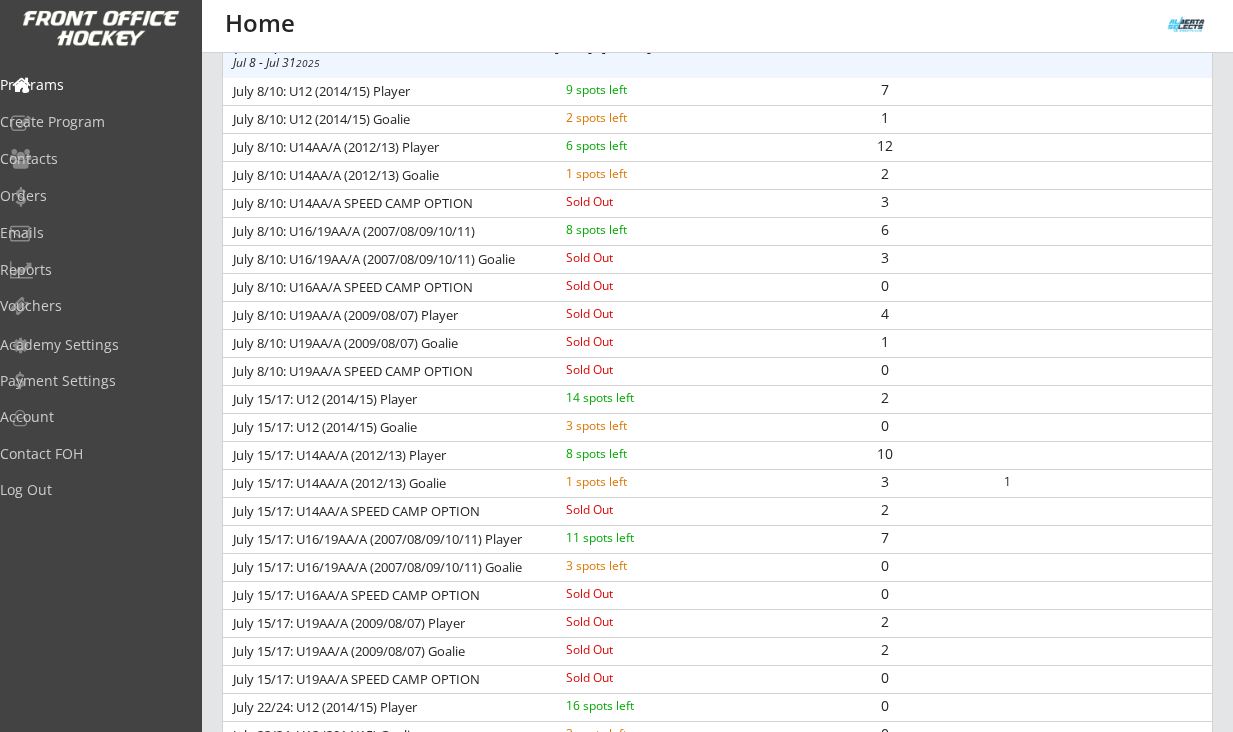 scroll, scrollTop: 198, scrollLeft: 0, axis: vertical 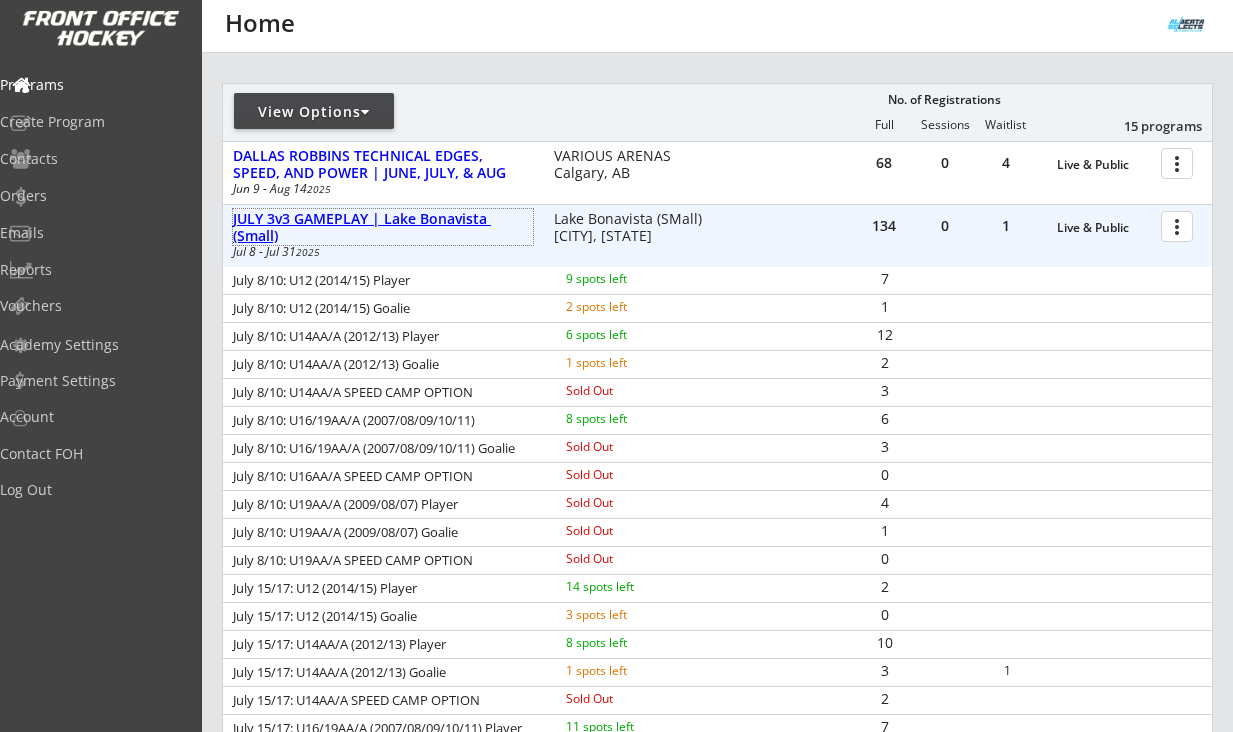 click on "JULY 3v3 GAMEPLAY | Lake Bonavista (Small)" at bounding box center [383, 228] 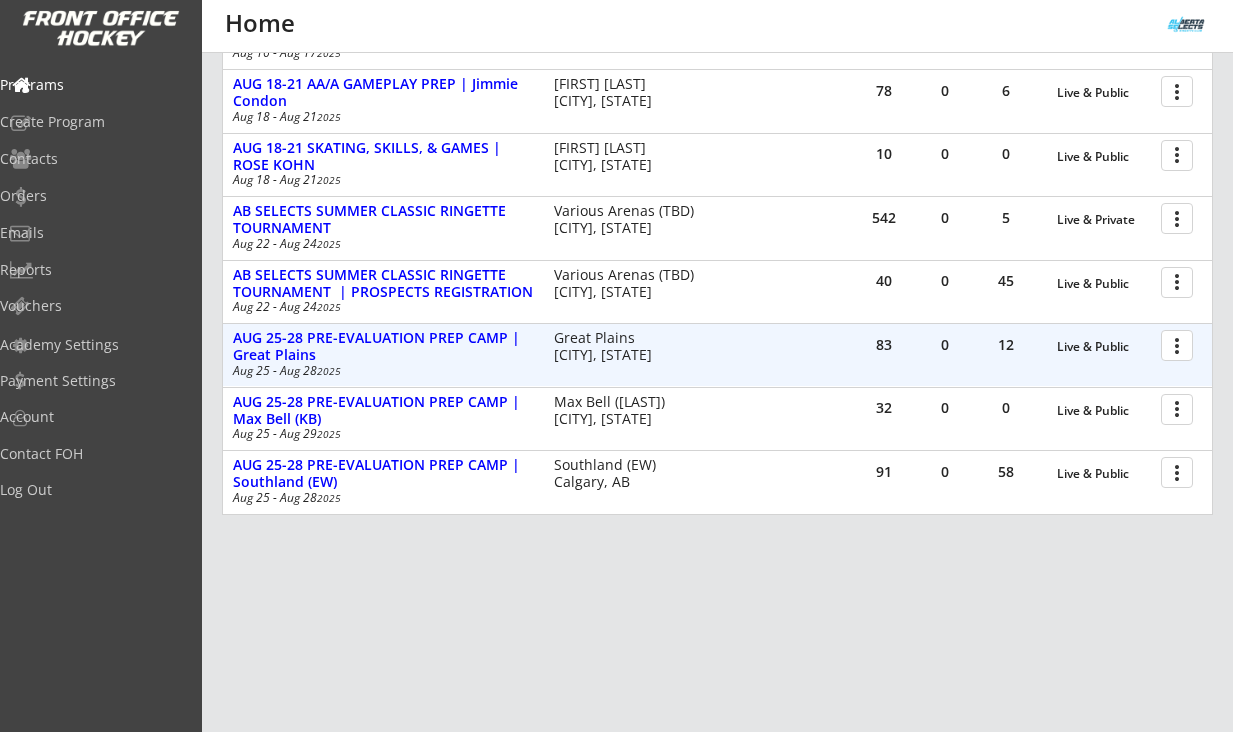 scroll, scrollTop: 762, scrollLeft: 0, axis: vertical 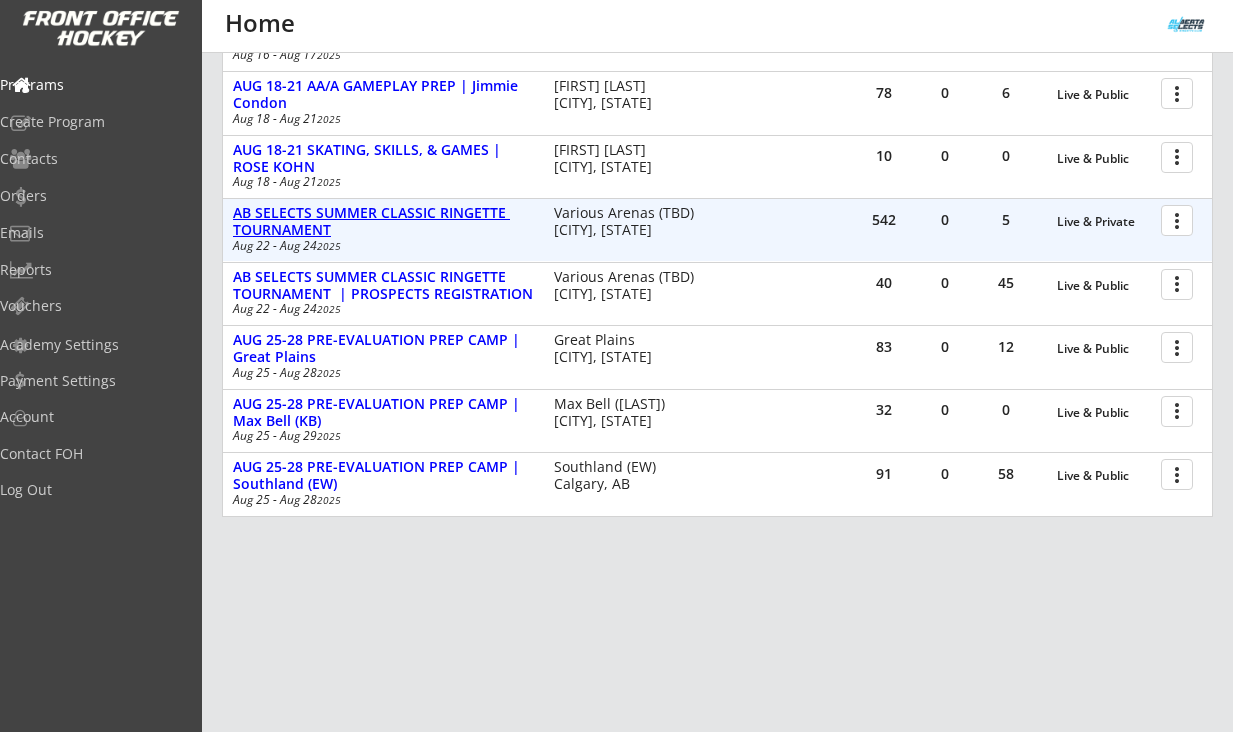 click on "AB SELECTS SUMMER CLASSIC RINGETTE TOURNAMENT" at bounding box center [1104, 222] 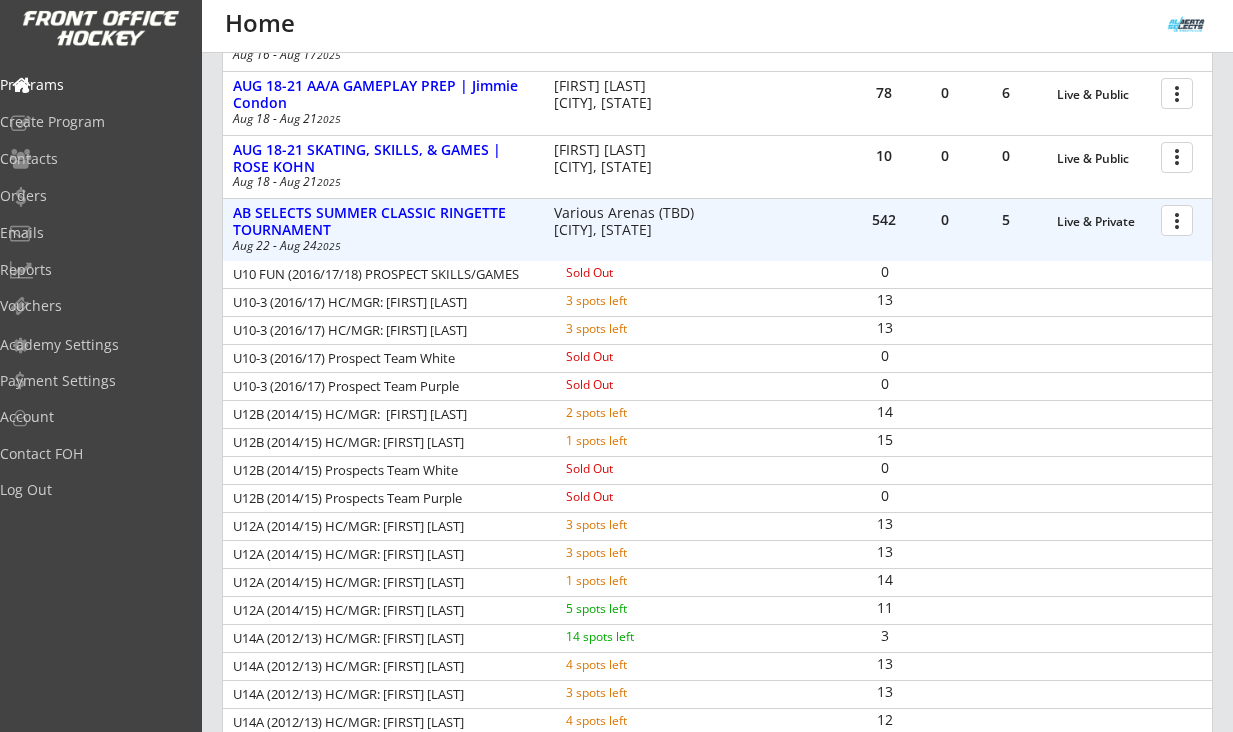 click at bounding box center (1180, 219) 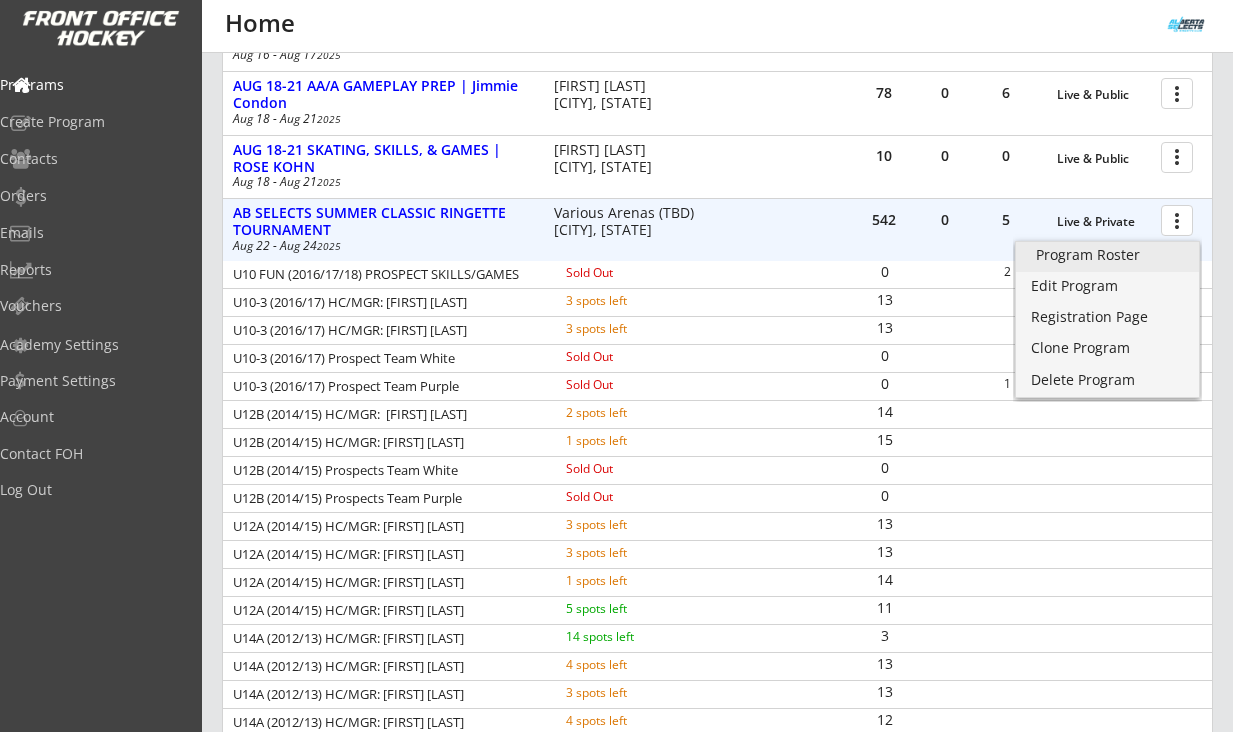 click on "Program Roster" at bounding box center (1107, 255) 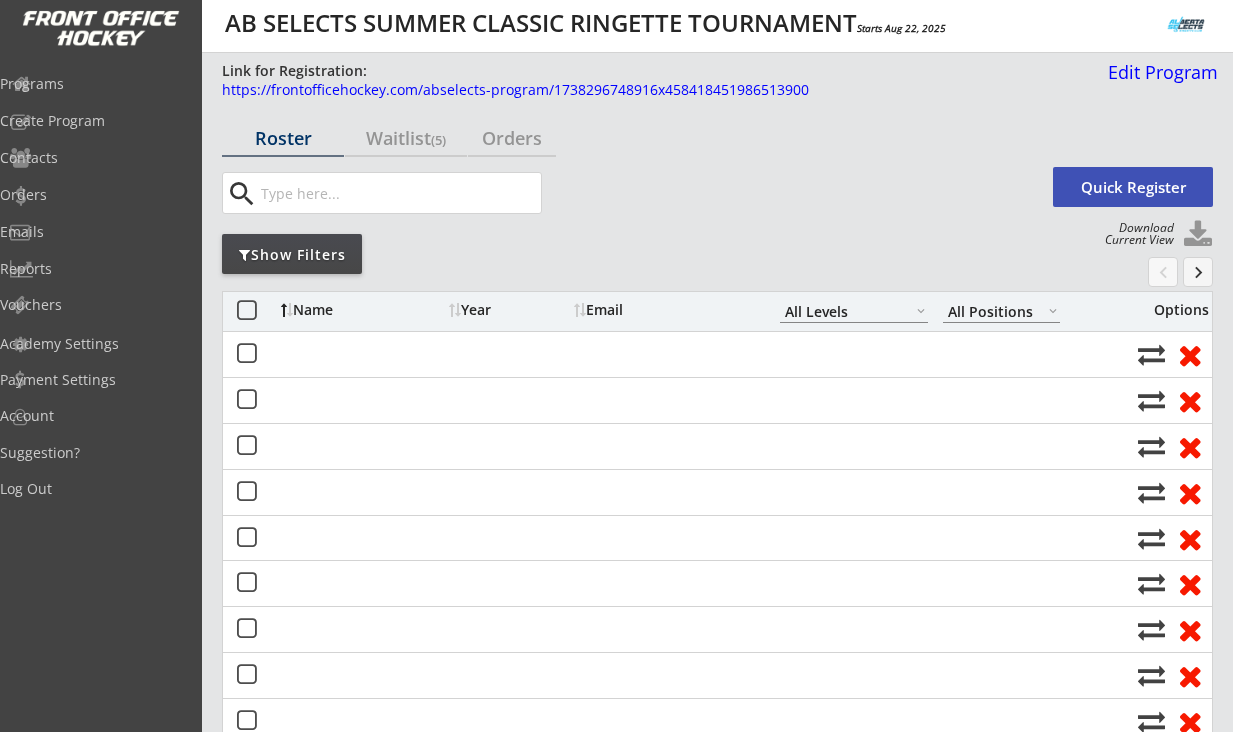 scroll, scrollTop: 0, scrollLeft: 0, axis: both 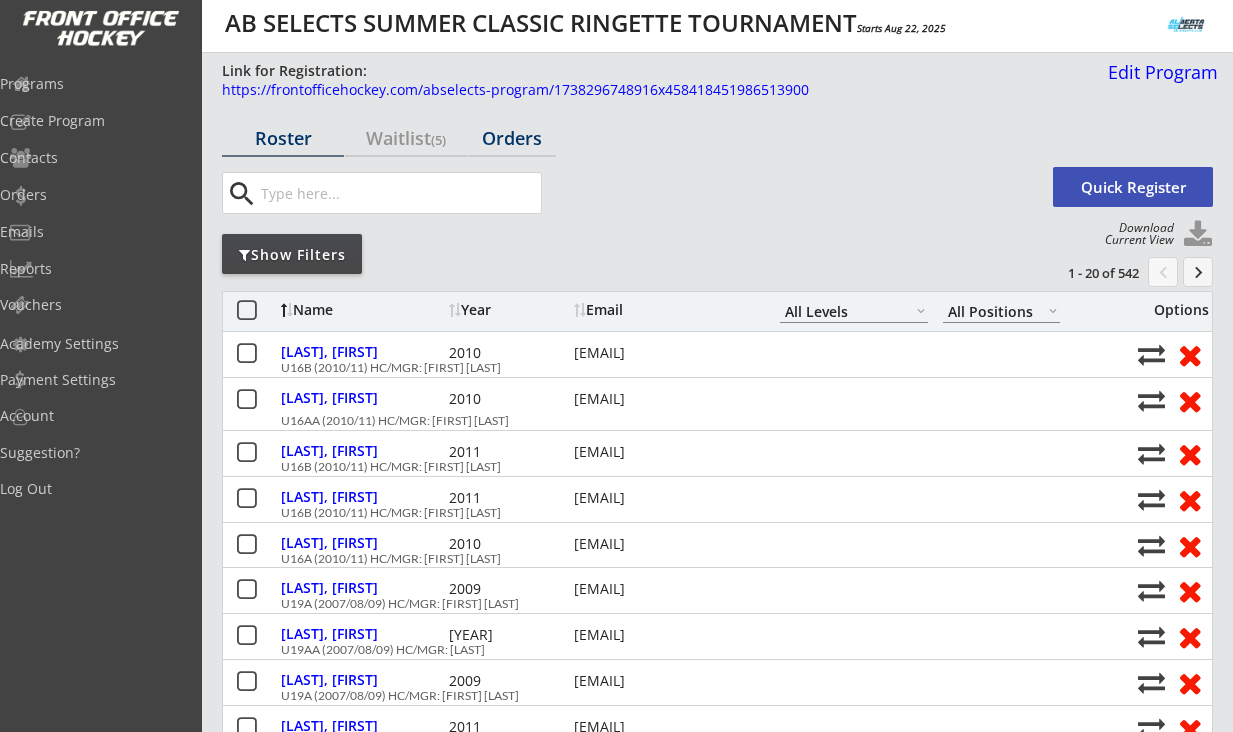 click on "Waitlist   (5)" at bounding box center (283, 138) 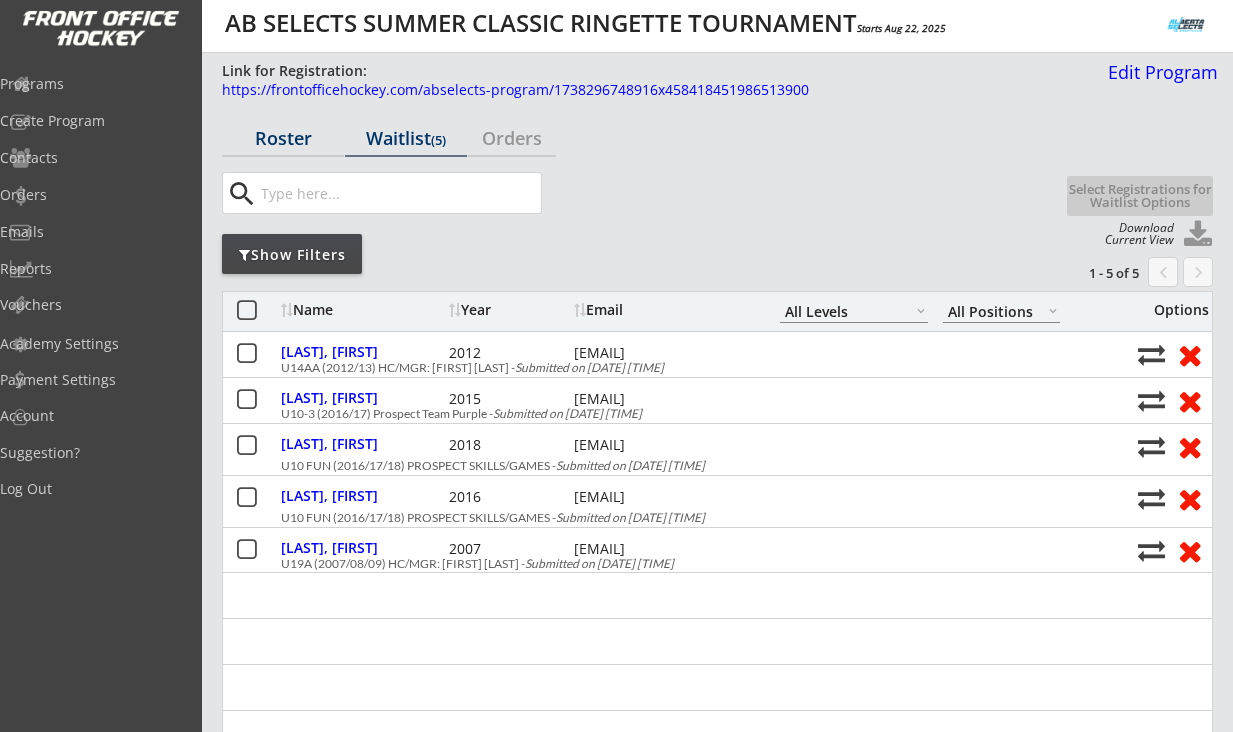 click on "Roster" at bounding box center [283, 138] 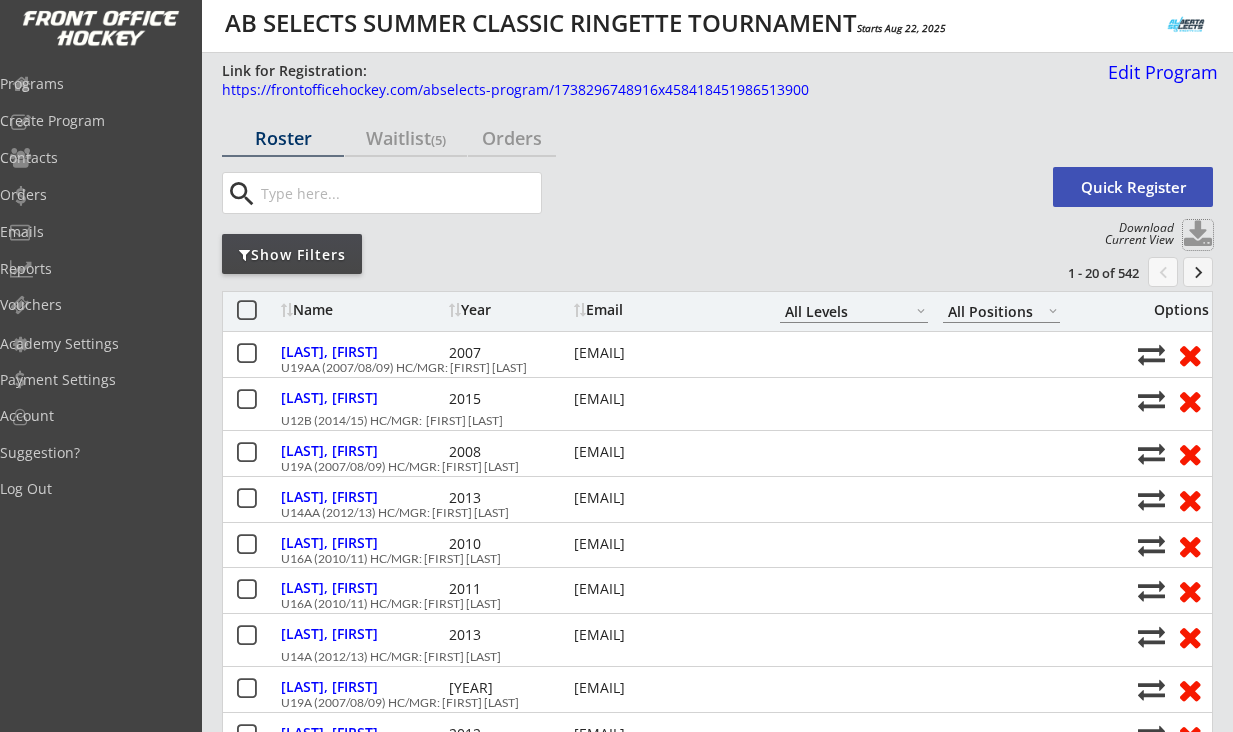 click at bounding box center (1198, 235) 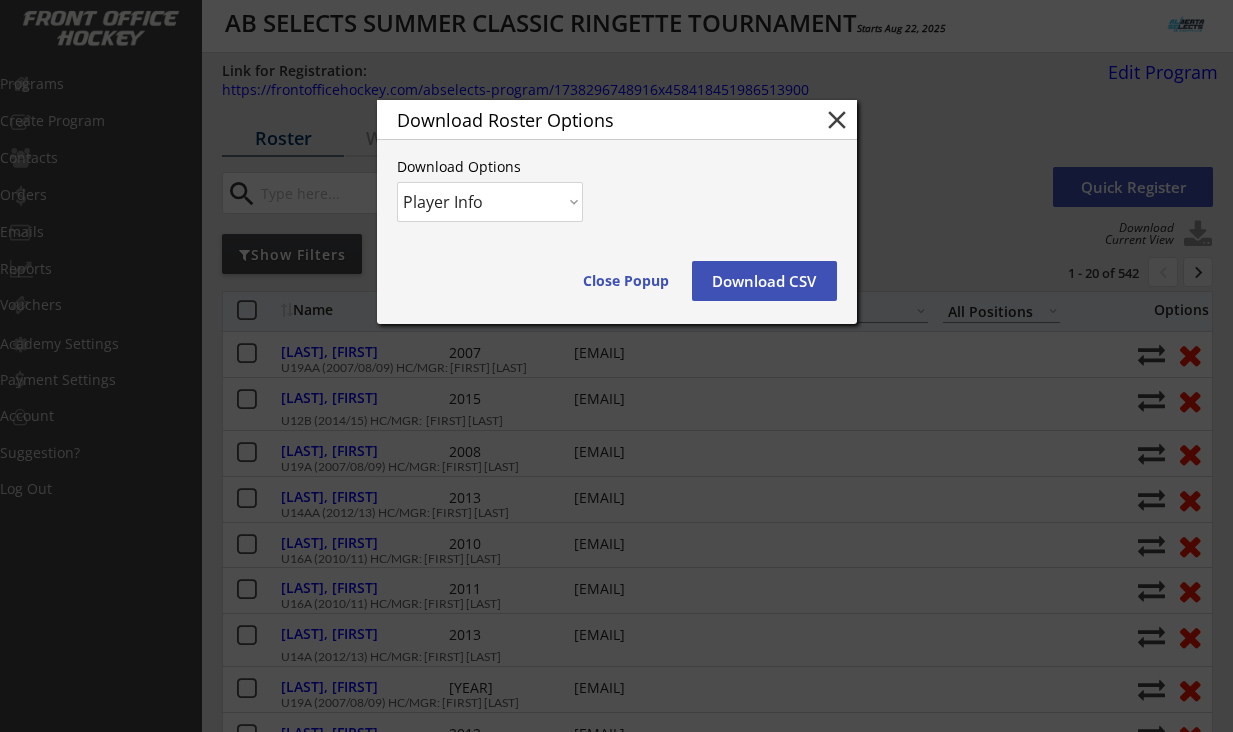 click on "Download CSV" at bounding box center [626, 281] 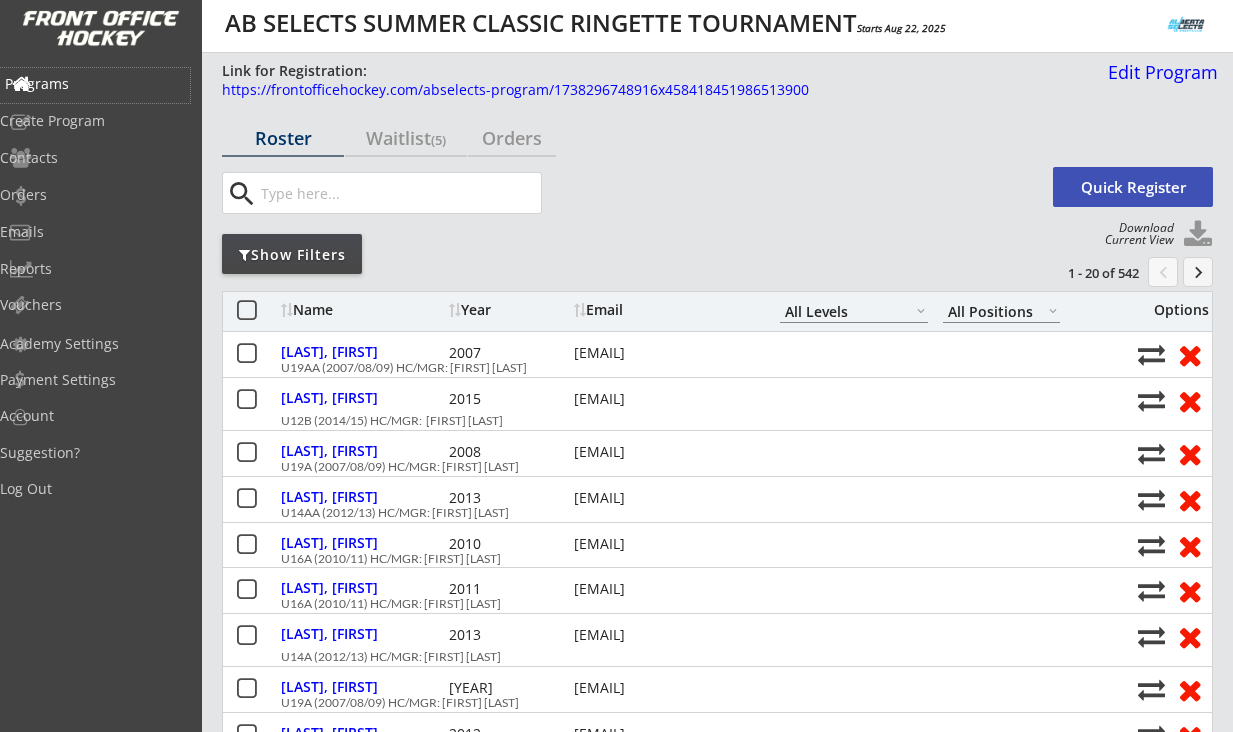 click on "Programs" at bounding box center [95, 84] 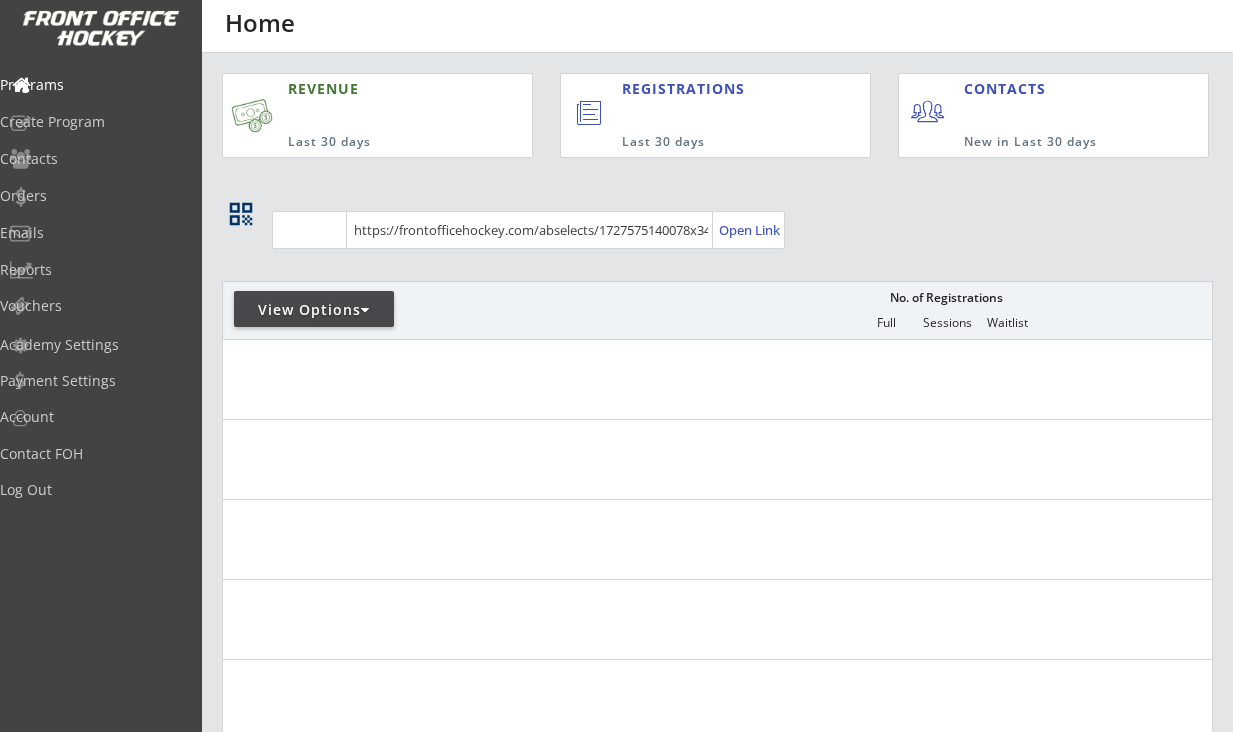 scroll, scrollTop: 0, scrollLeft: 0, axis: both 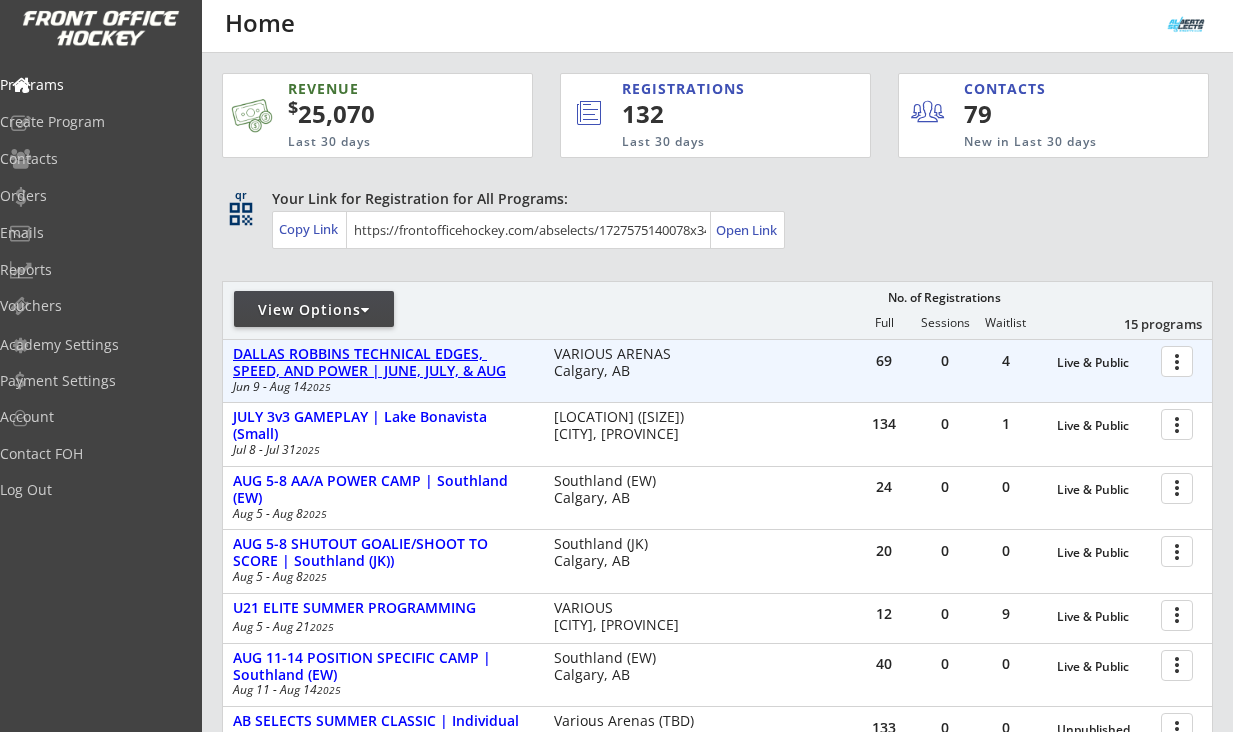 click on "DALLAS ROBBINS TECHNICAL EDGES, SPEED, AND POWER | JUNE, JULY, & AUG" at bounding box center (1104, 363) 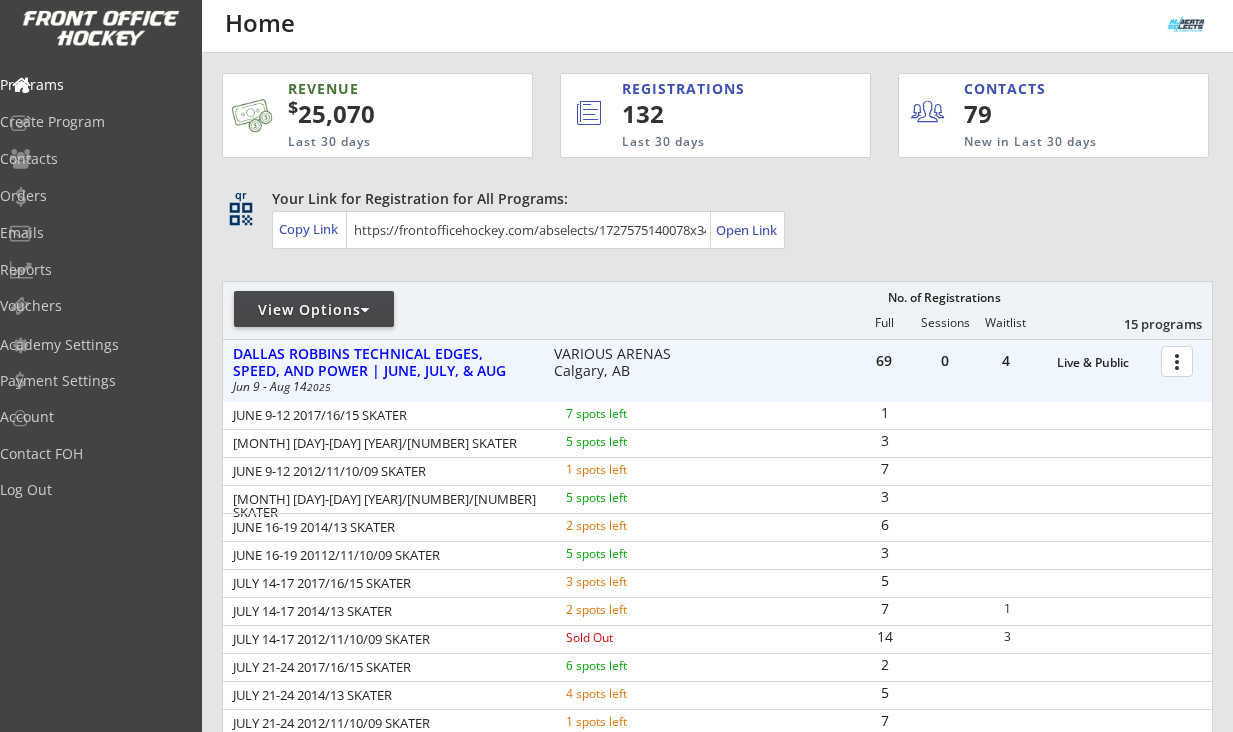 click at bounding box center (1180, 360) 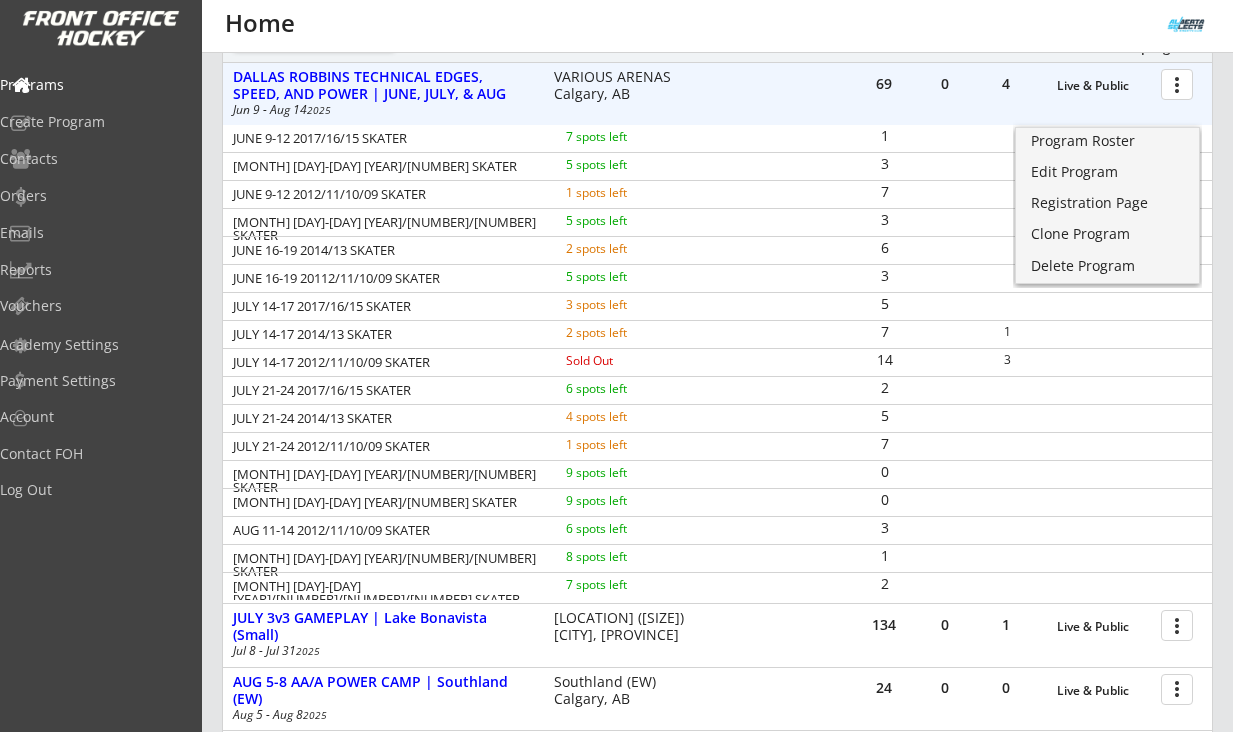 scroll, scrollTop: 0, scrollLeft: 0, axis: both 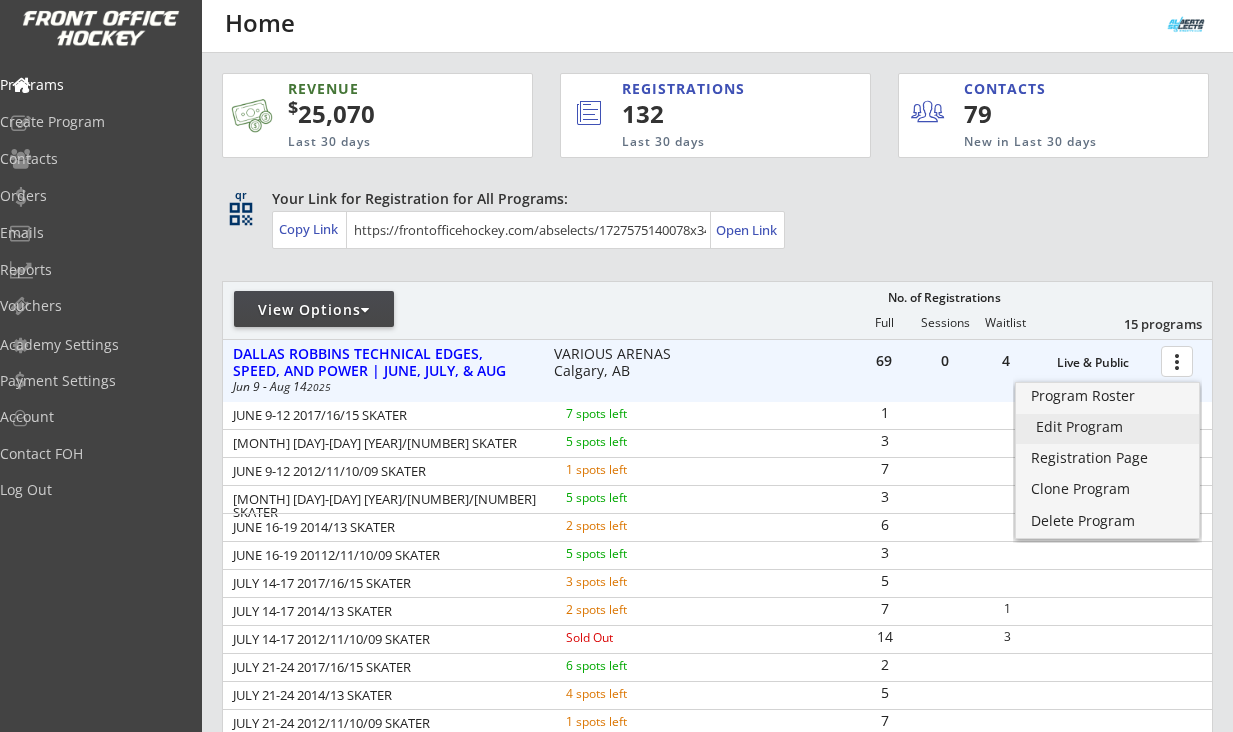 click on "Edit Program" at bounding box center (1107, 427) 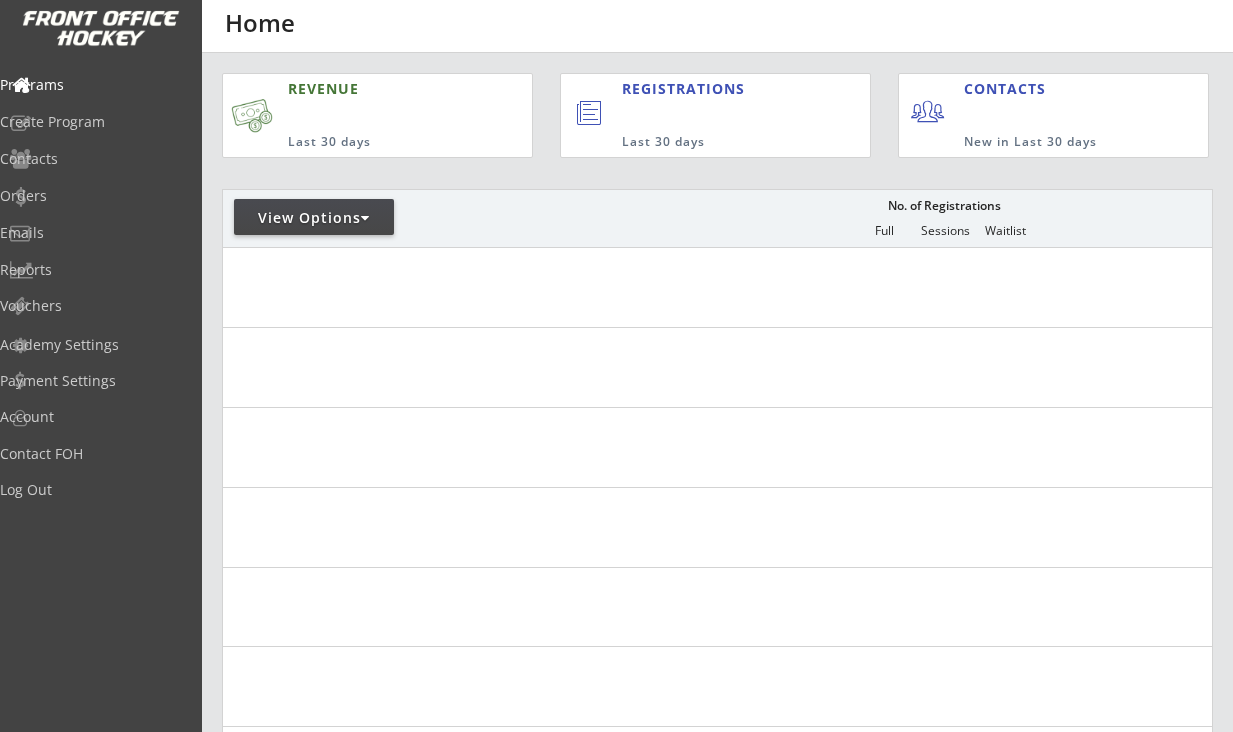 scroll, scrollTop: 0, scrollLeft: 0, axis: both 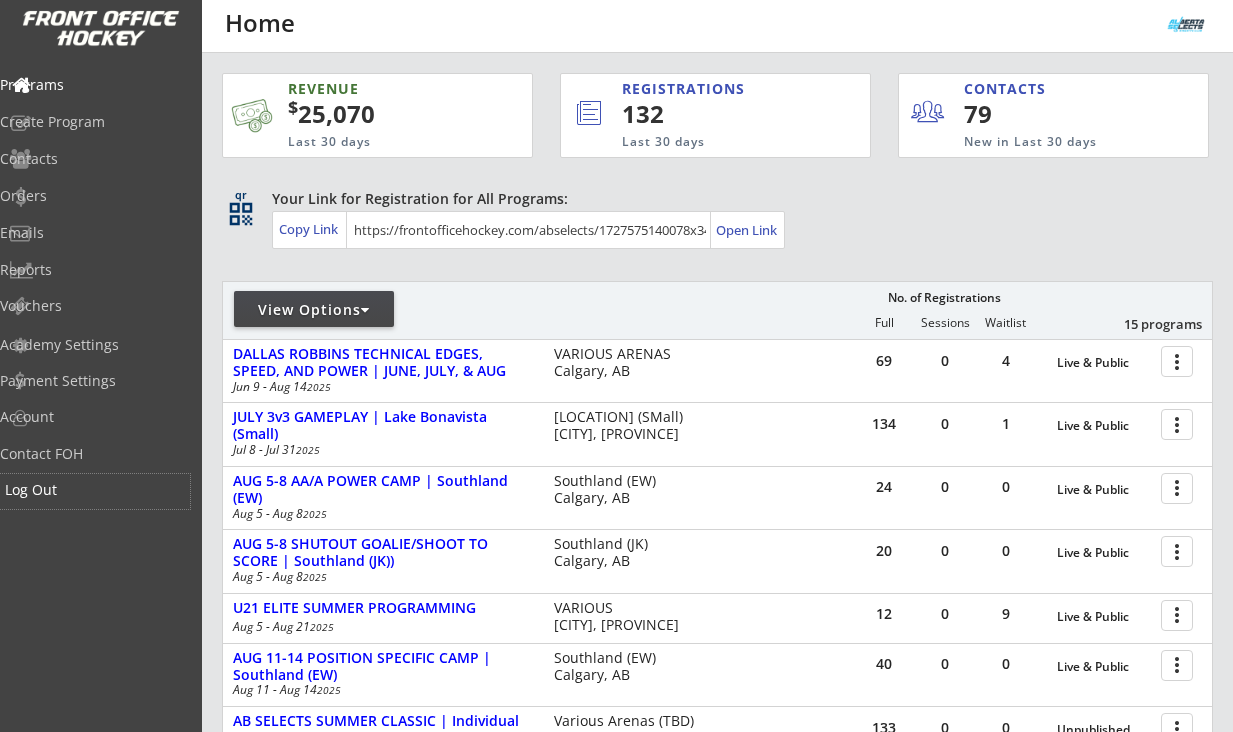 click on "Log Out" at bounding box center [95, 490] 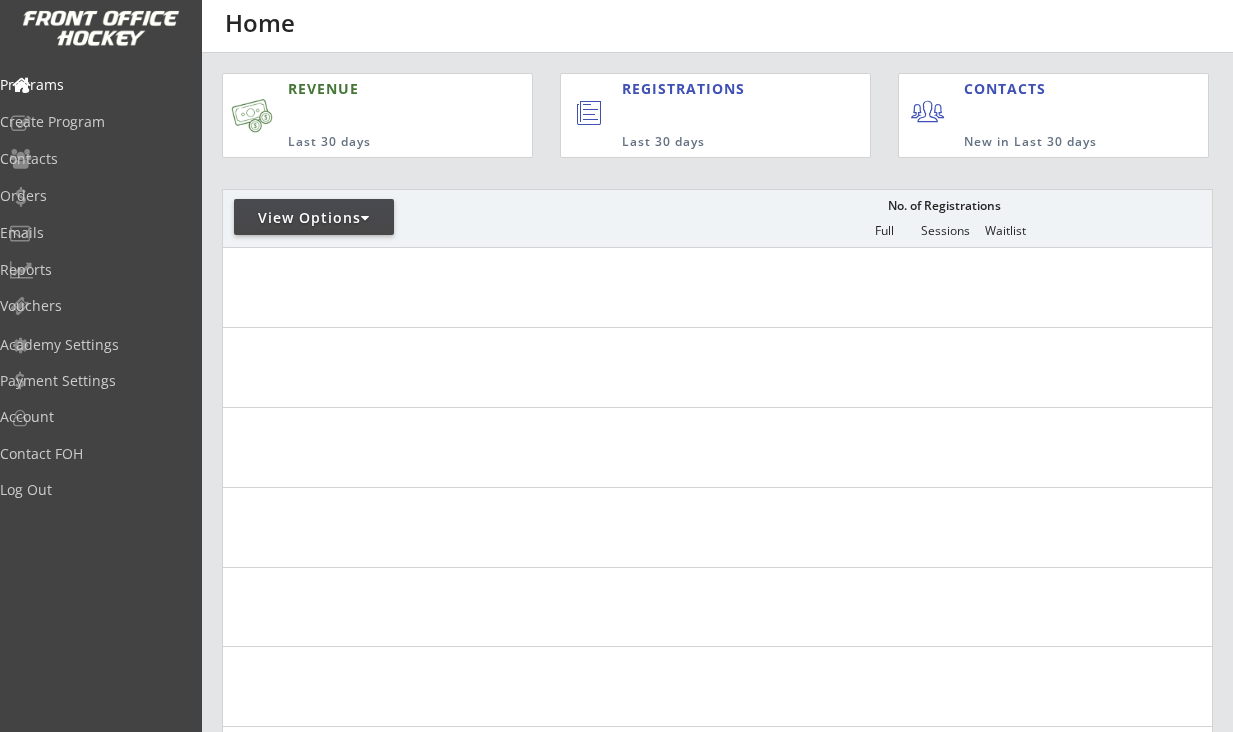 scroll, scrollTop: 0, scrollLeft: 0, axis: both 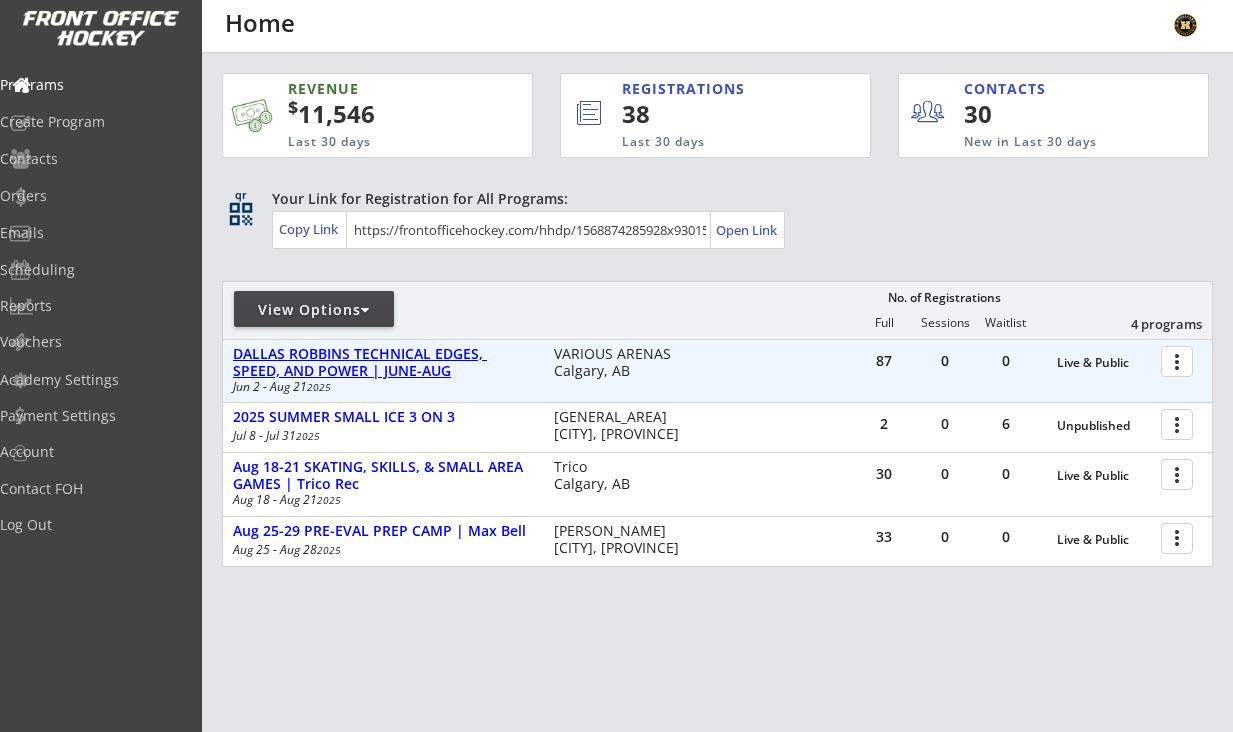 click on "DALLAS ROBBINS TECHNICAL EDGES, SPEED, AND POWER | JUNE-AUG" at bounding box center (1104, 363) 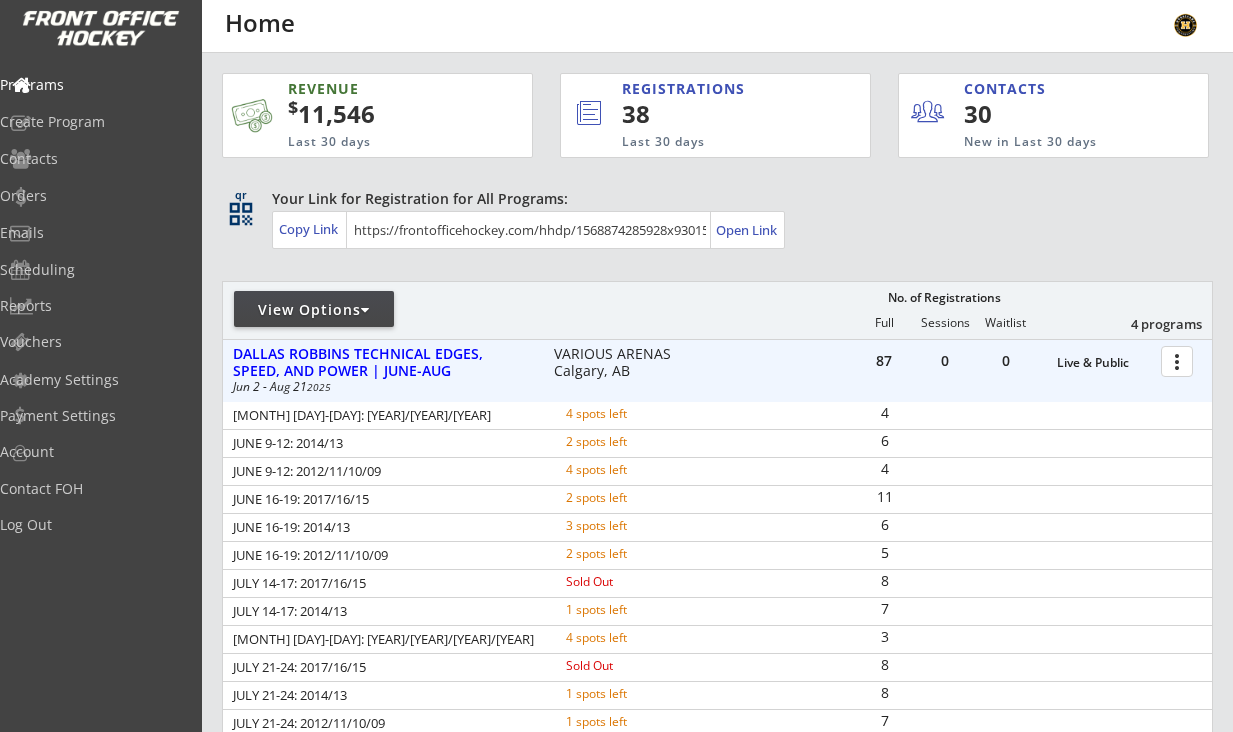click at bounding box center [1180, 360] 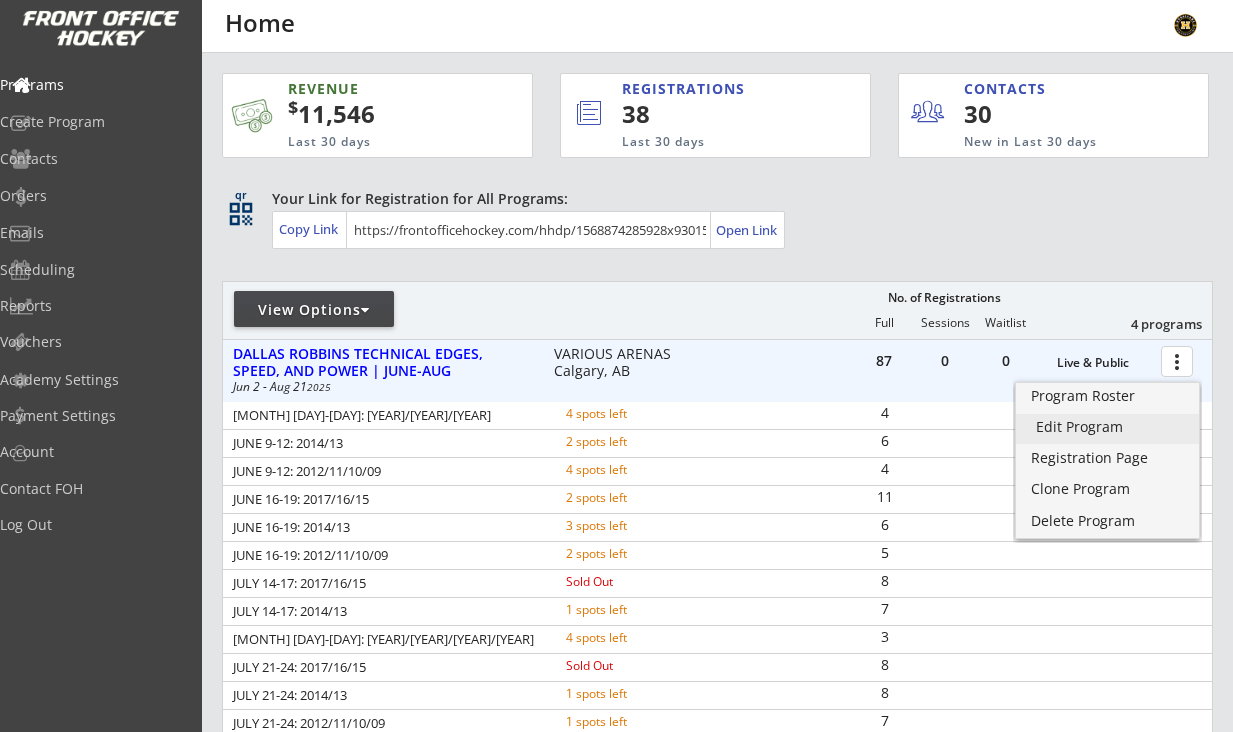 click on "Edit Program" at bounding box center (1107, 427) 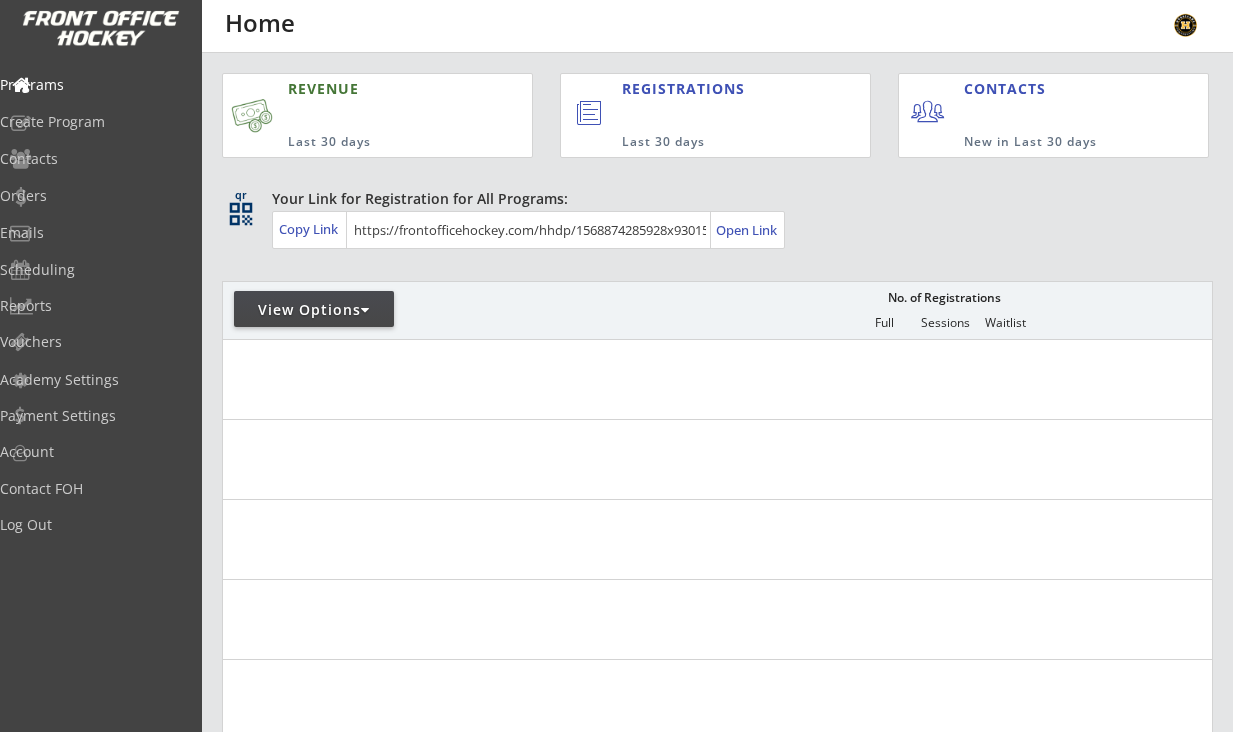 scroll, scrollTop: 0, scrollLeft: 0, axis: both 